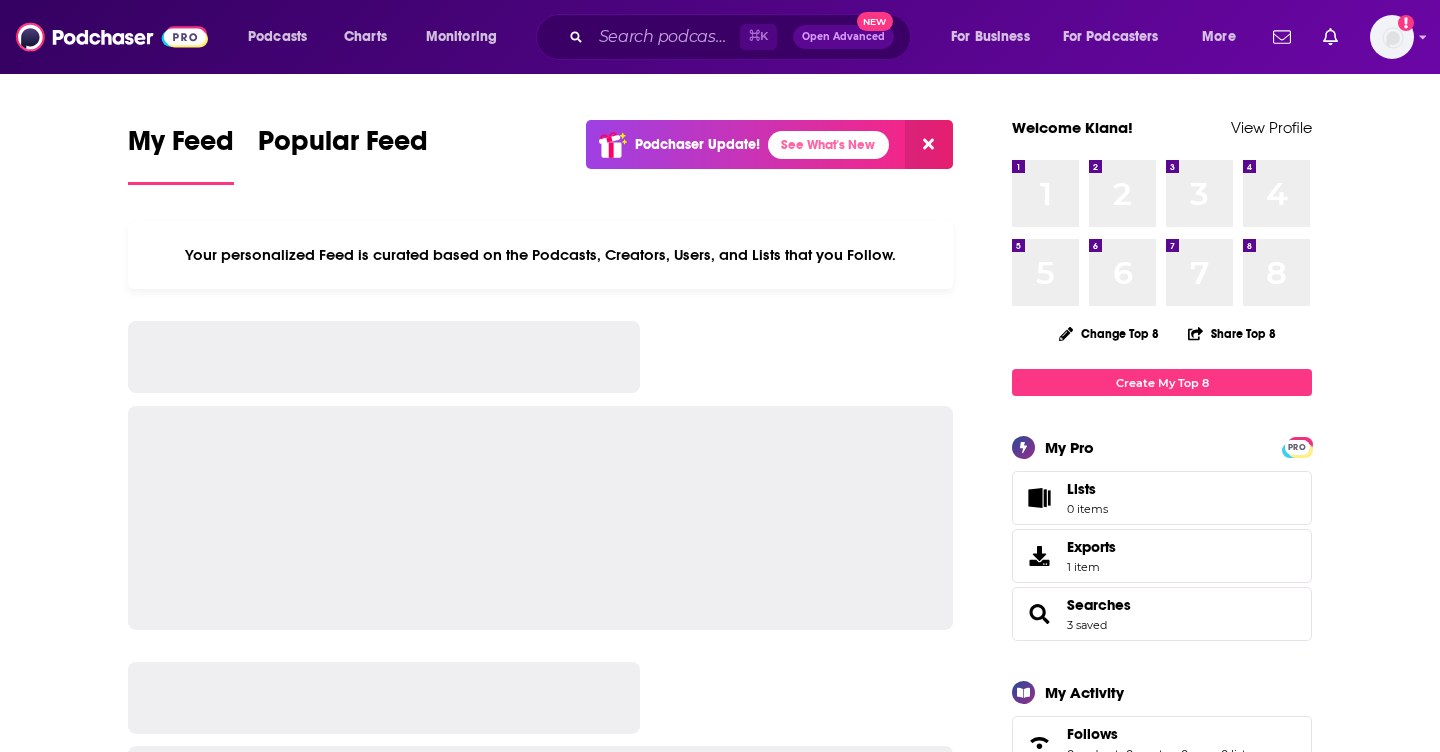 scroll, scrollTop: 0, scrollLeft: 0, axis: both 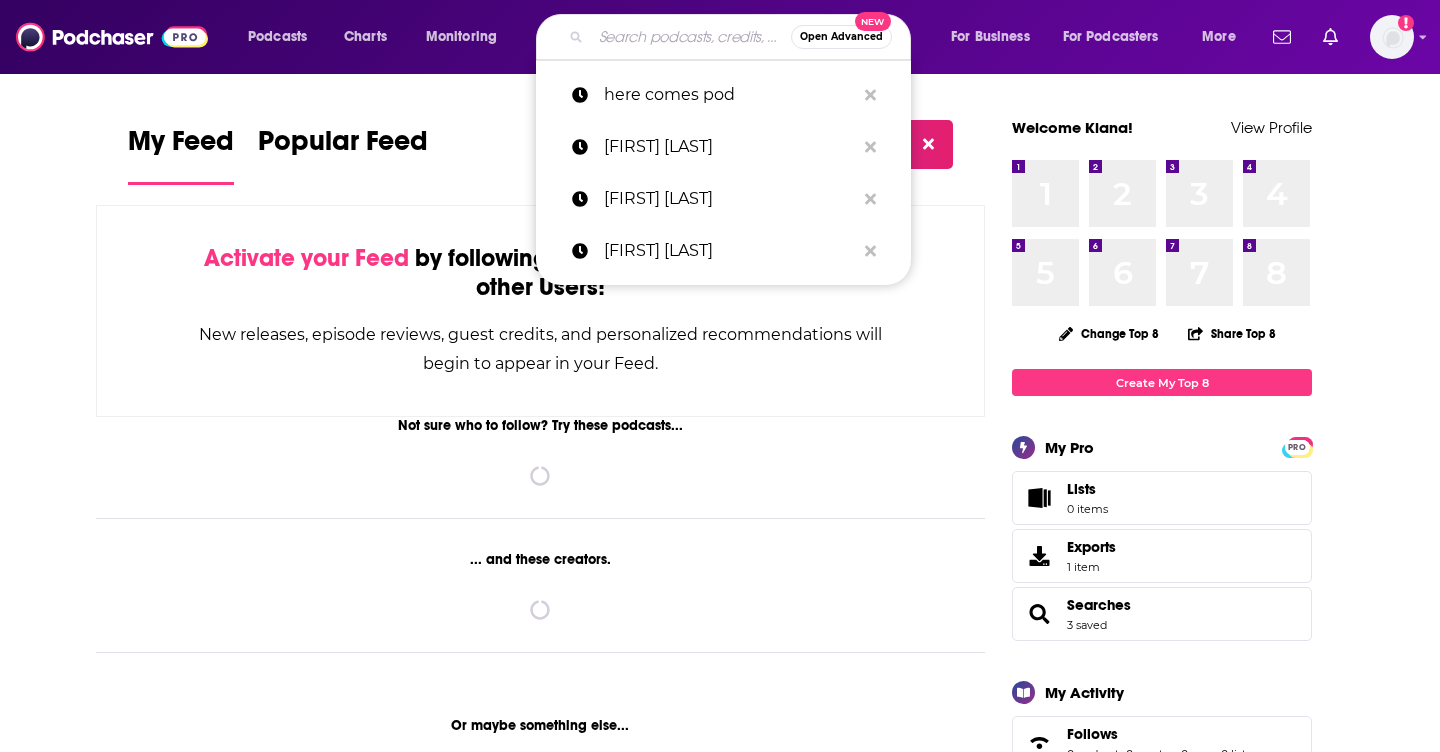 click at bounding box center [691, 37] 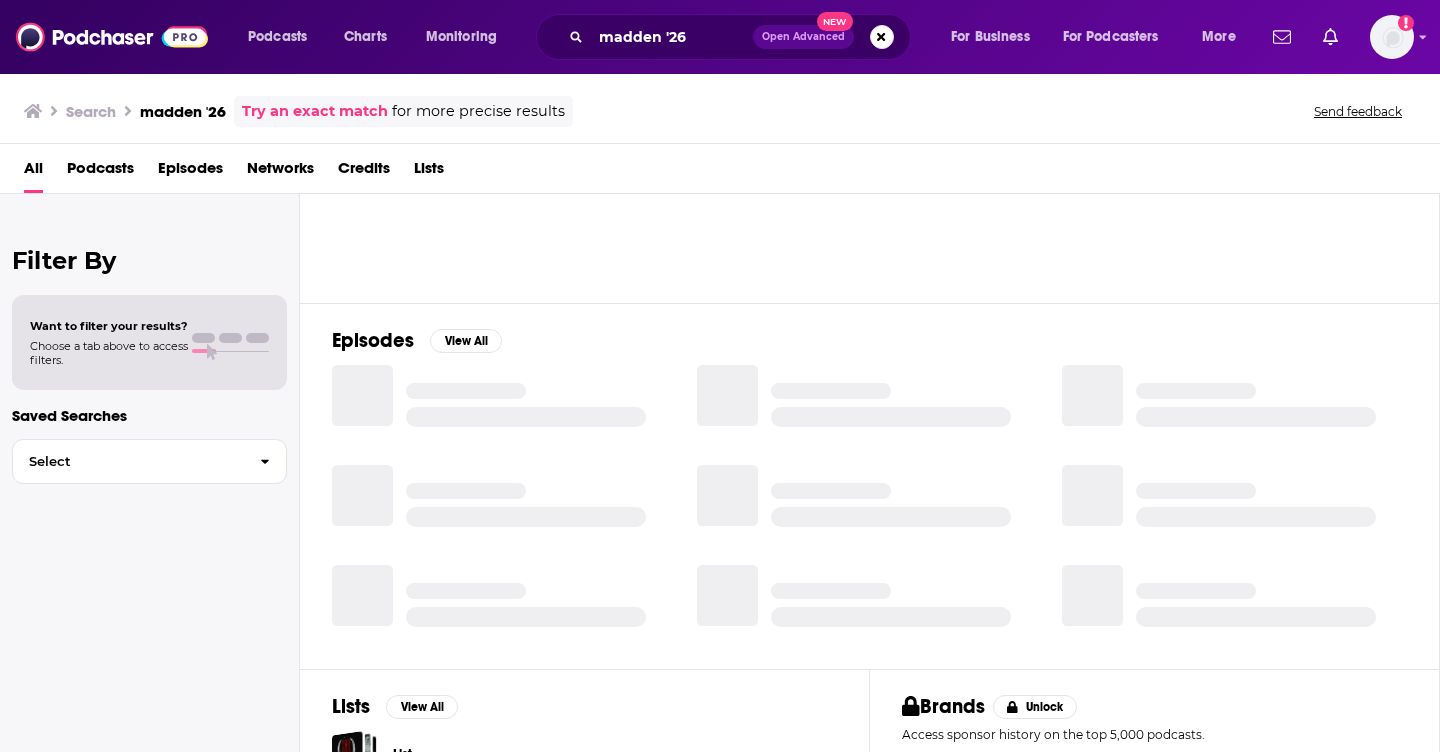 scroll, scrollTop: 320, scrollLeft: 0, axis: vertical 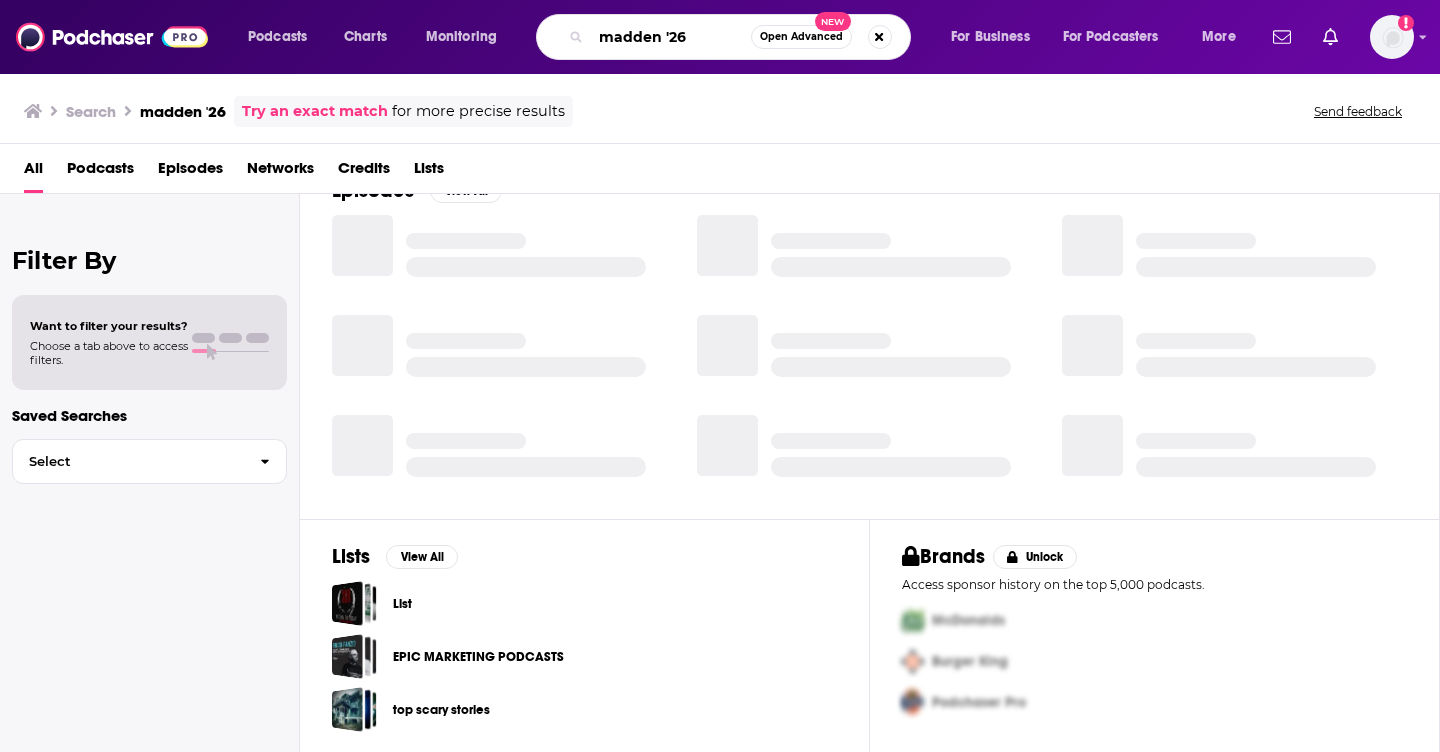 drag, startPoint x: 695, startPoint y: 27, endPoint x: 473, endPoint y: -12, distance: 225.39964 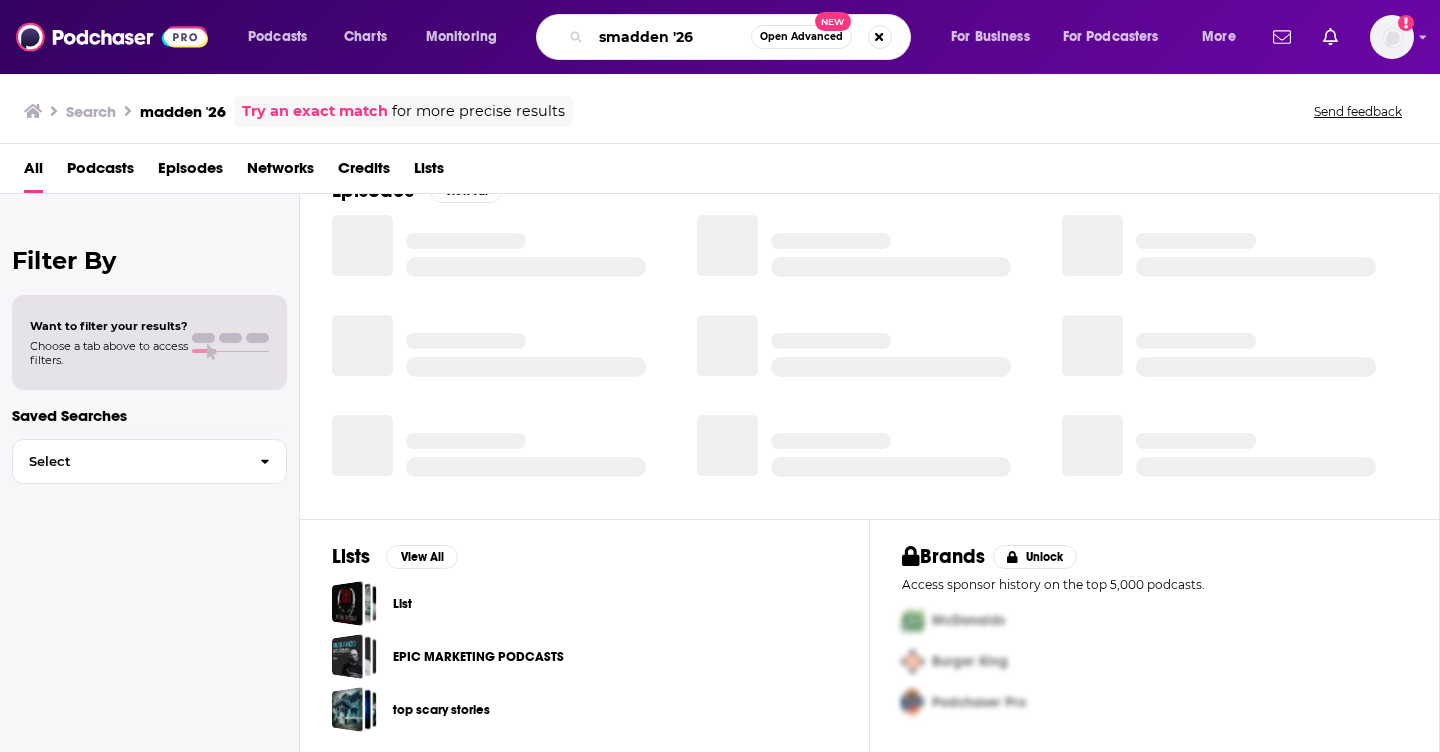 drag, startPoint x: 713, startPoint y: 21, endPoint x: 724, endPoint y: 36, distance: 18.601076 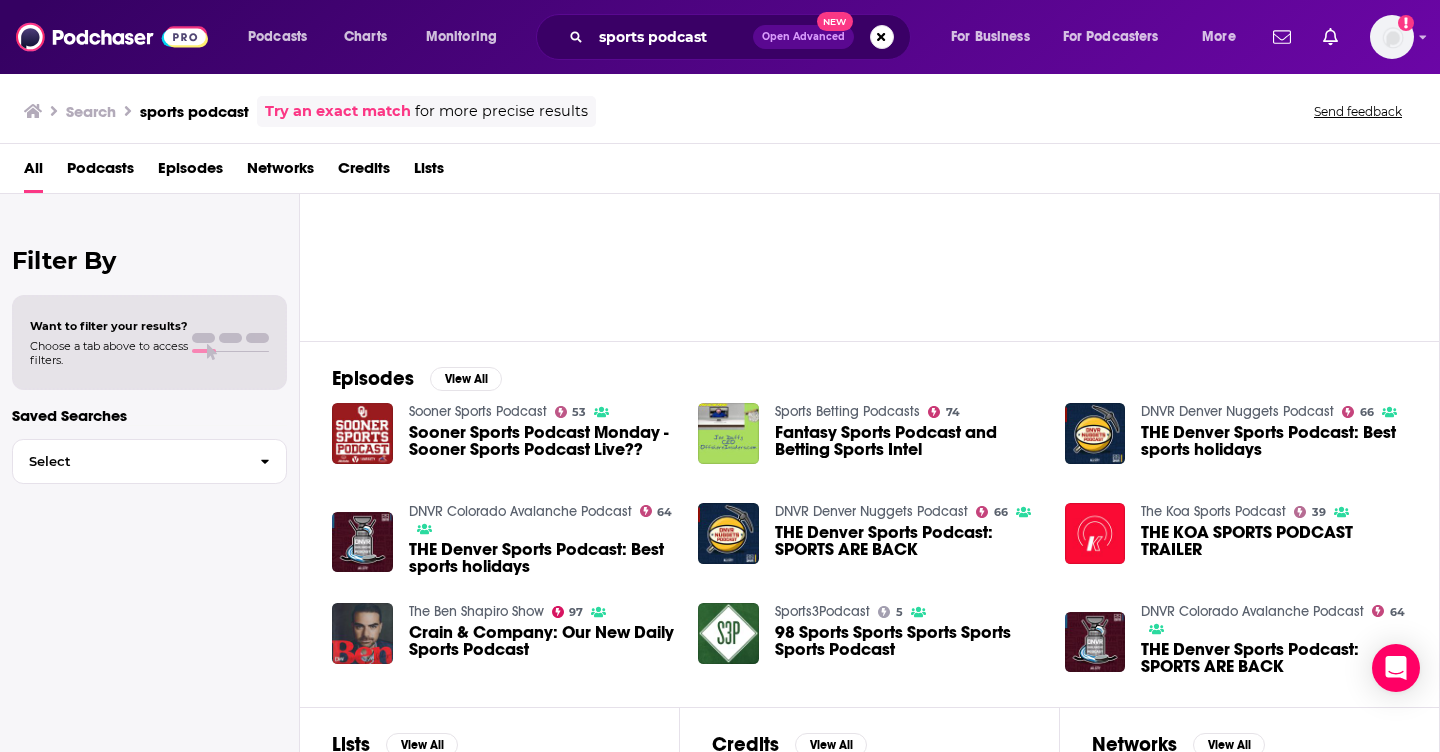 scroll, scrollTop: 164, scrollLeft: 0, axis: vertical 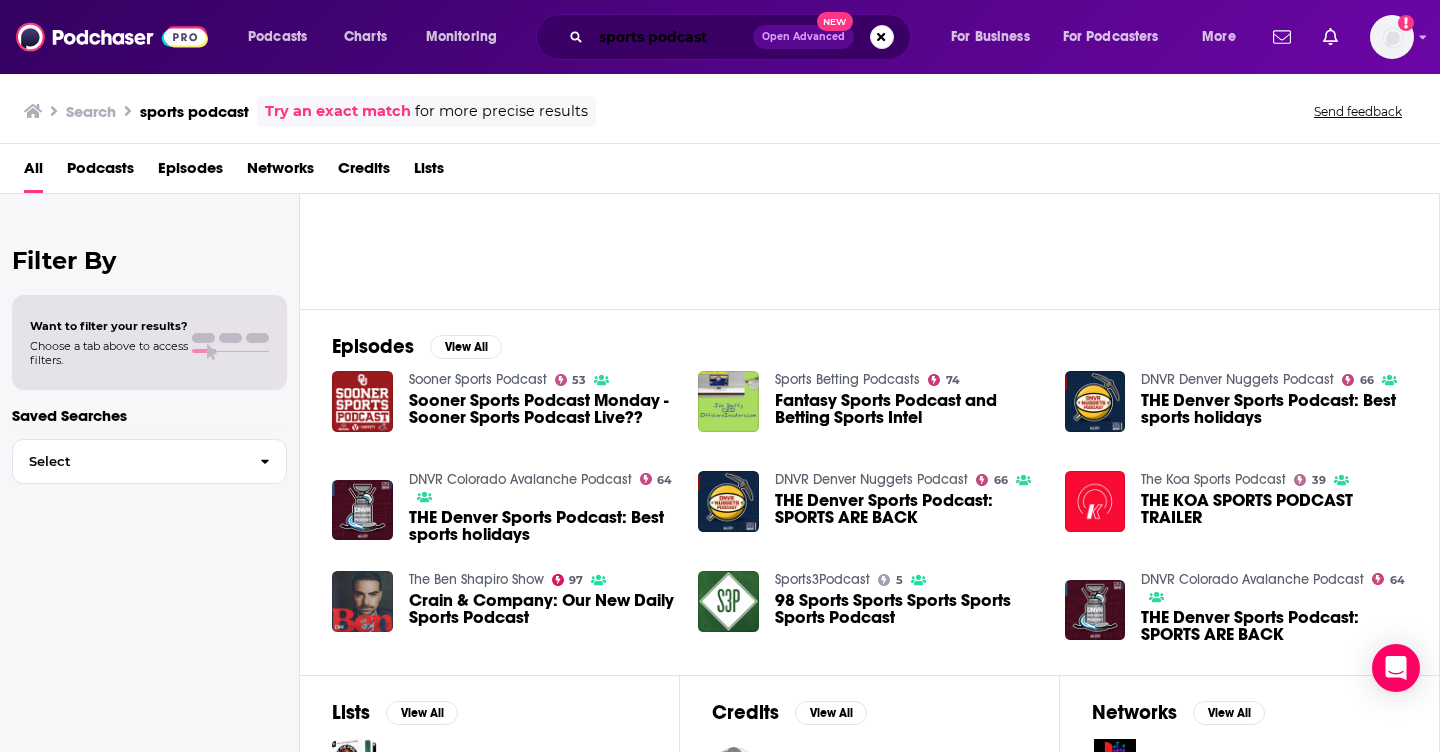 click on "sports podcast" at bounding box center (672, 37) 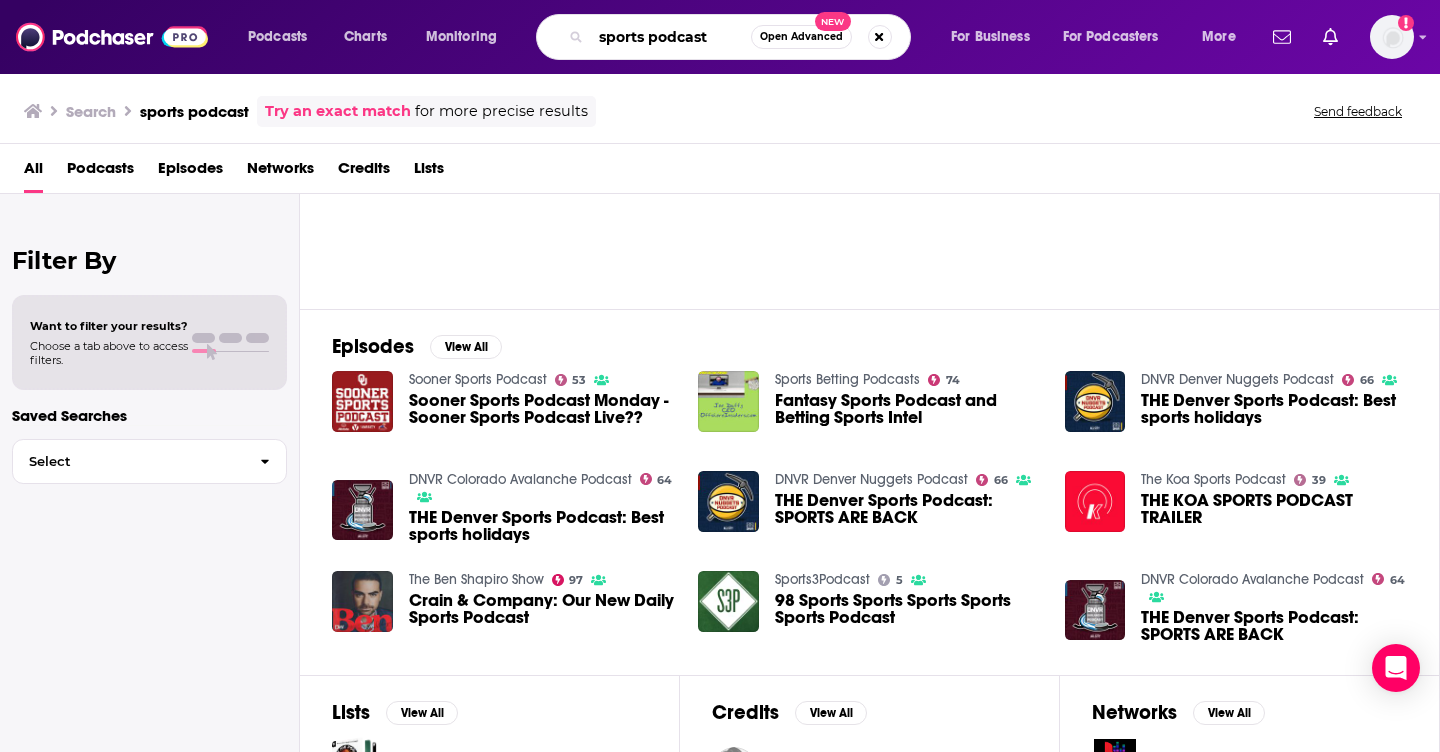 click on "sports podcast" at bounding box center (671, 37) 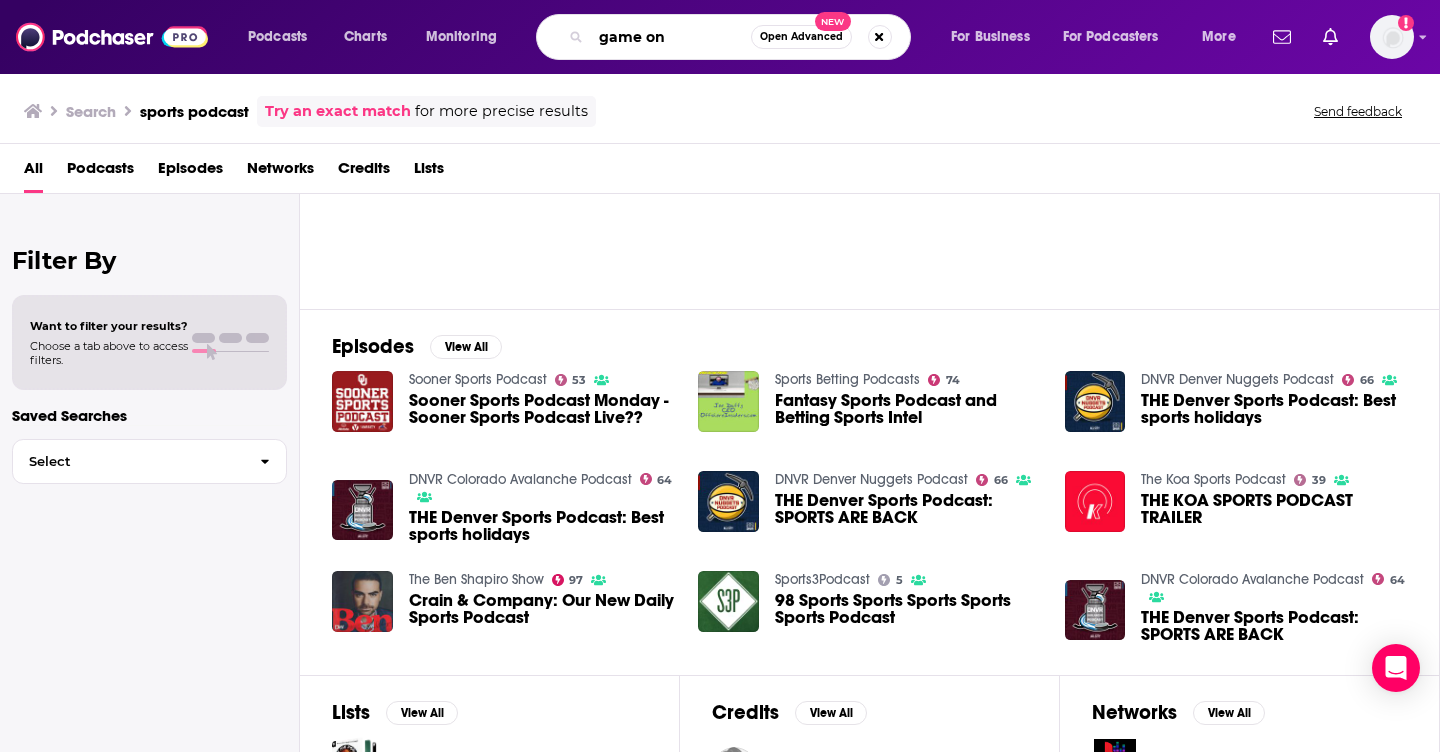 type on "game on" 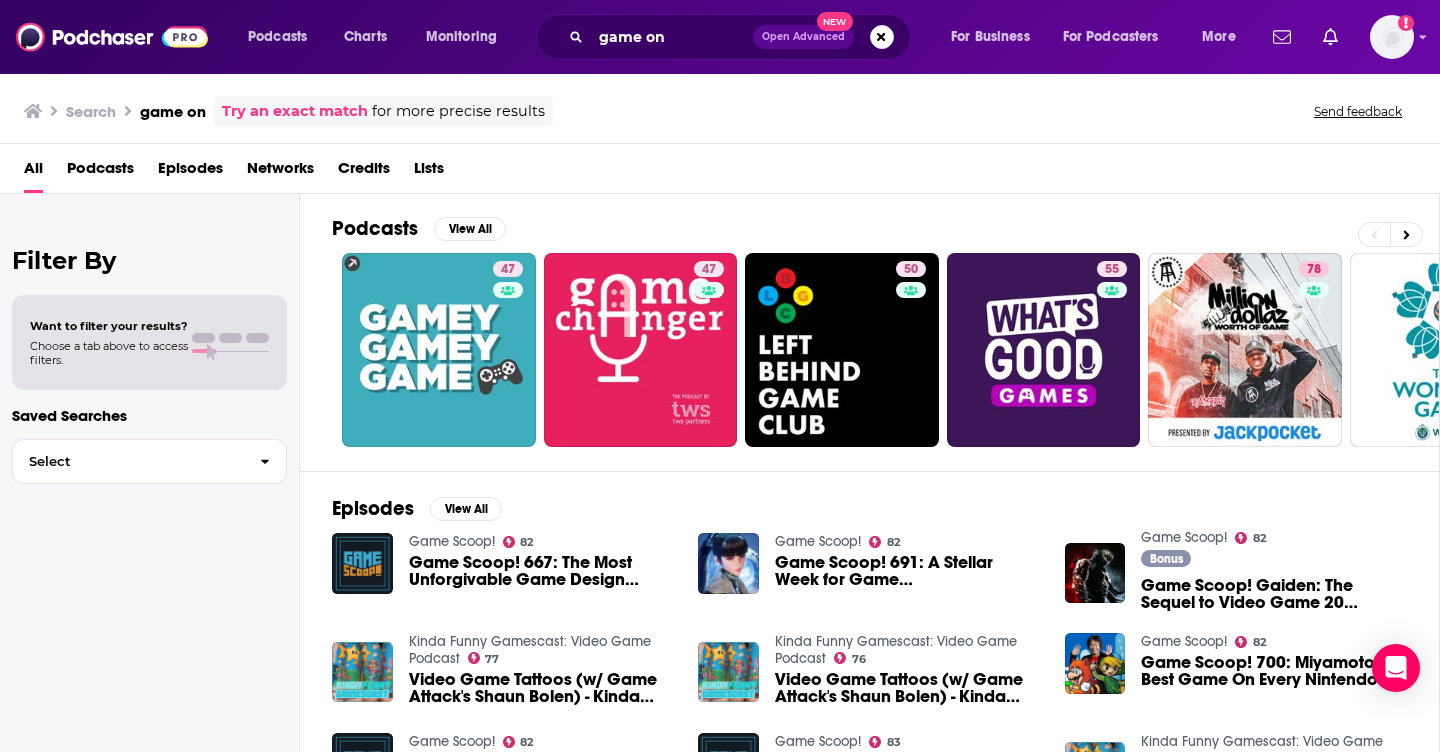 scroll, scrollTop: 0, scrollLeft: 0, axis: both 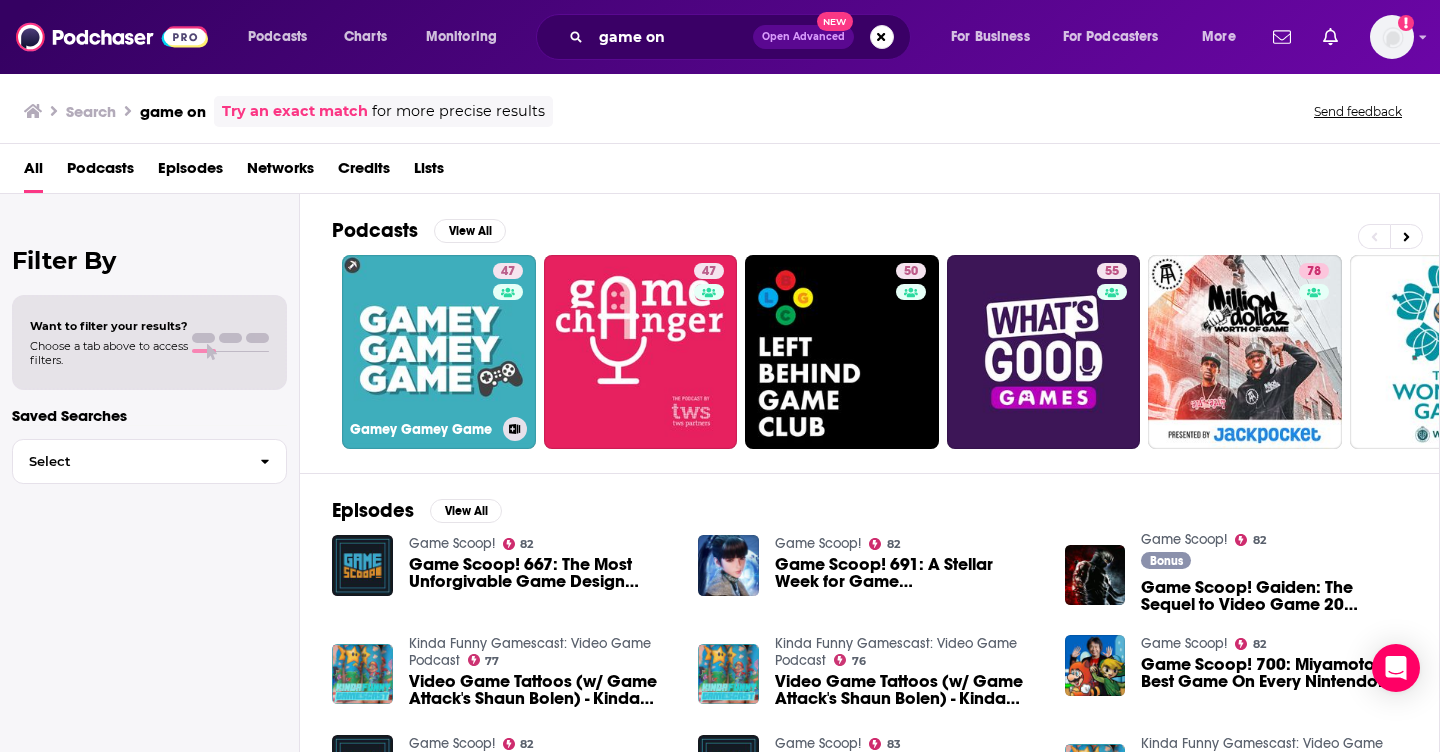 click on "47 Gamey Gamey Game" at bounding box center (439, 352) 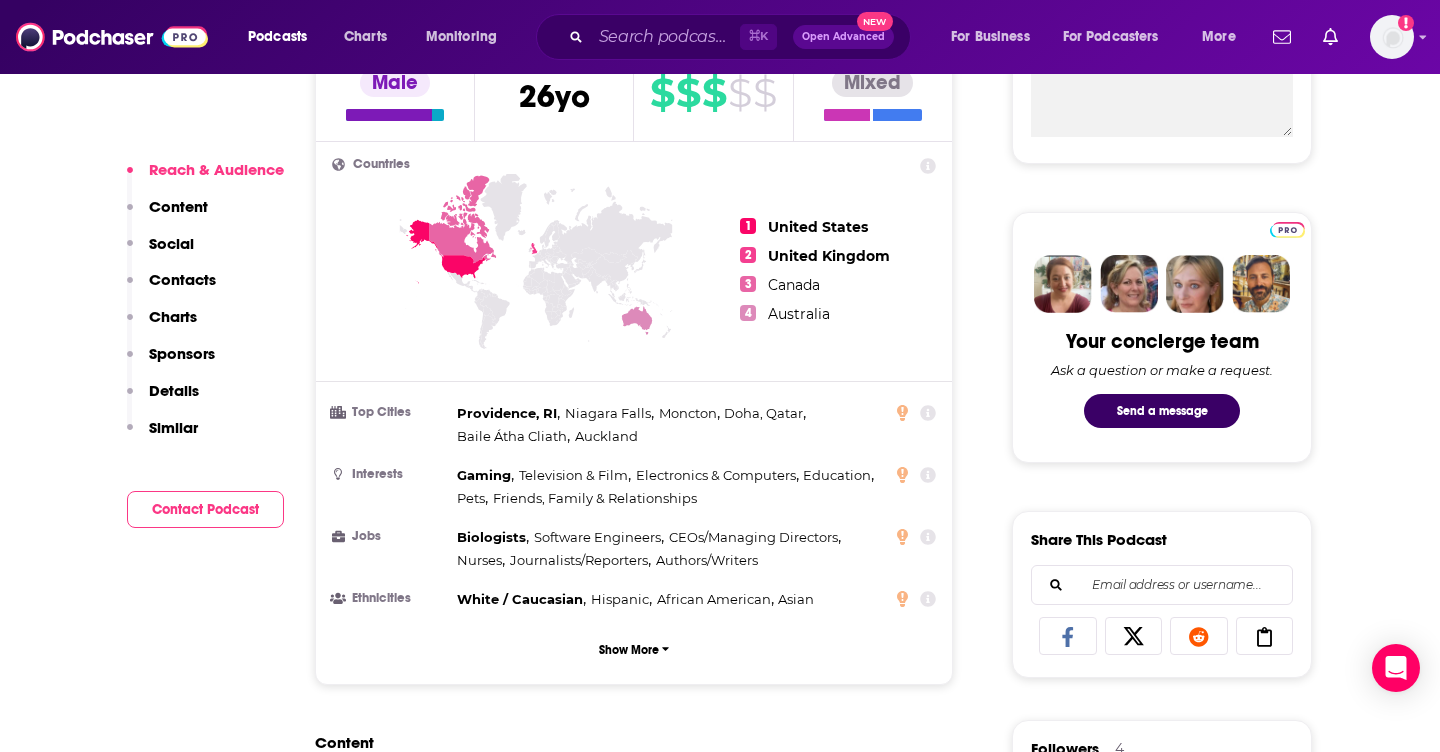 scroll, scrollTop: 0, scrollLeft: 0, axis: both 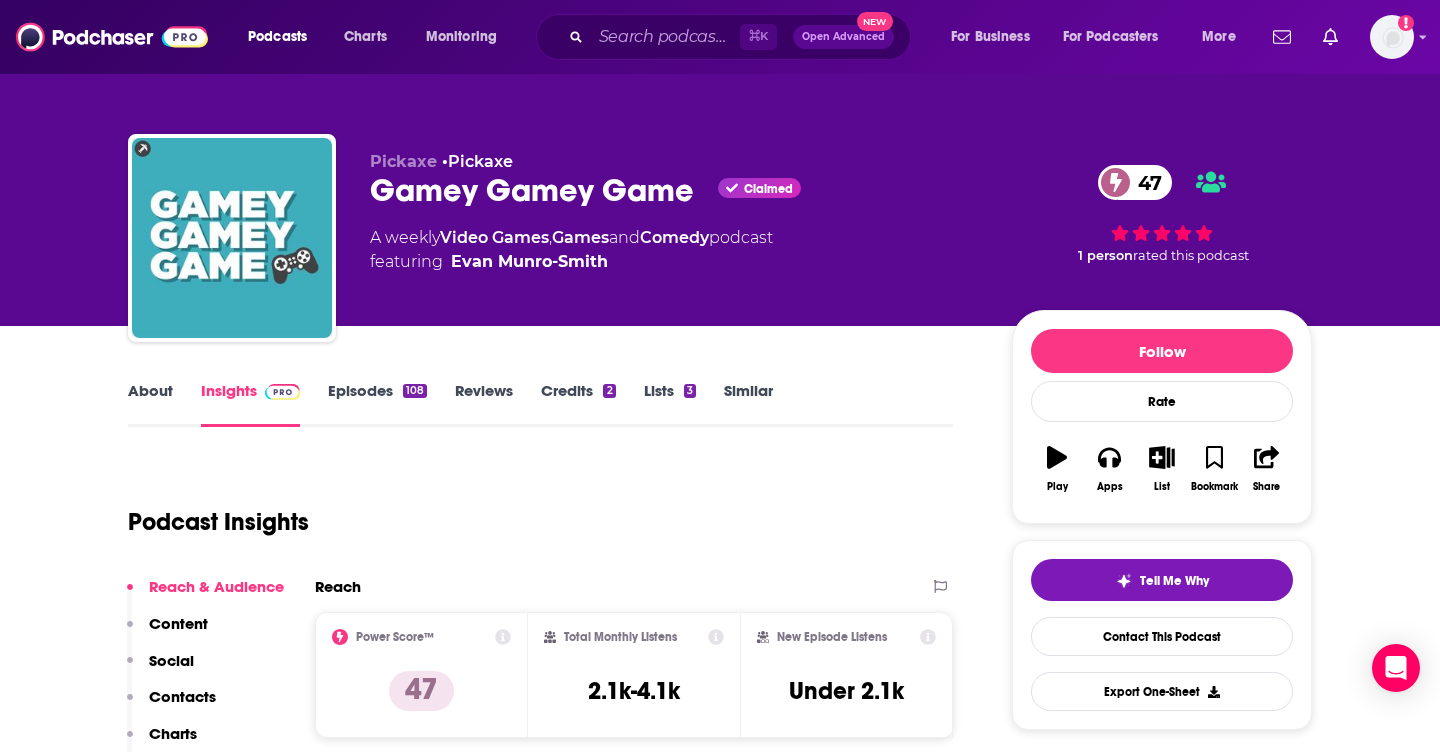 click on "About" at bounding box center [150, 404] 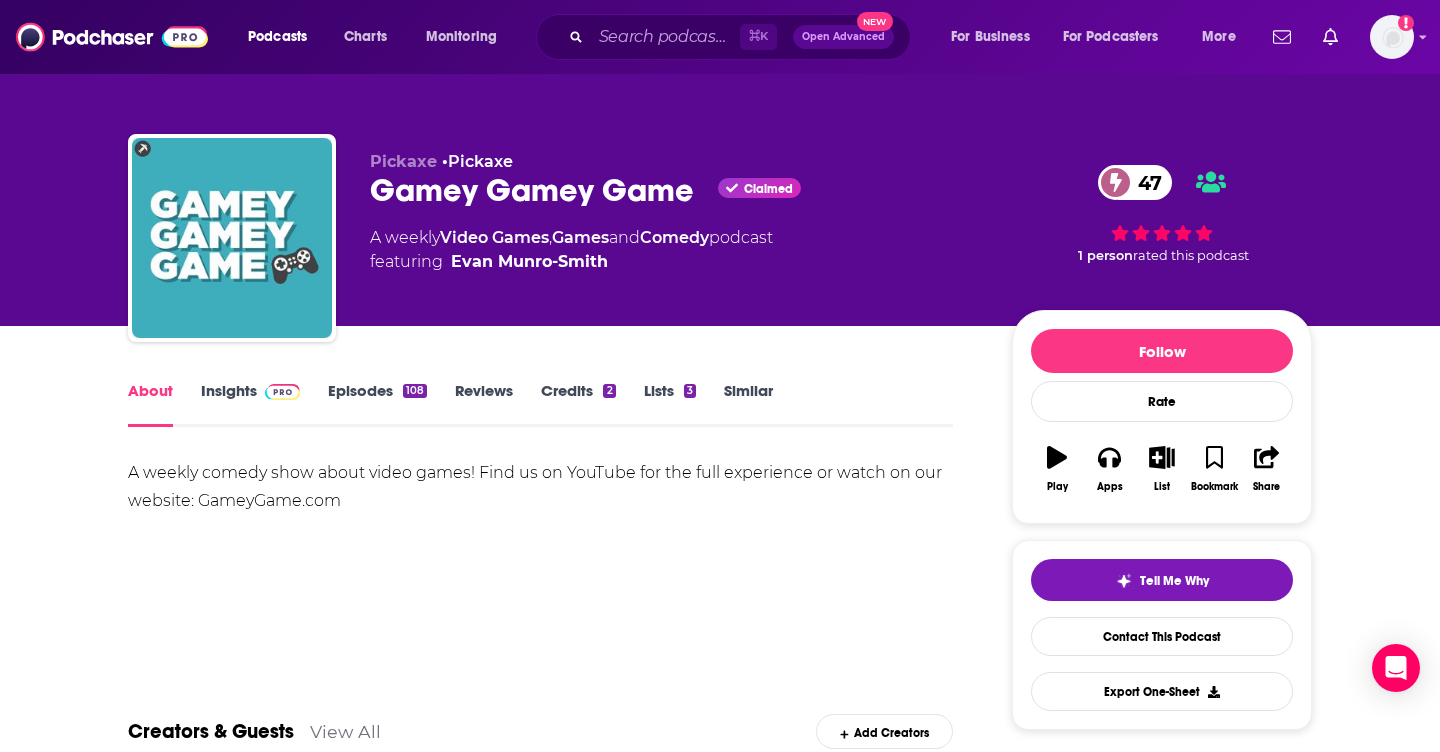scroll, scrollTop: 220, scrollLeft: 0, axis: vertical 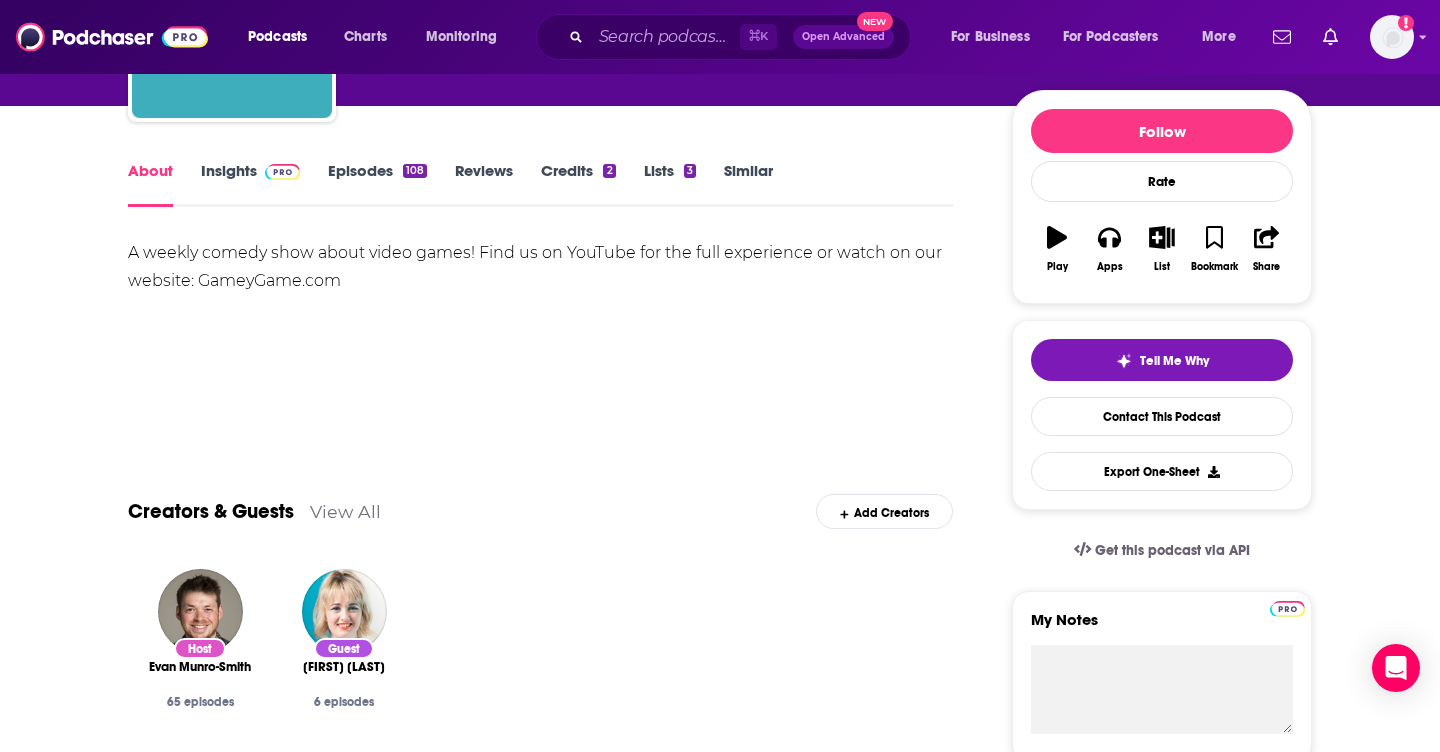 click on "Insights" at bounding box center (250, 184) 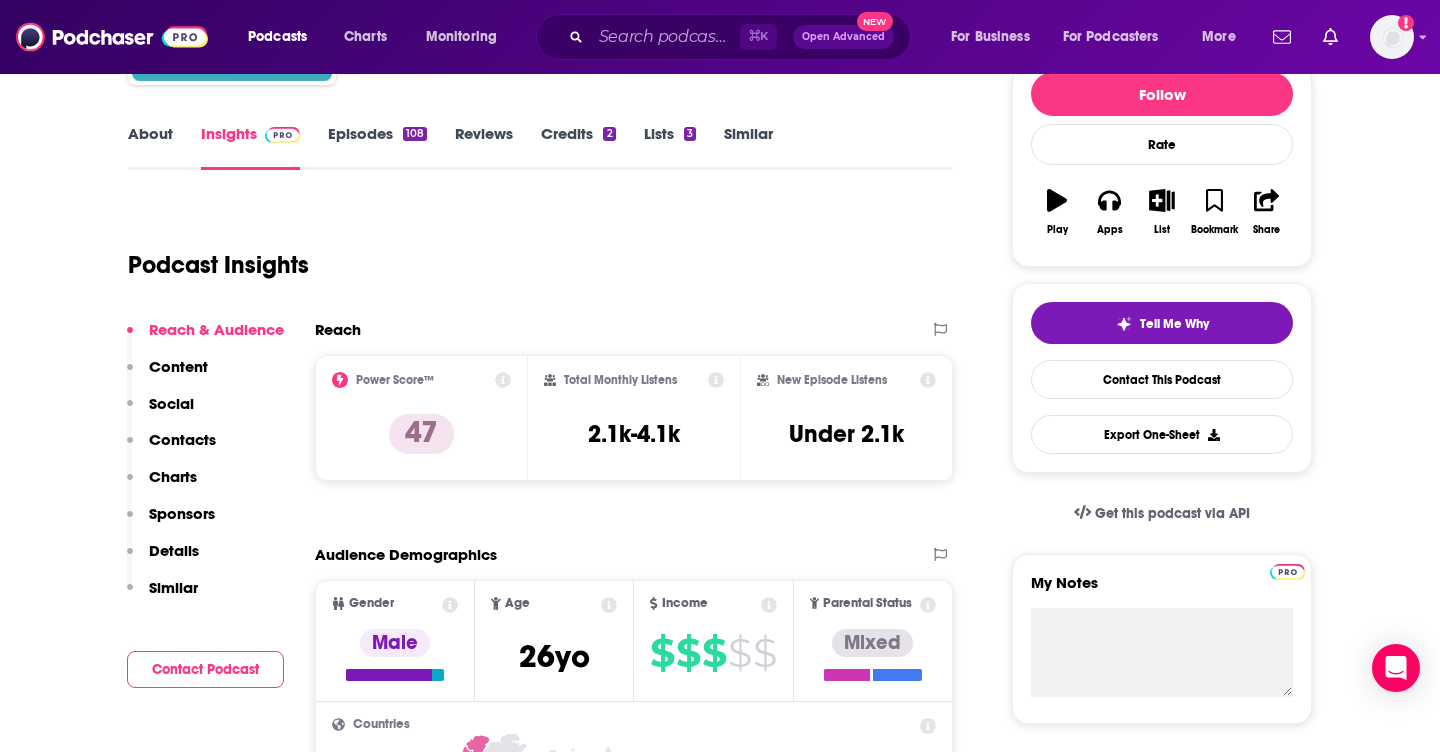 scroll, scrollTop: 0, scrollLeft: 0, axis: both 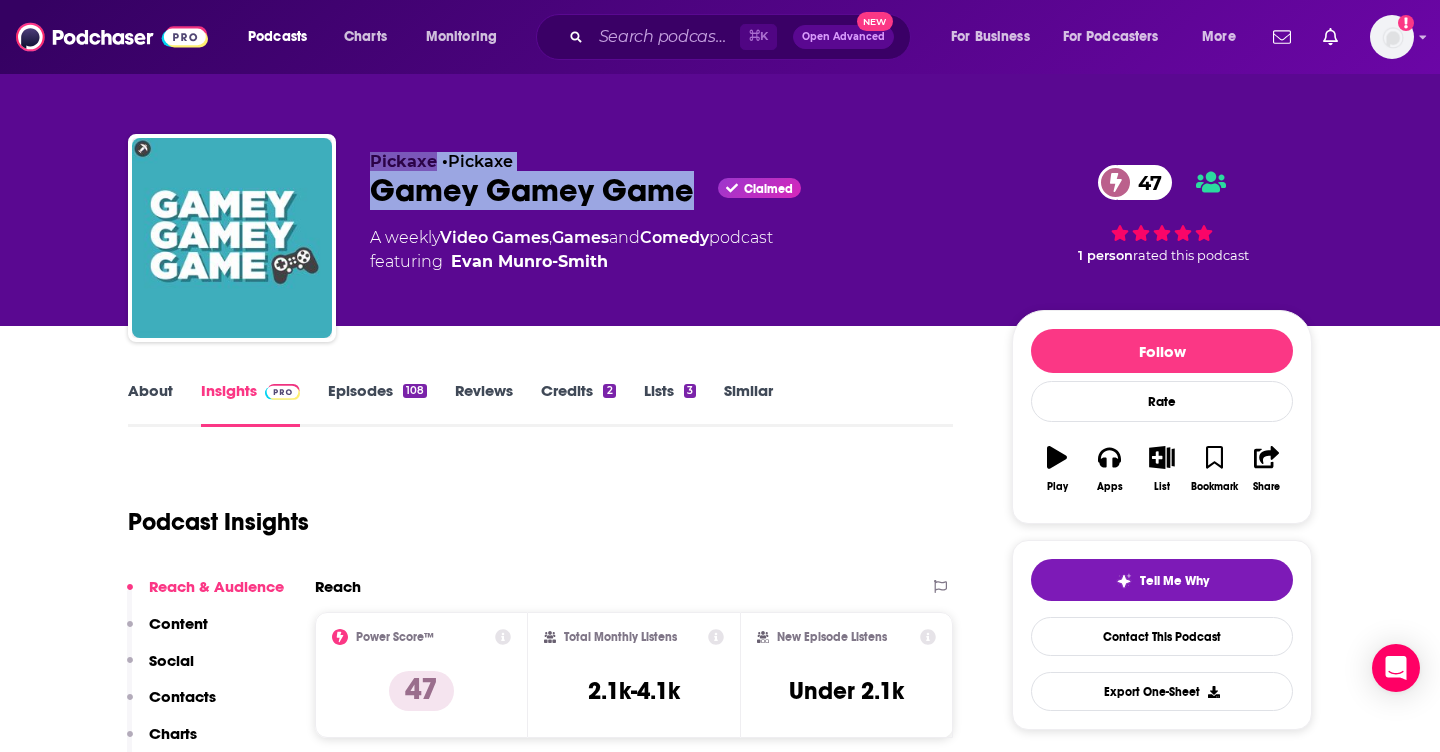 drag, startPoint x: 695, startPoint y: 187, endPoint x: 327, endPoint y: 188, distance: 368.00137 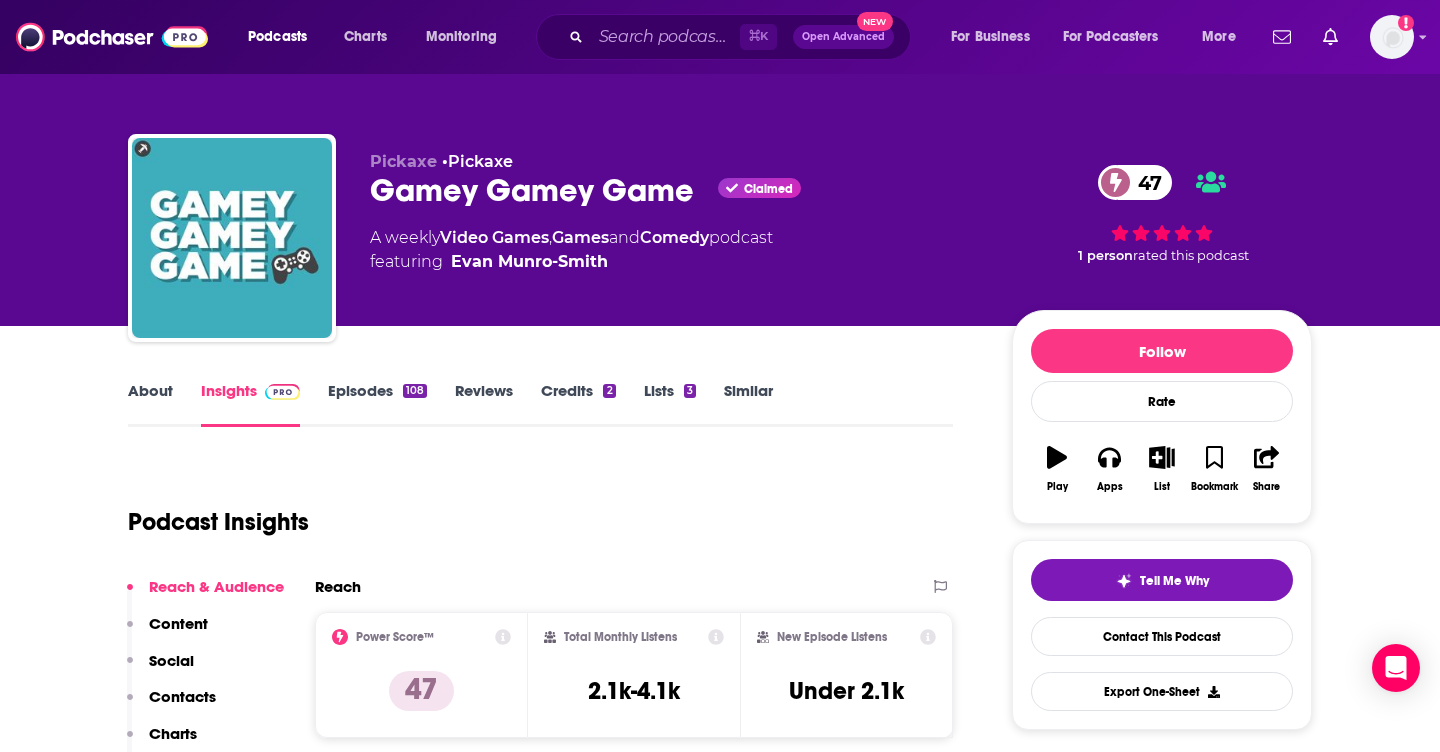 click on "Gamey Gamey Game Claimed 47" at bounding box center [675, 190] 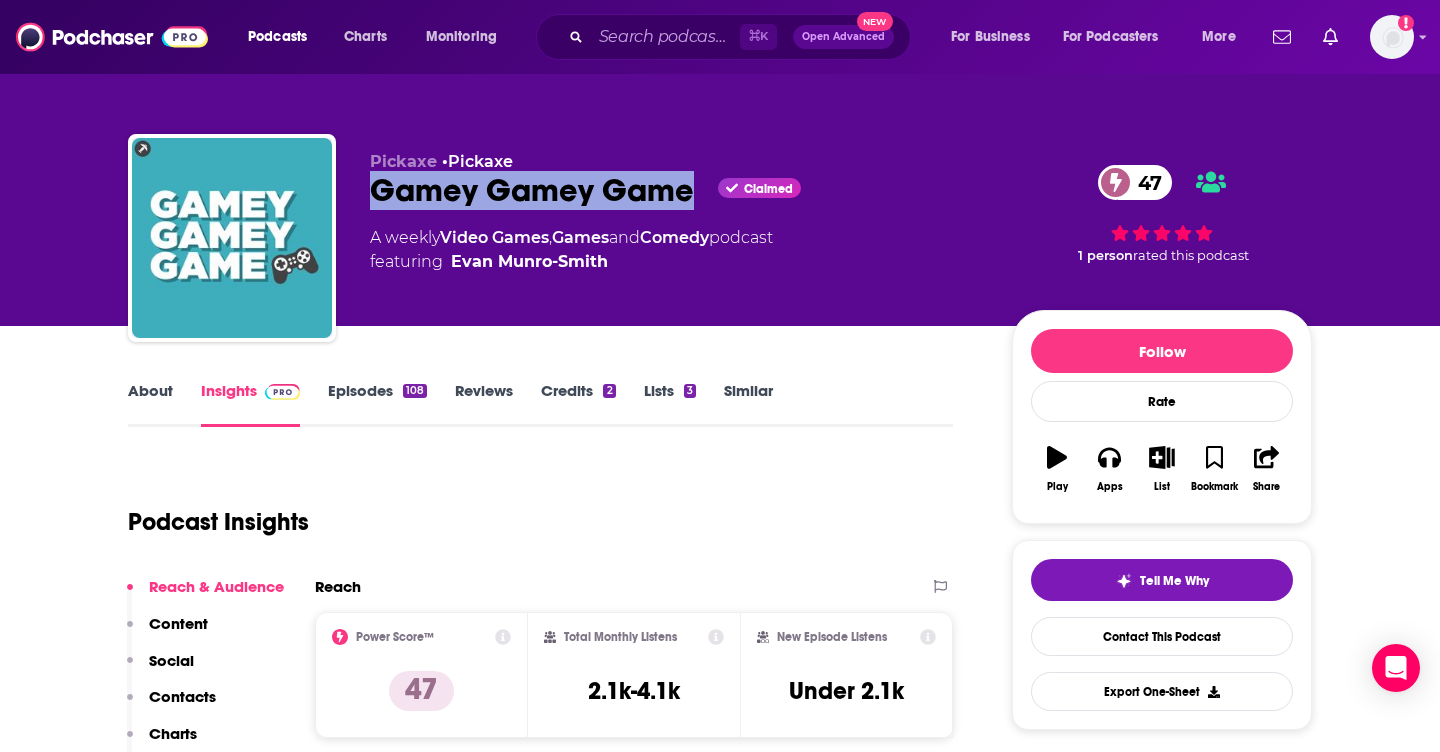 drag, startPoint x: 372, startPoint y: 195, endPoint x: 700, endPoint y: 200, distance: 328.03812 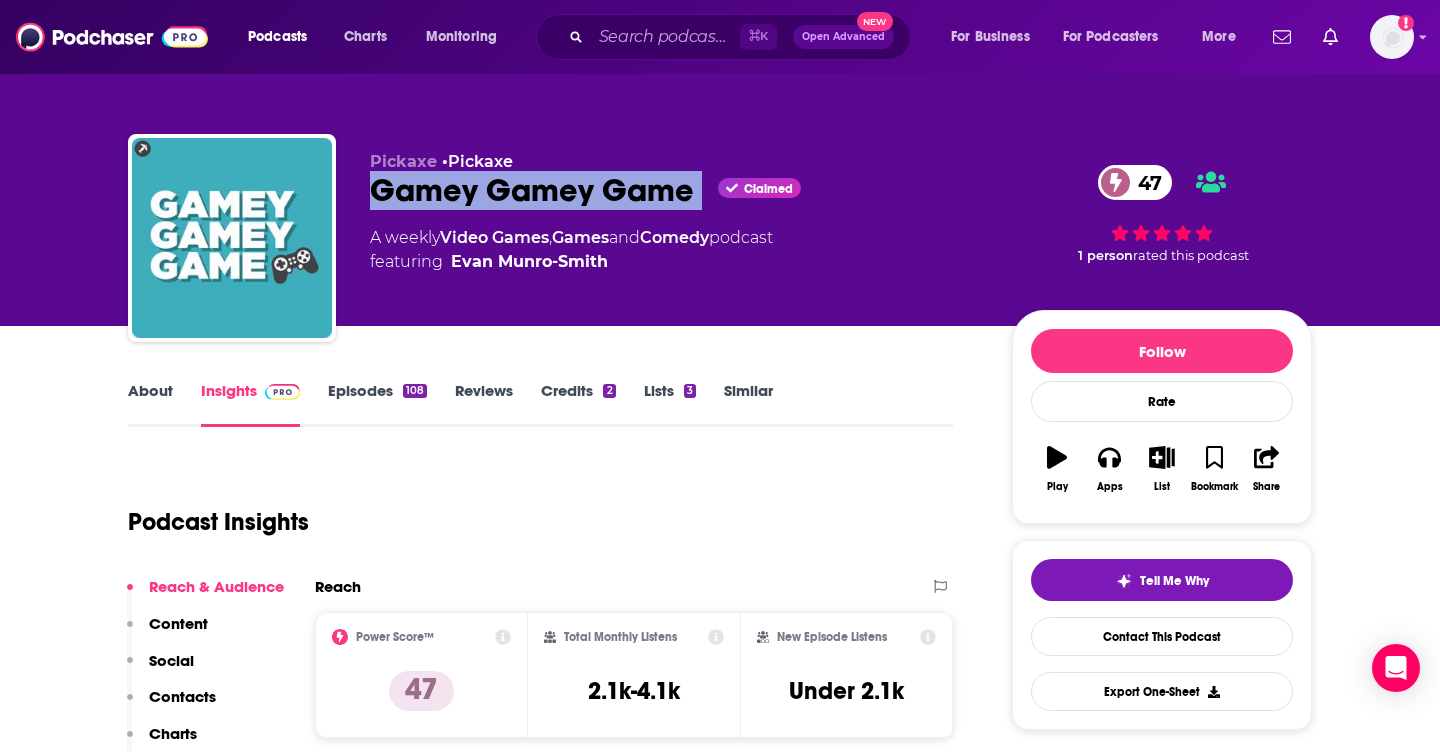 copy on "Gamey Gamey Game" 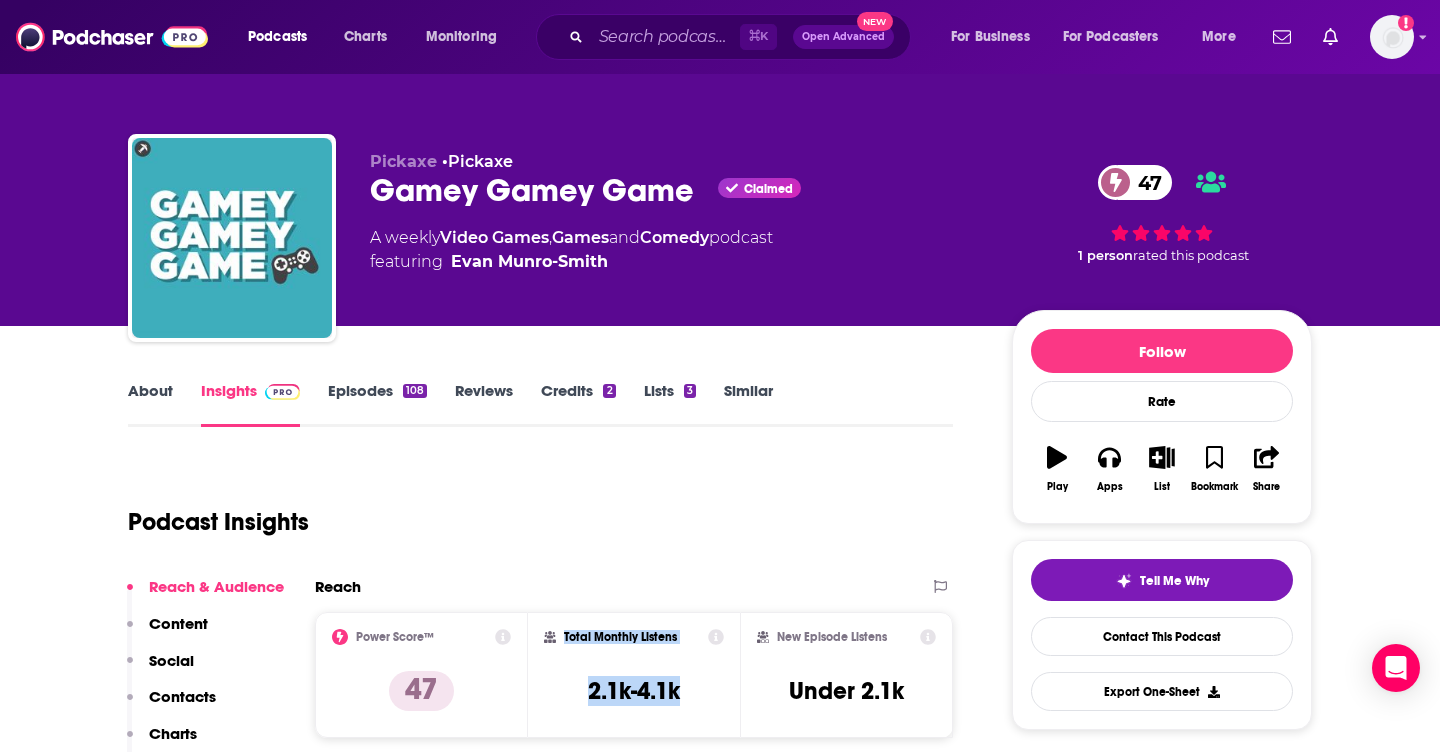 drag, startPoint x: 695, startPoint y: 693, endPoint x: 541, endPoint y: 690, distance: 154.02922 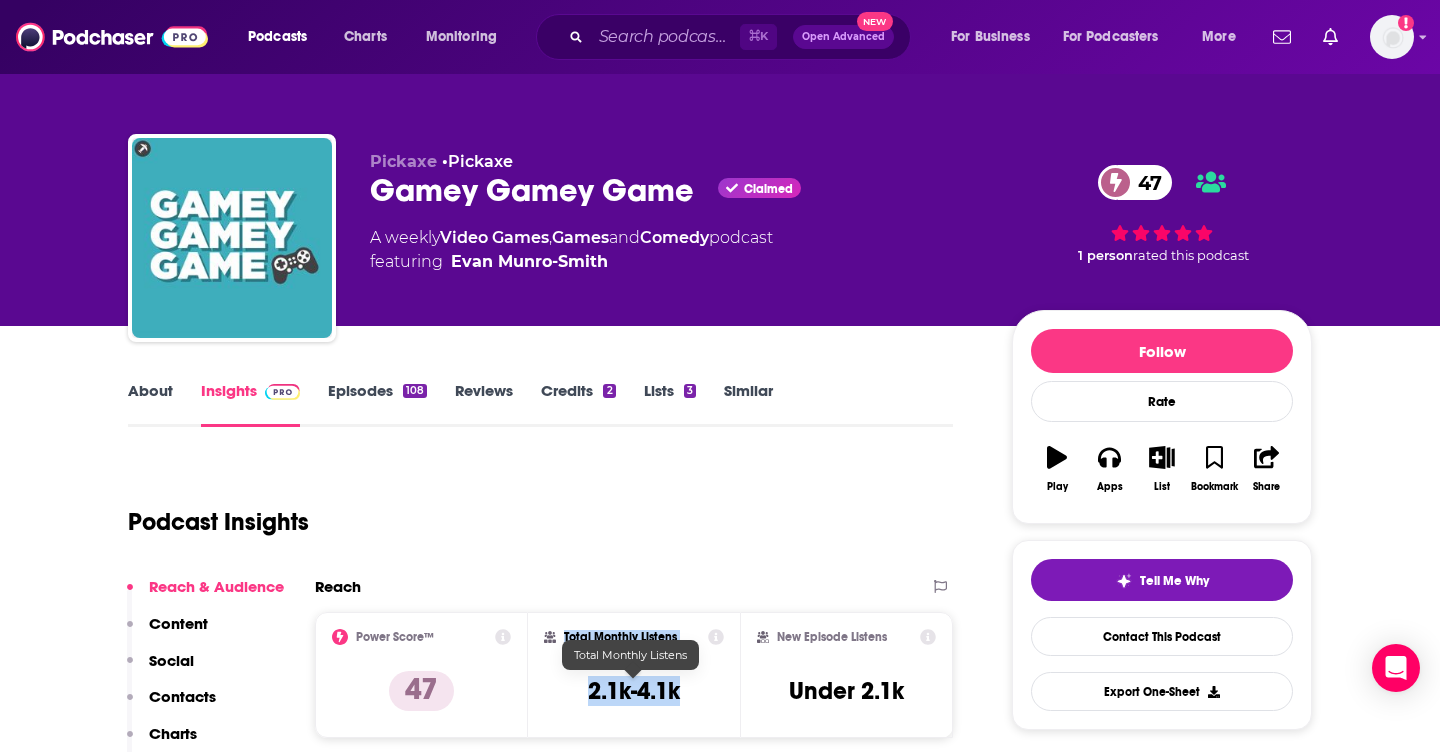 copy on "Total Monthly Listens 2.1k-4.1k" 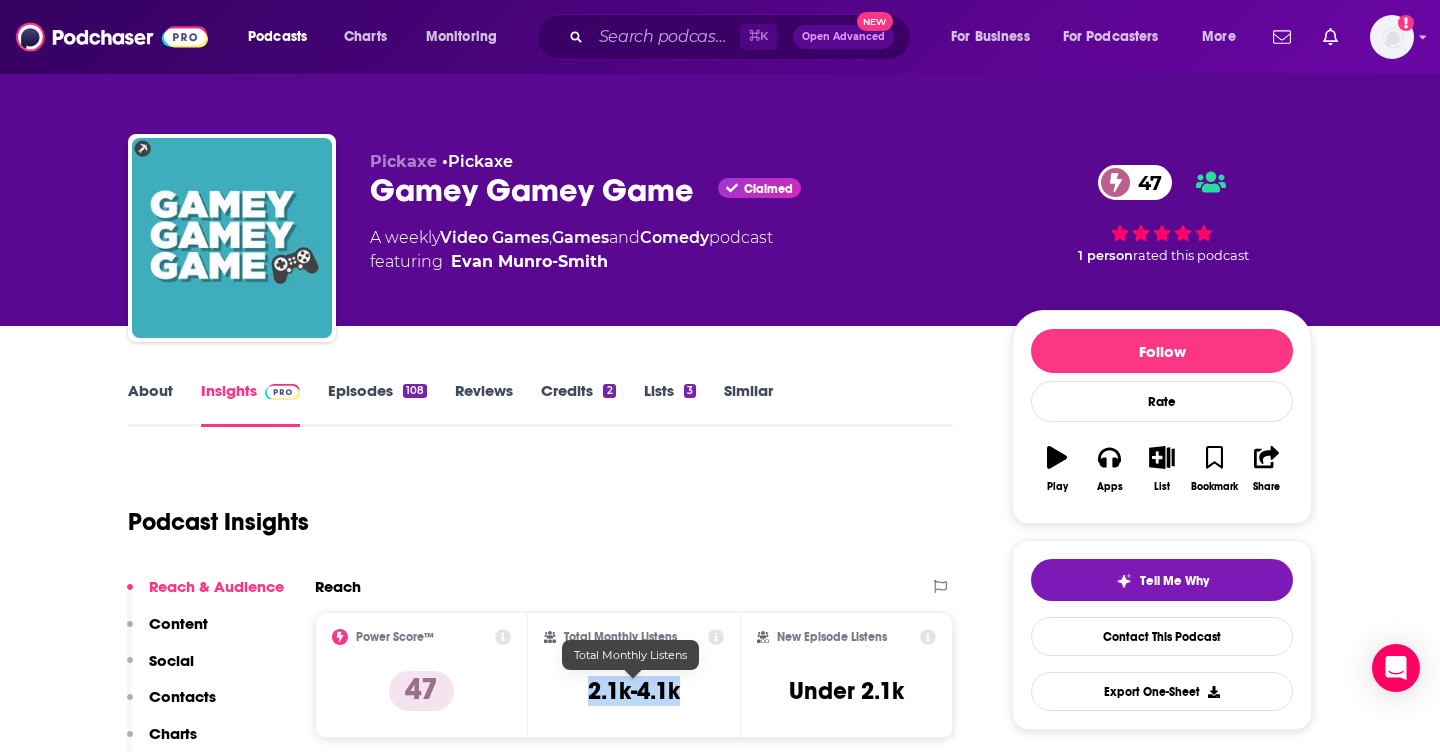drag, startPoint x: 688, startPoint y: 695, endPoint x: 585, endPoint y: 696, distance: 103.00485 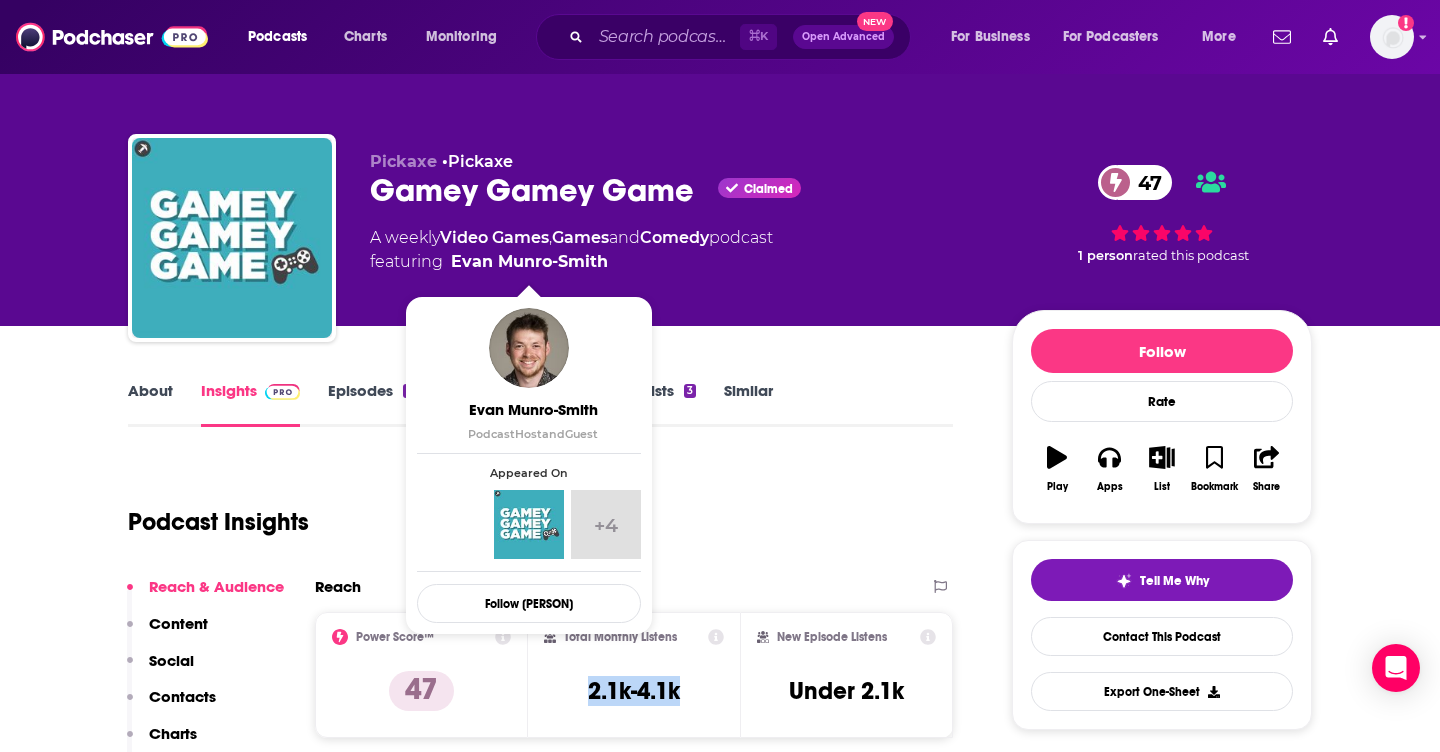 drag, startPoint x: 617, startPoint y: 255, endPoint x: 602, endPoint y: 260, distance: 15.811388 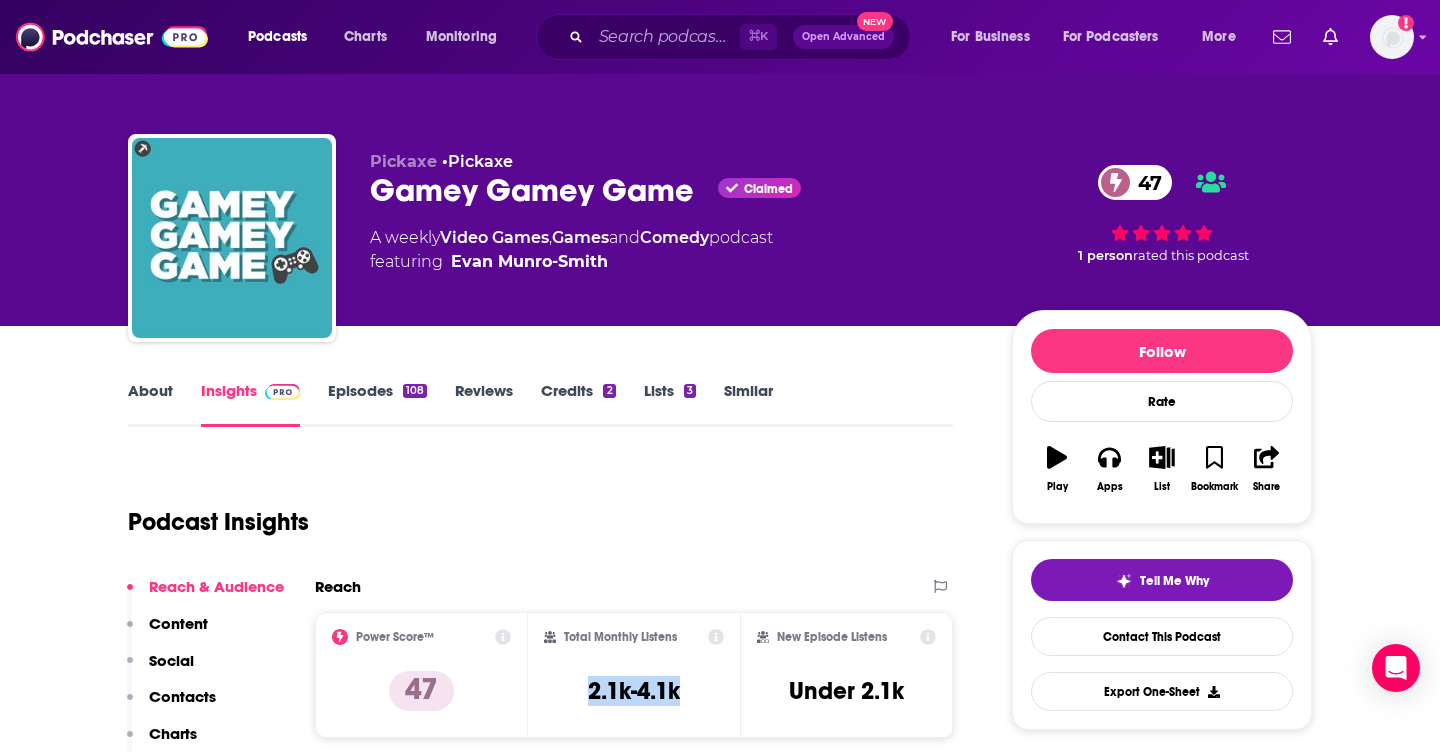 copy on "Evan Munro-Smith" 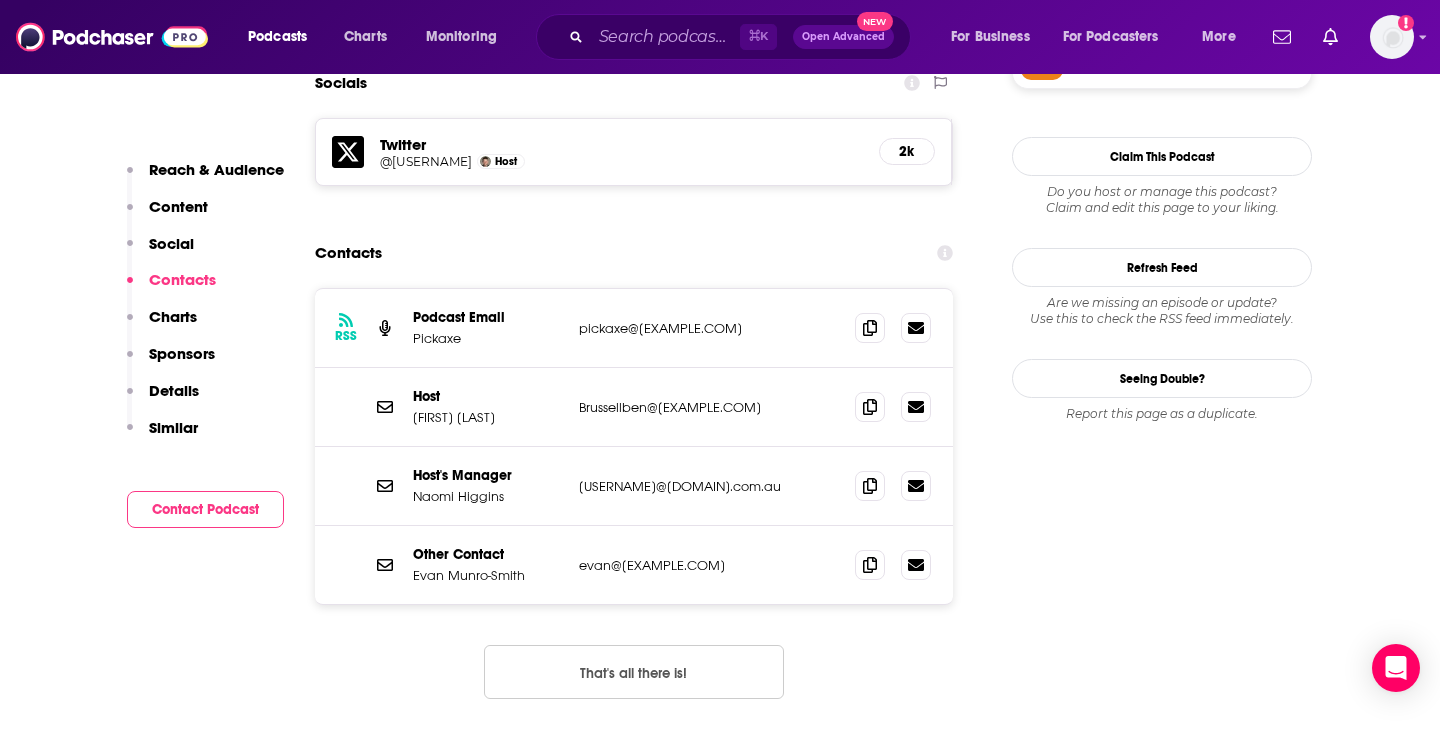 scroll, scrollTop: 1663, scrollLeft: 0, axis: vertical 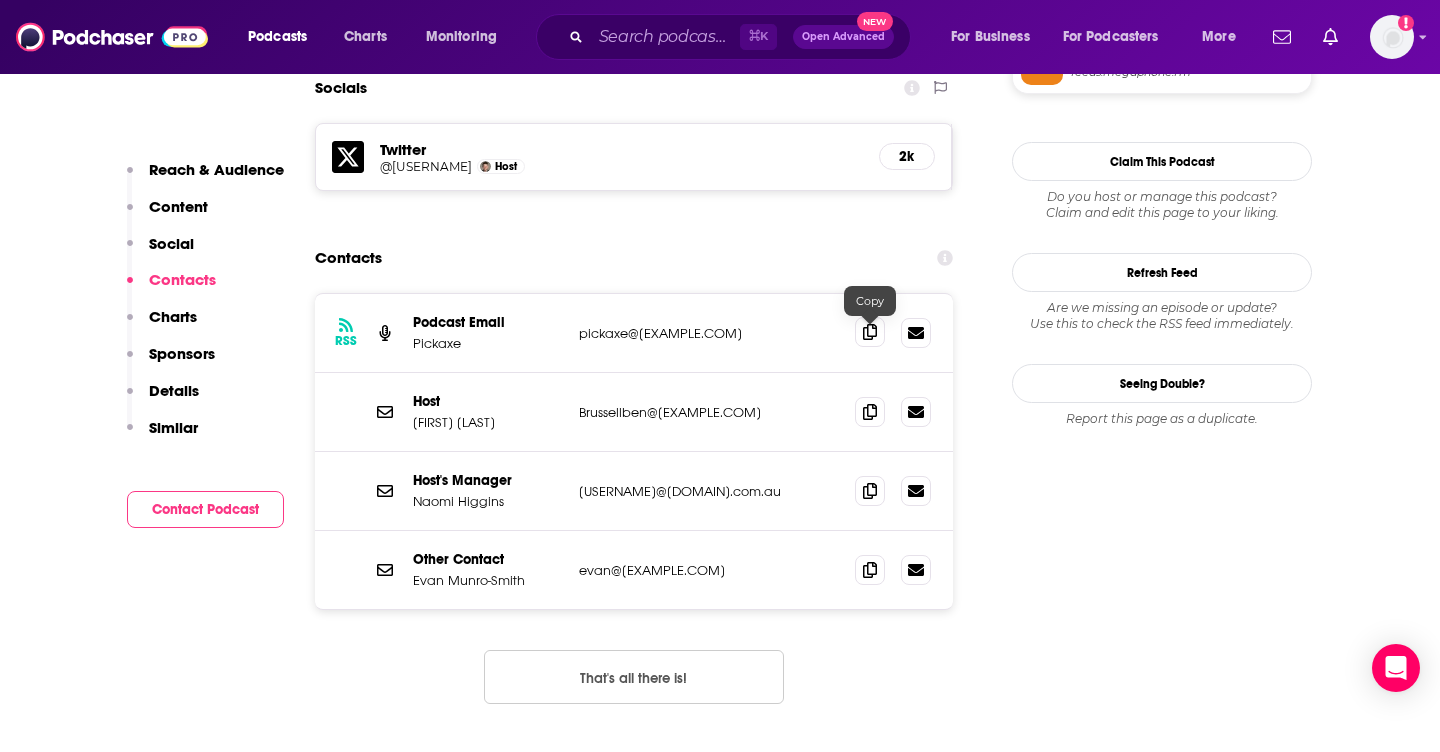 click at bounding box center [870, 332] 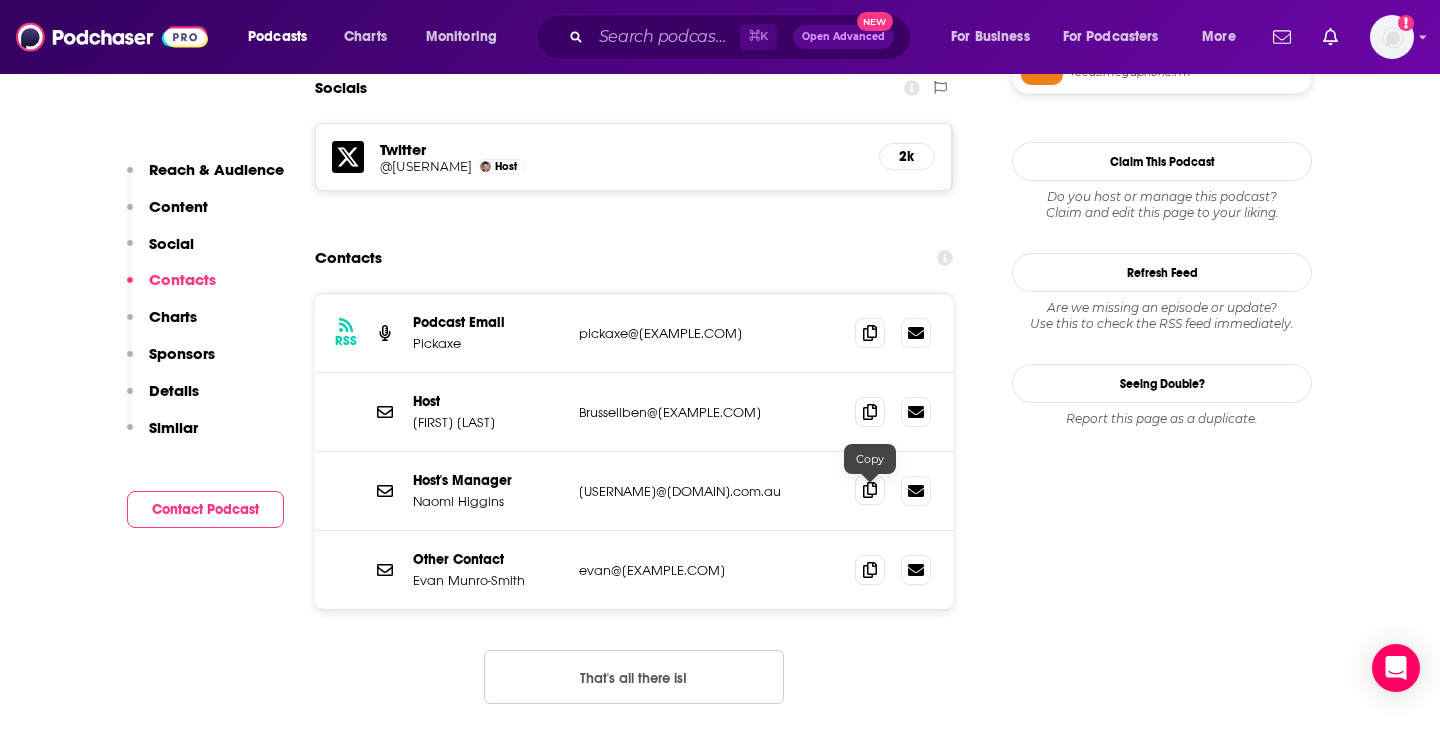 click 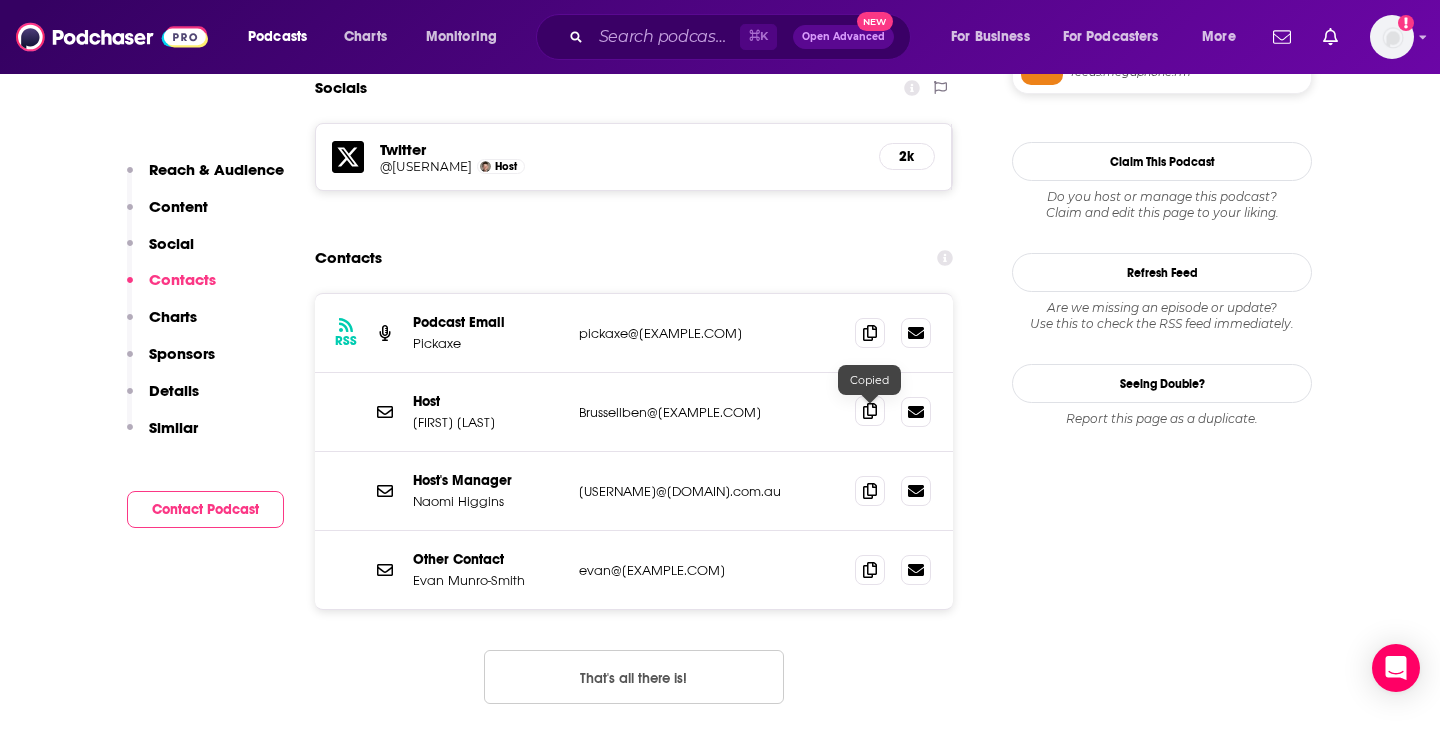 click at bounding box center (870, 411) 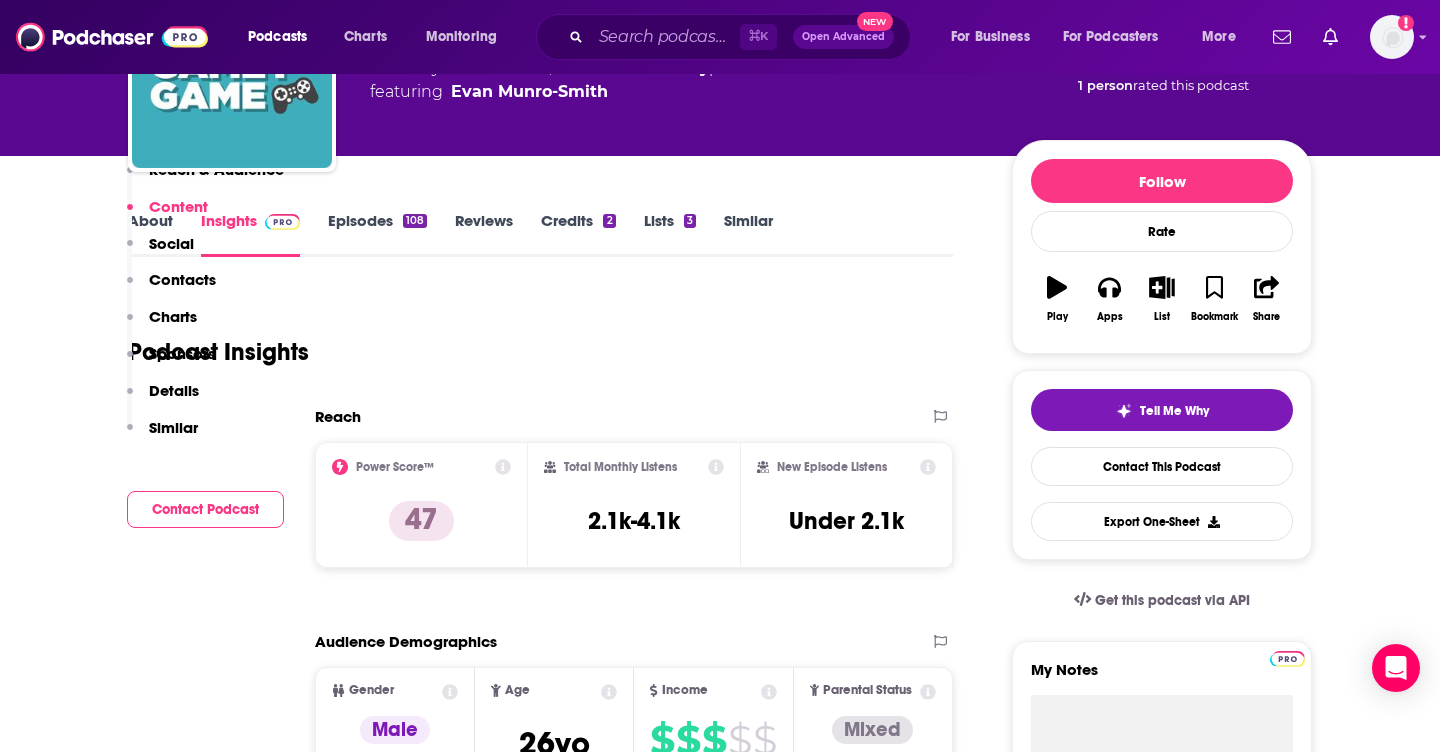 scroll, scrollTop: 0, scrollLeft: 0, axis: both 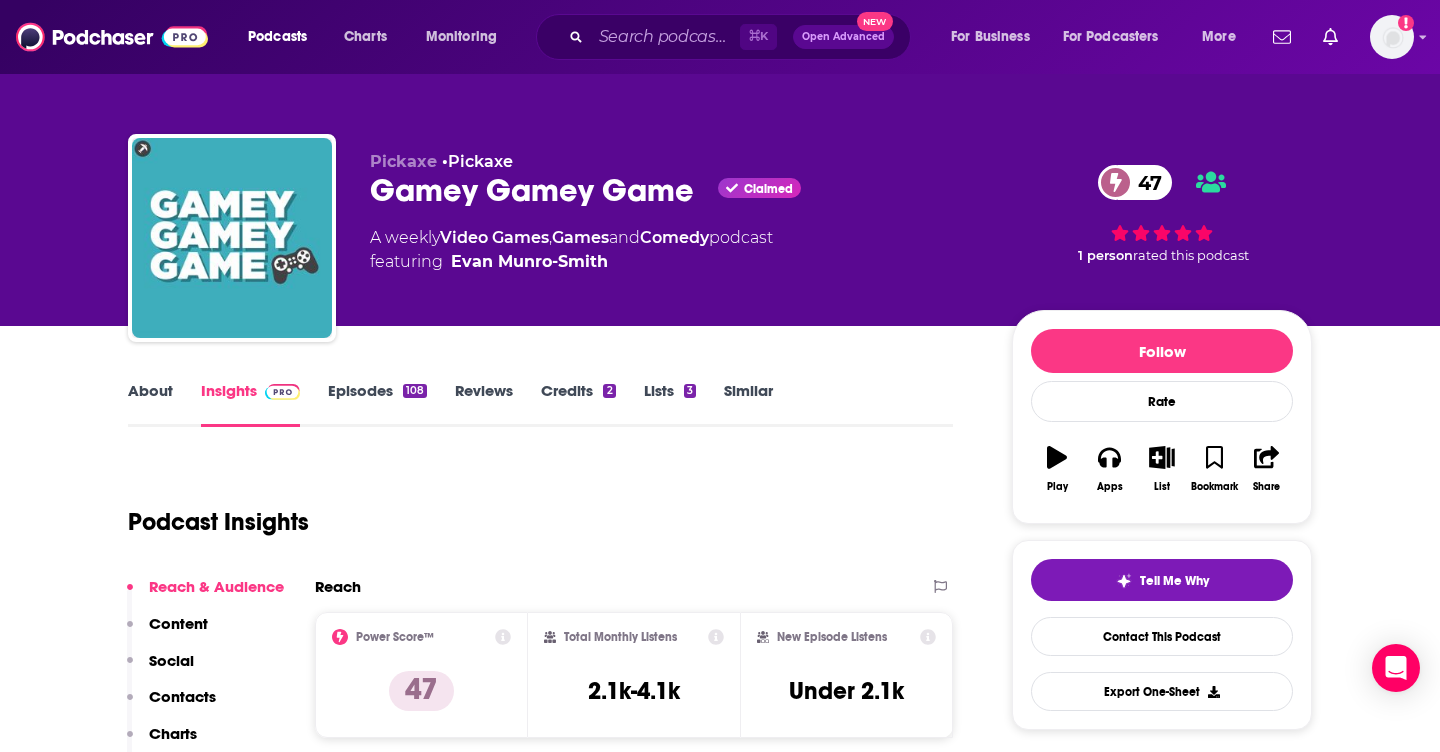 click on "About" at bounding box center [150, 404] 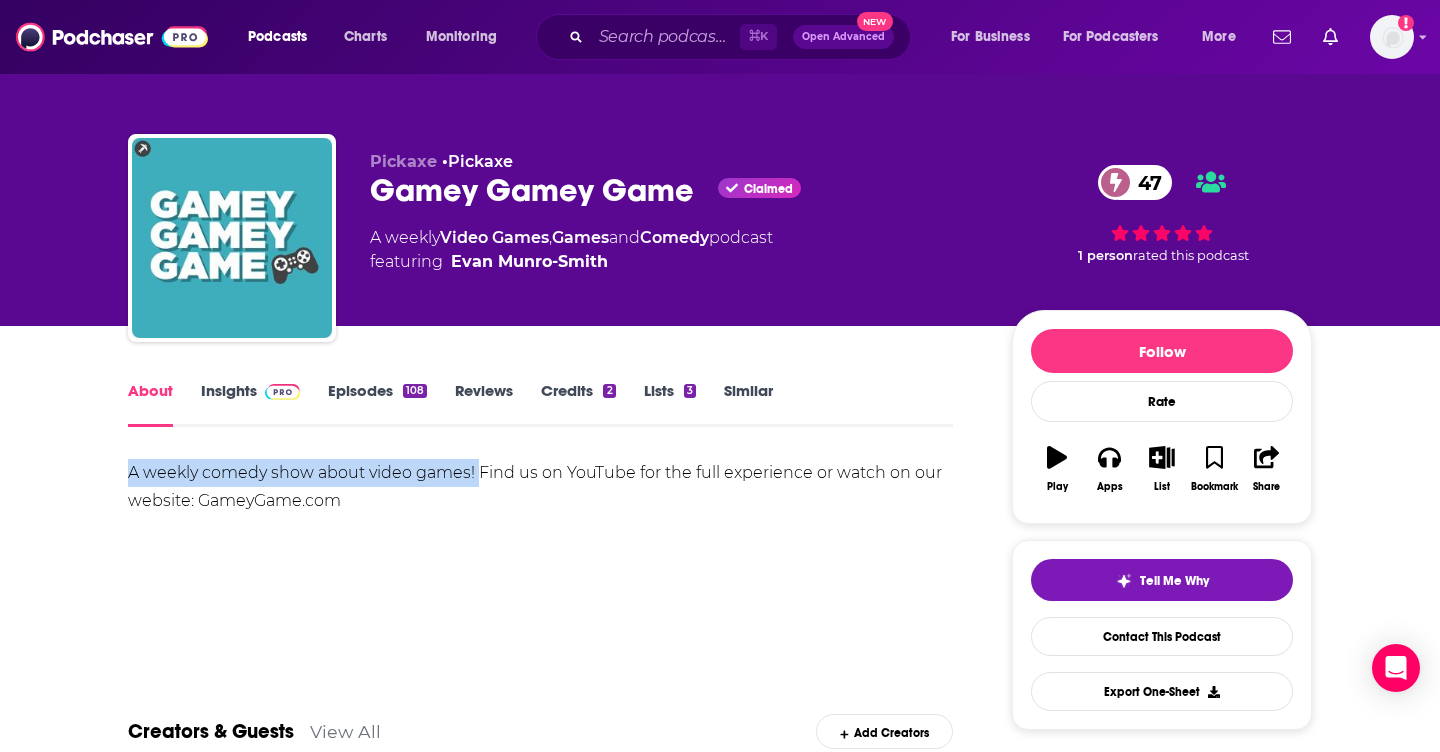 drag, startPoint x: 479, startPoint y: 475, endPoint x: 115, endPoint y: 472, distance: 364.01236 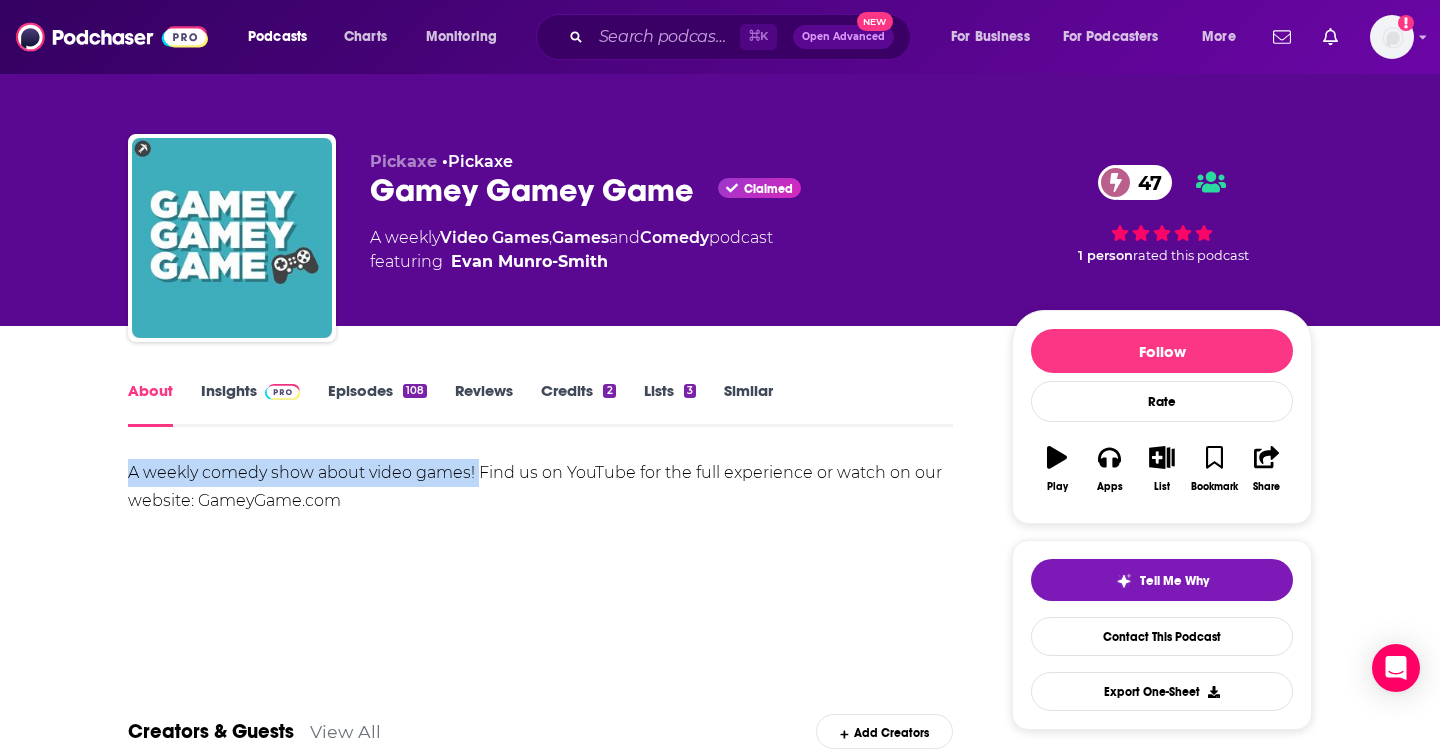click at bounding box center [282, 392] 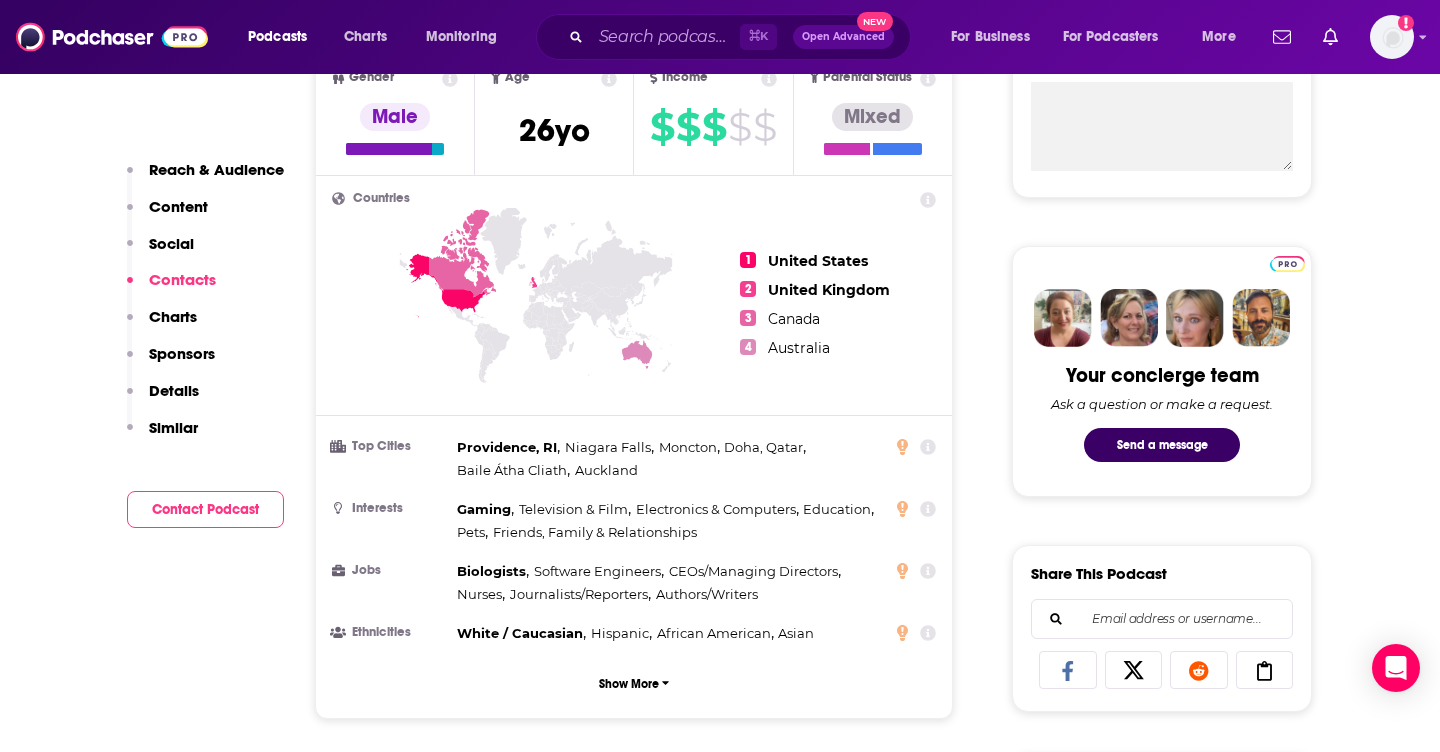scroll, scrollTop: 353, scrollLeft: 0, axis: vertical 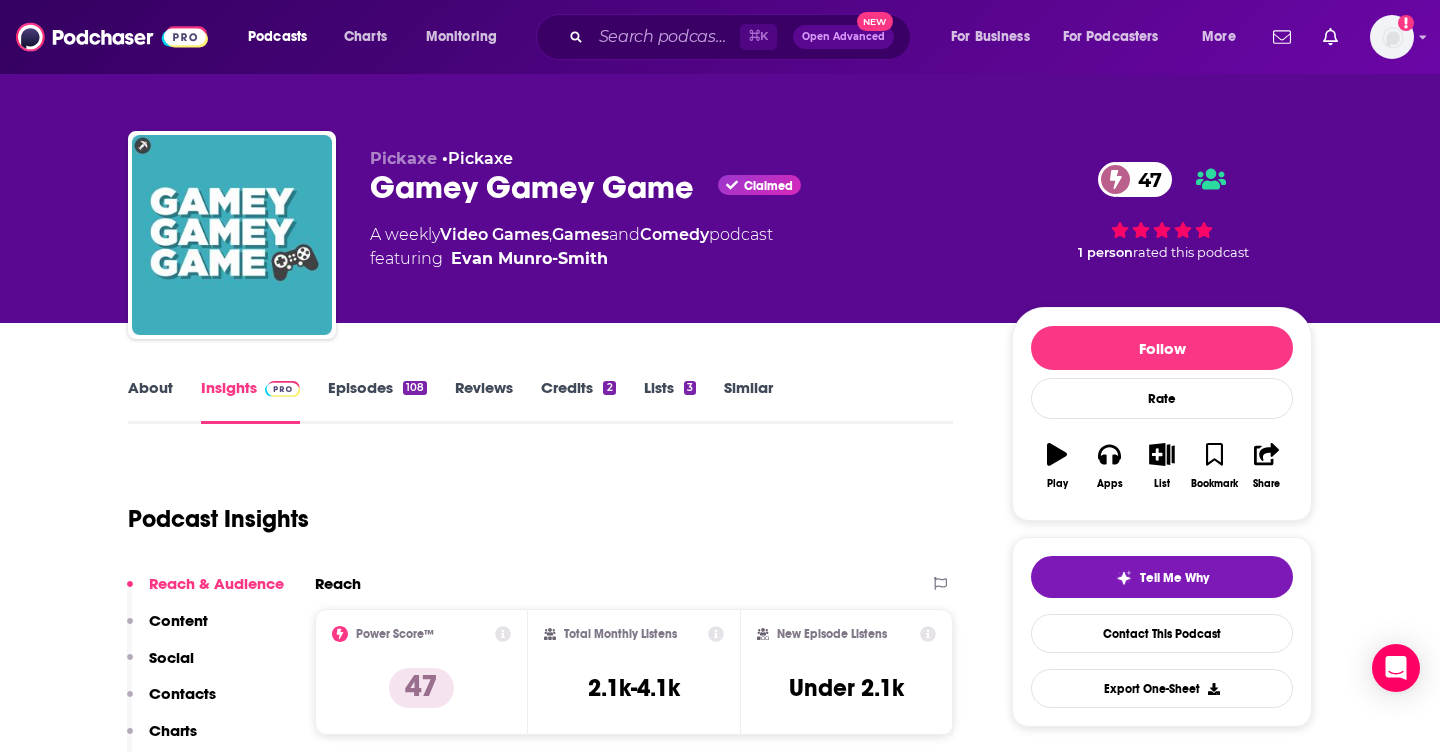 click on "⌘  K Open Advanced New" at bounding box center [723, 37] 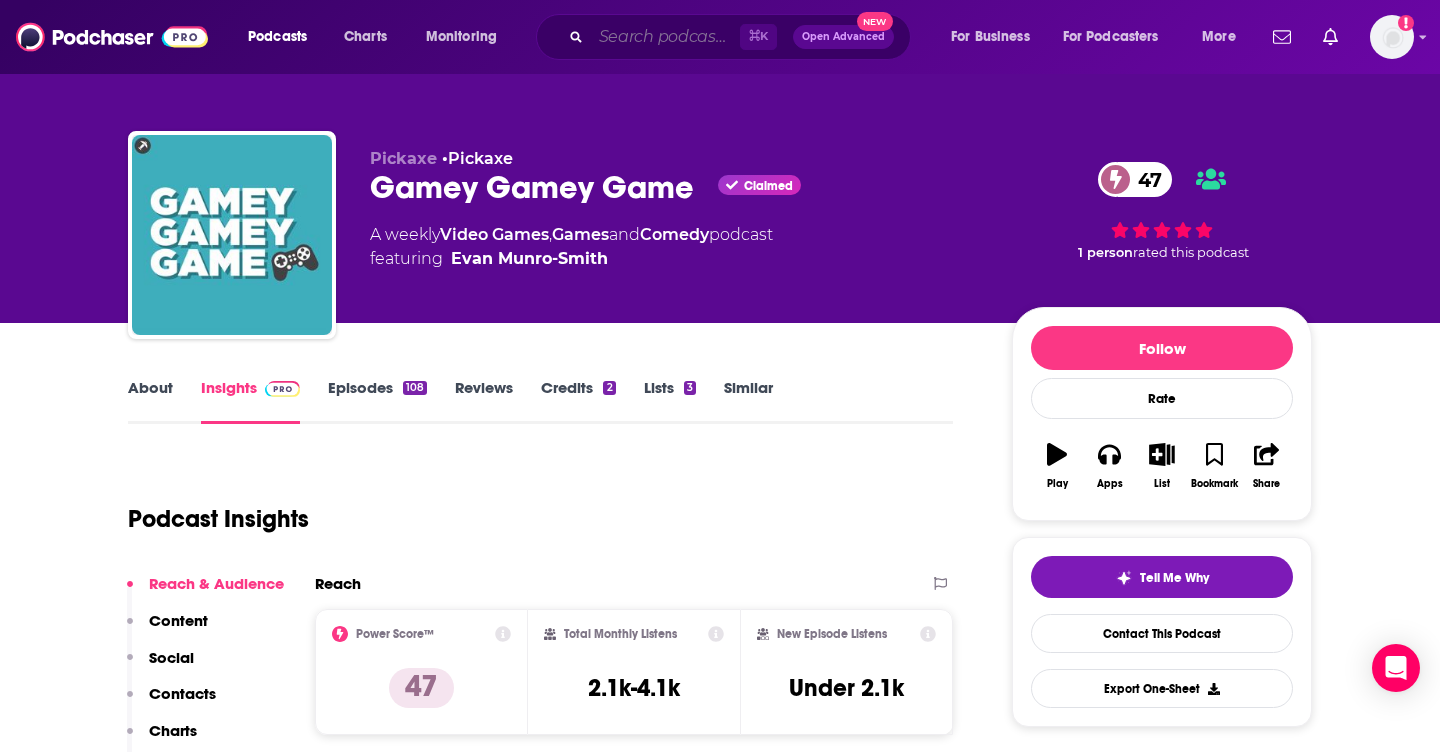 click at bounding box center [665, 37] 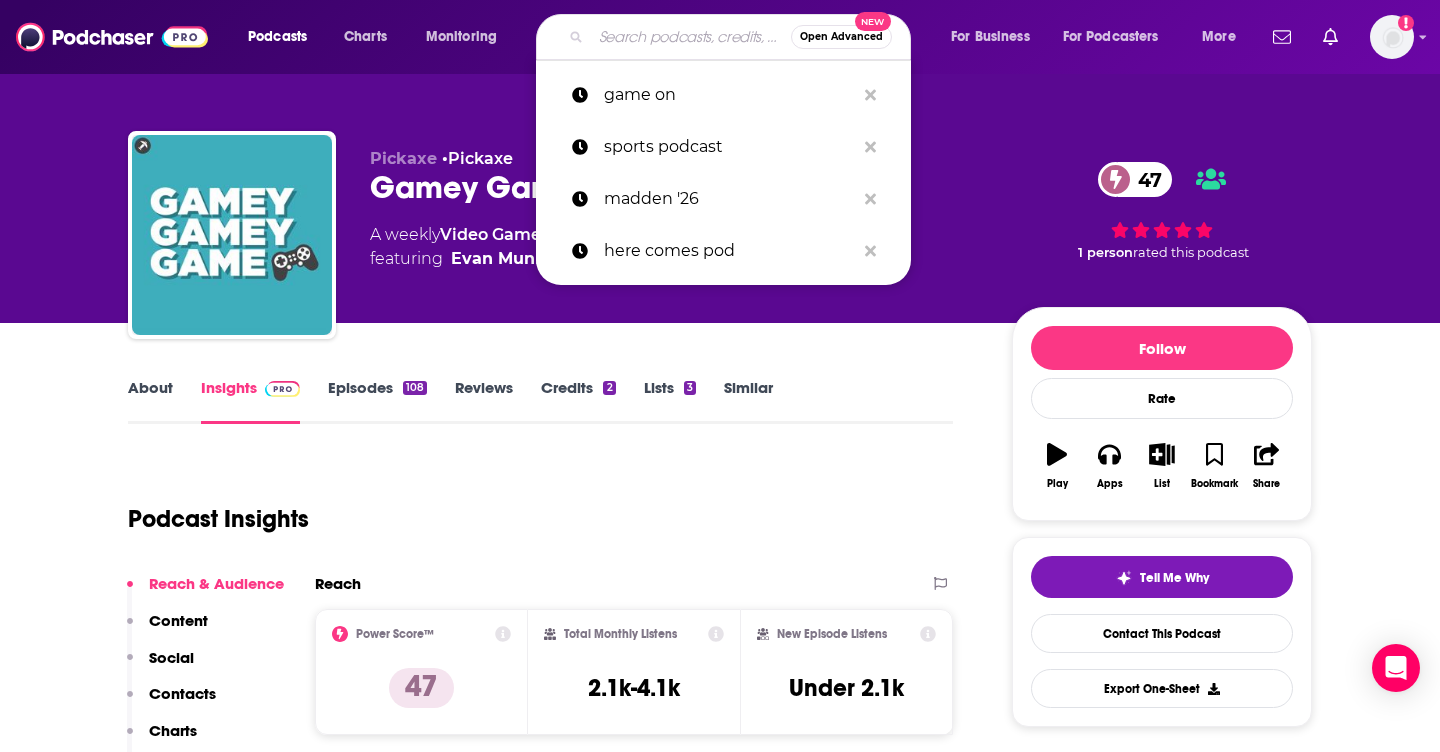 paste on "A weekly comedy show about video games!" 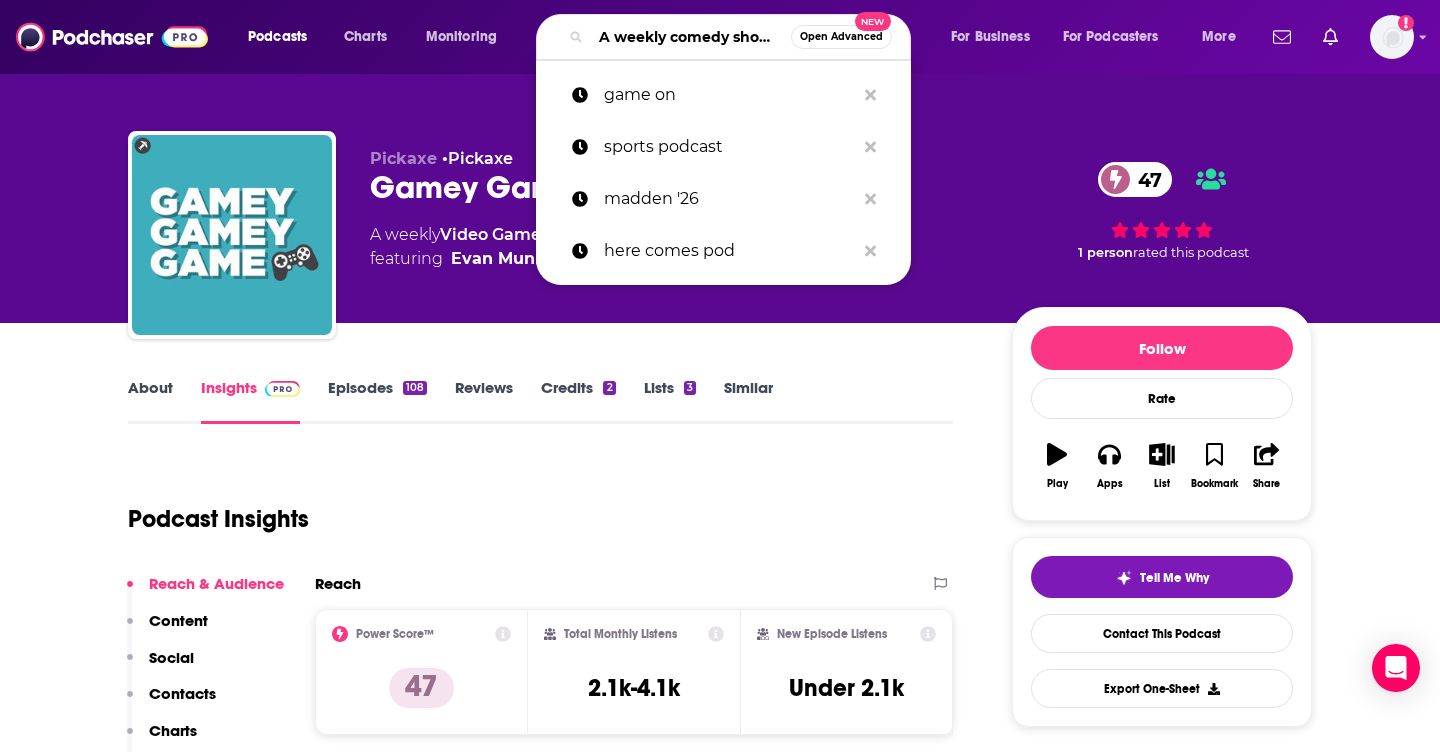scroll, scrollTop: 0, scrollLeft: 184, axis: horizontal 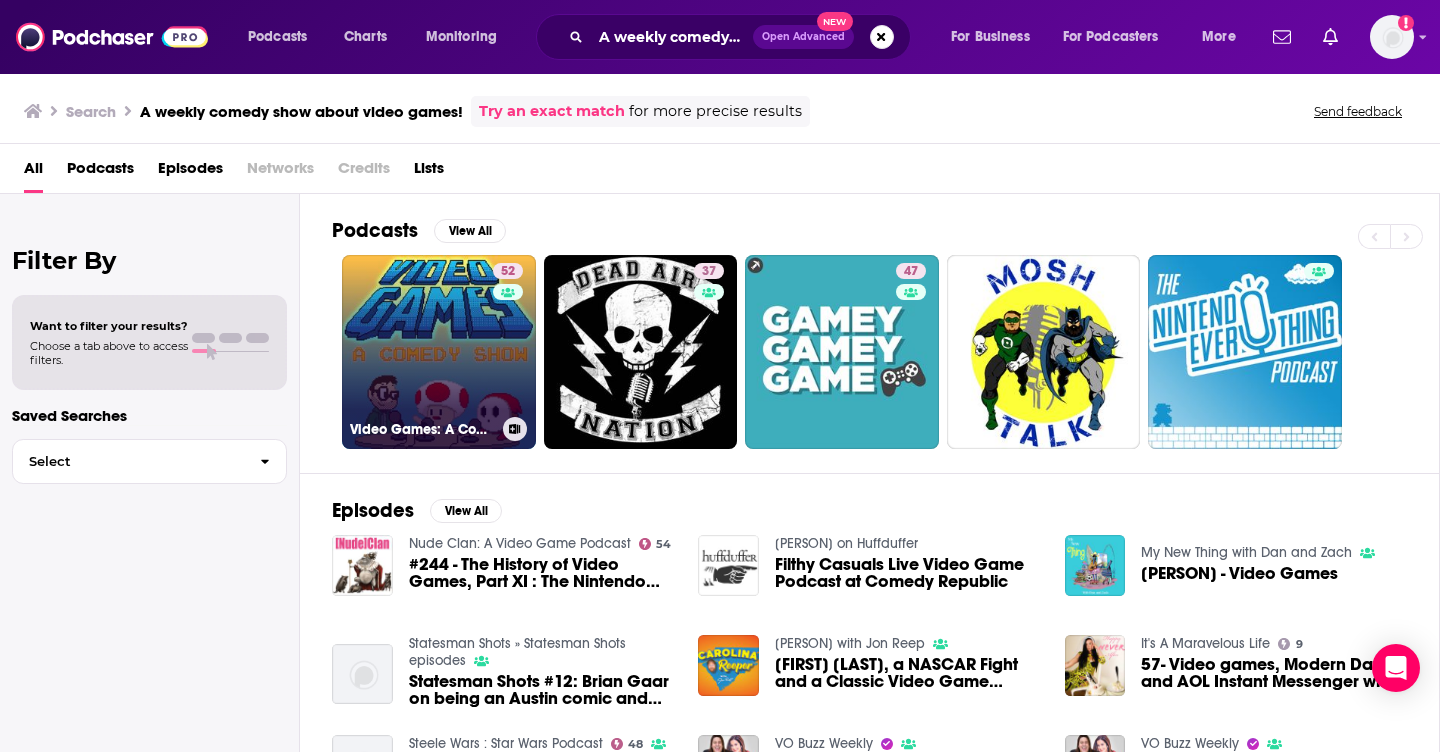 click on "52 Video Games: A Comedy Show" at bounding box center (439, 352) 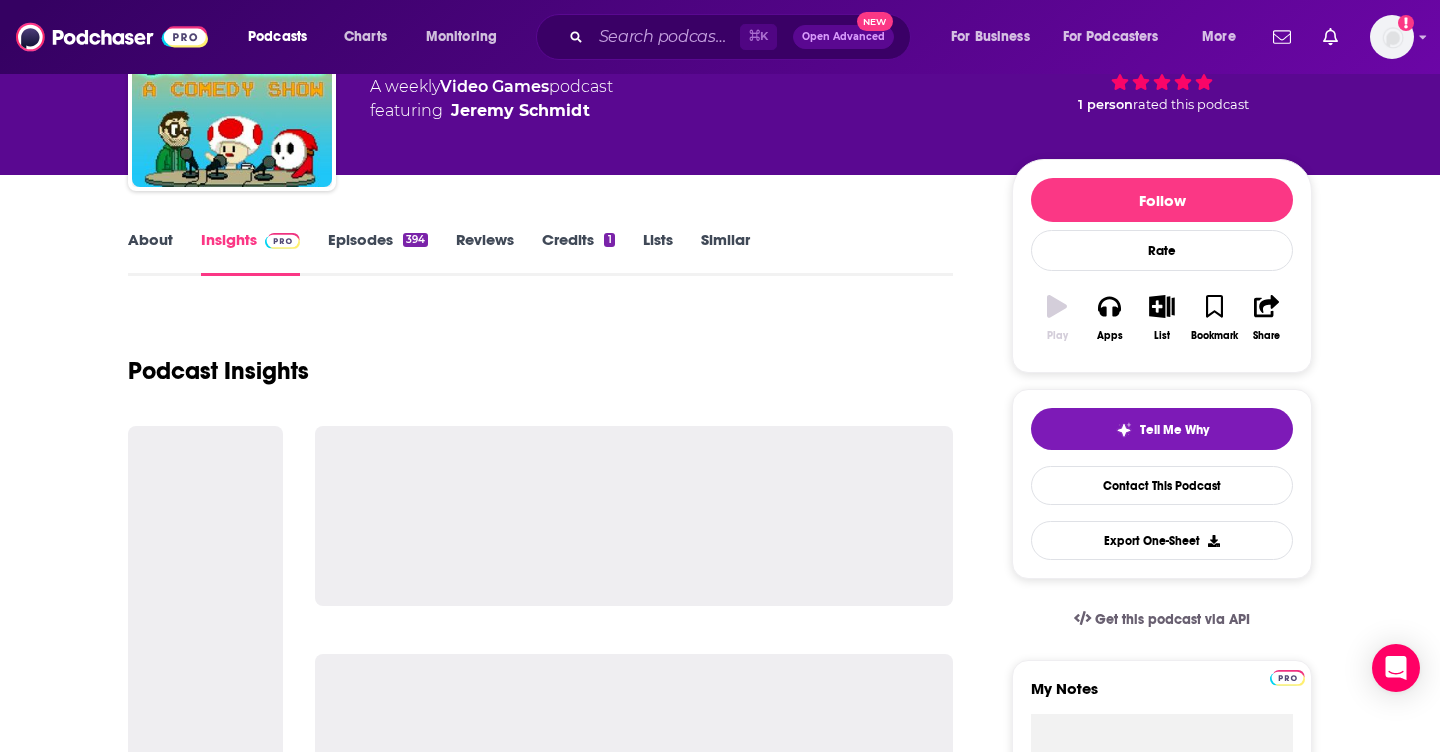 scroll, scrollTop: 206, scrollLeft: 0, axis: vertical 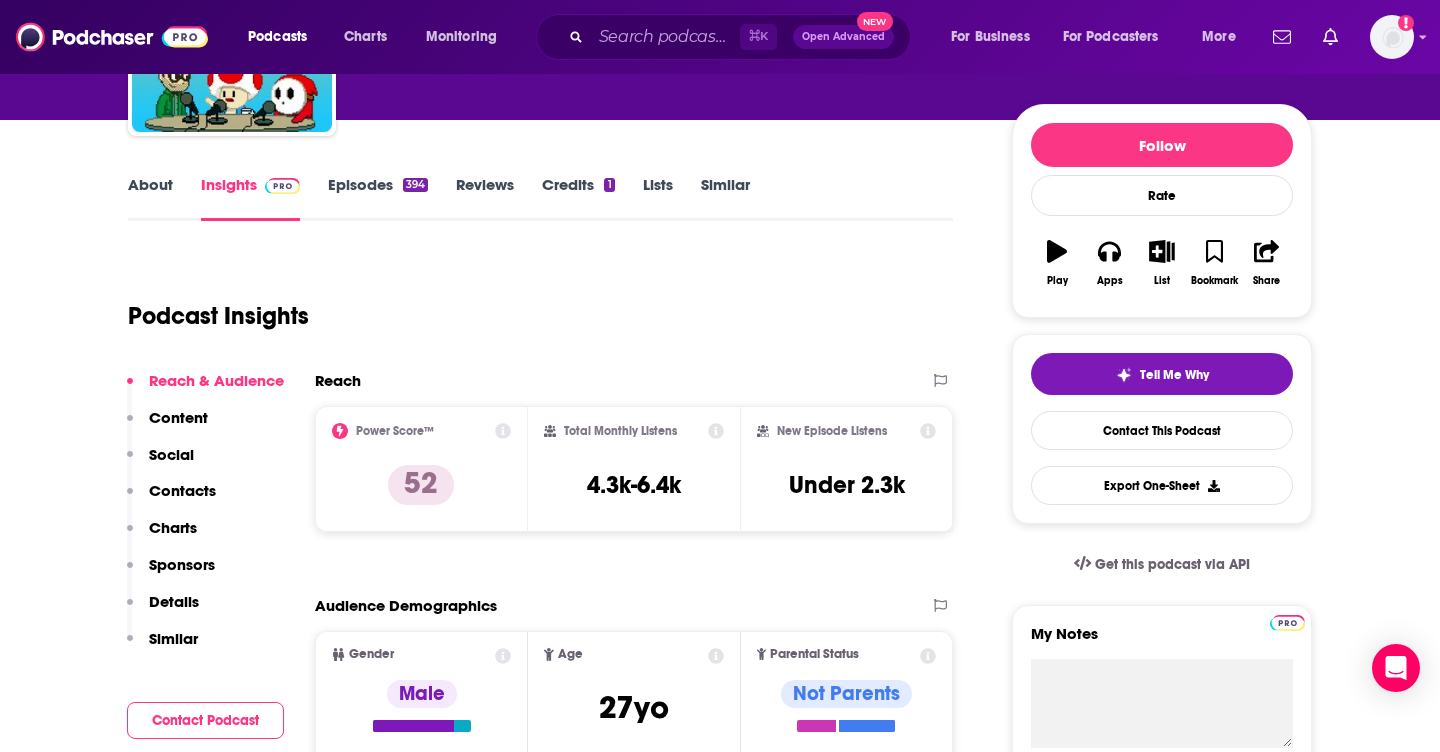 click on "About" at bounding box center [150, 198] 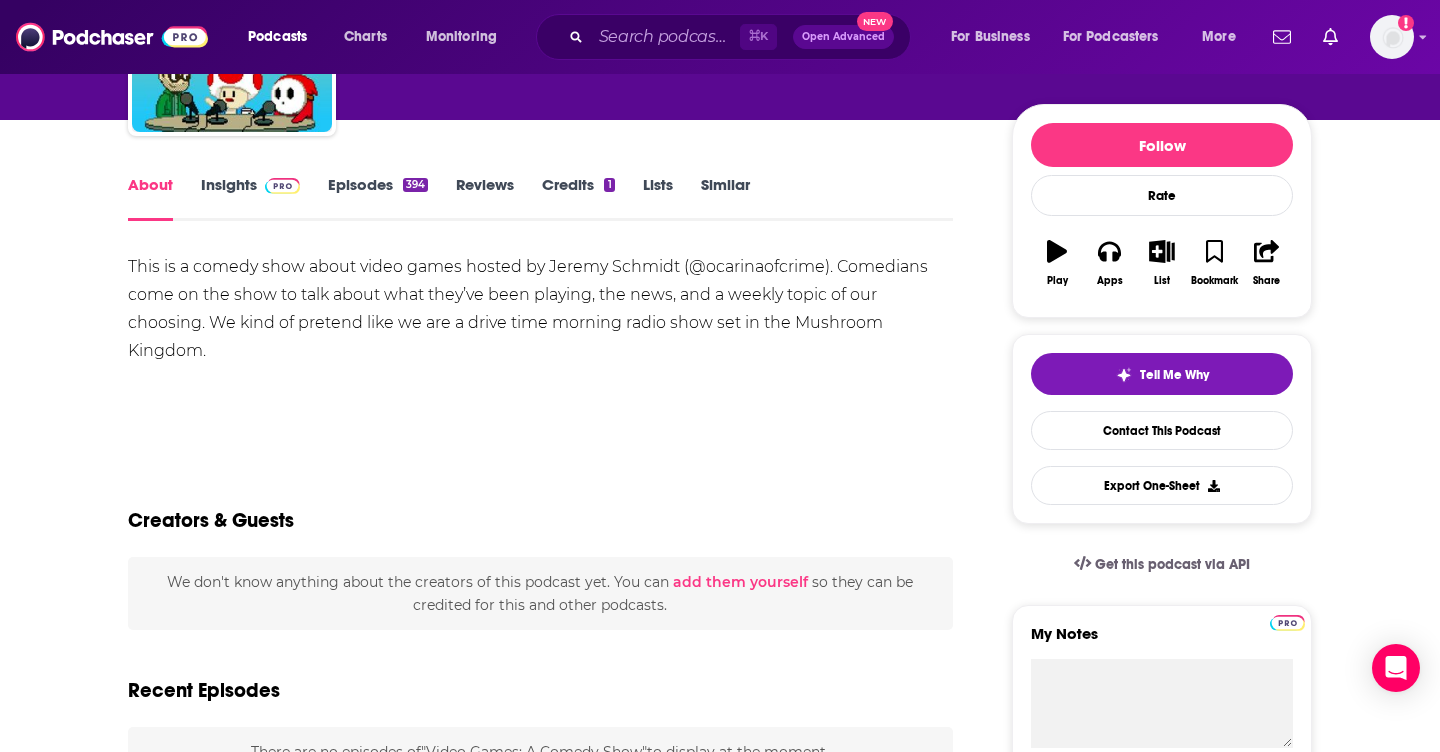 scroll, scrollTop: 0, scrollLeft: 0, axis: both 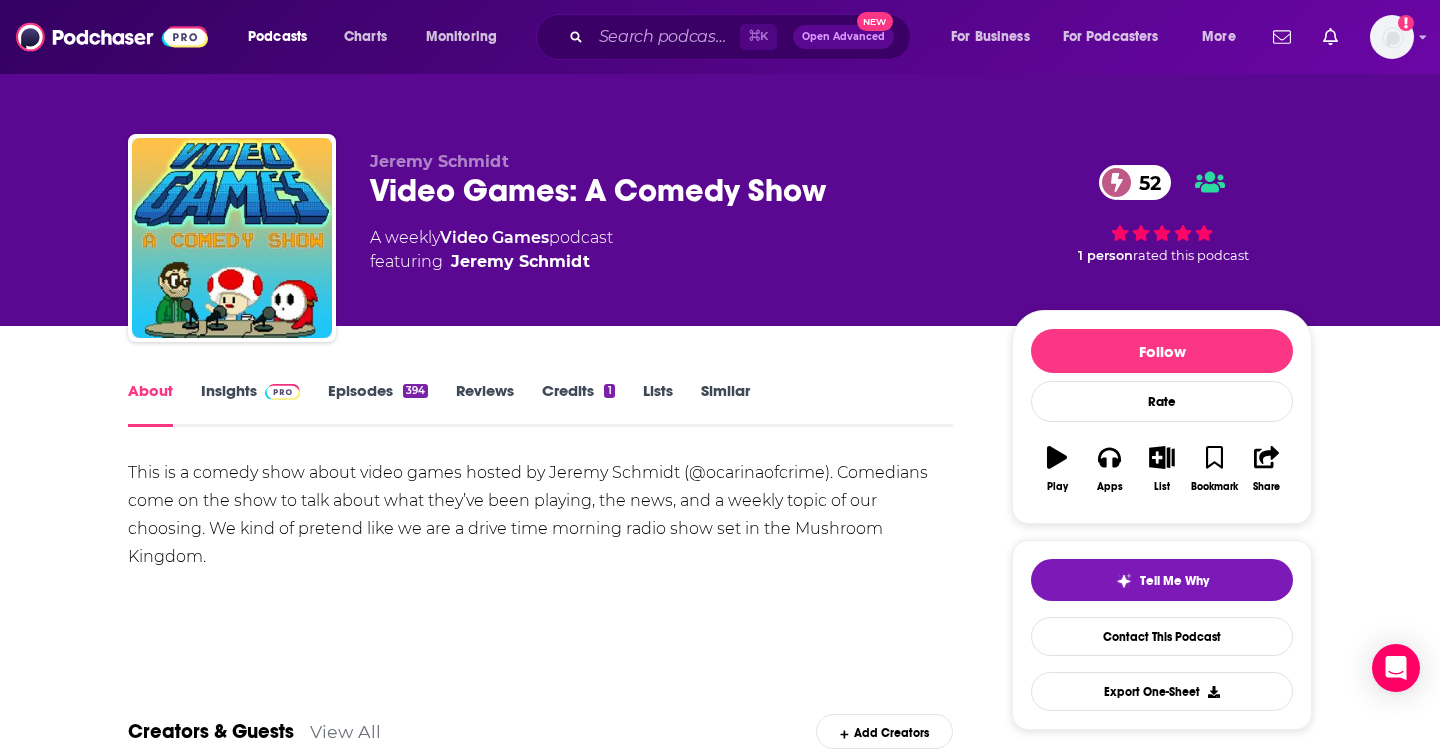 click on "Insights" at bounding box center (250, 404) 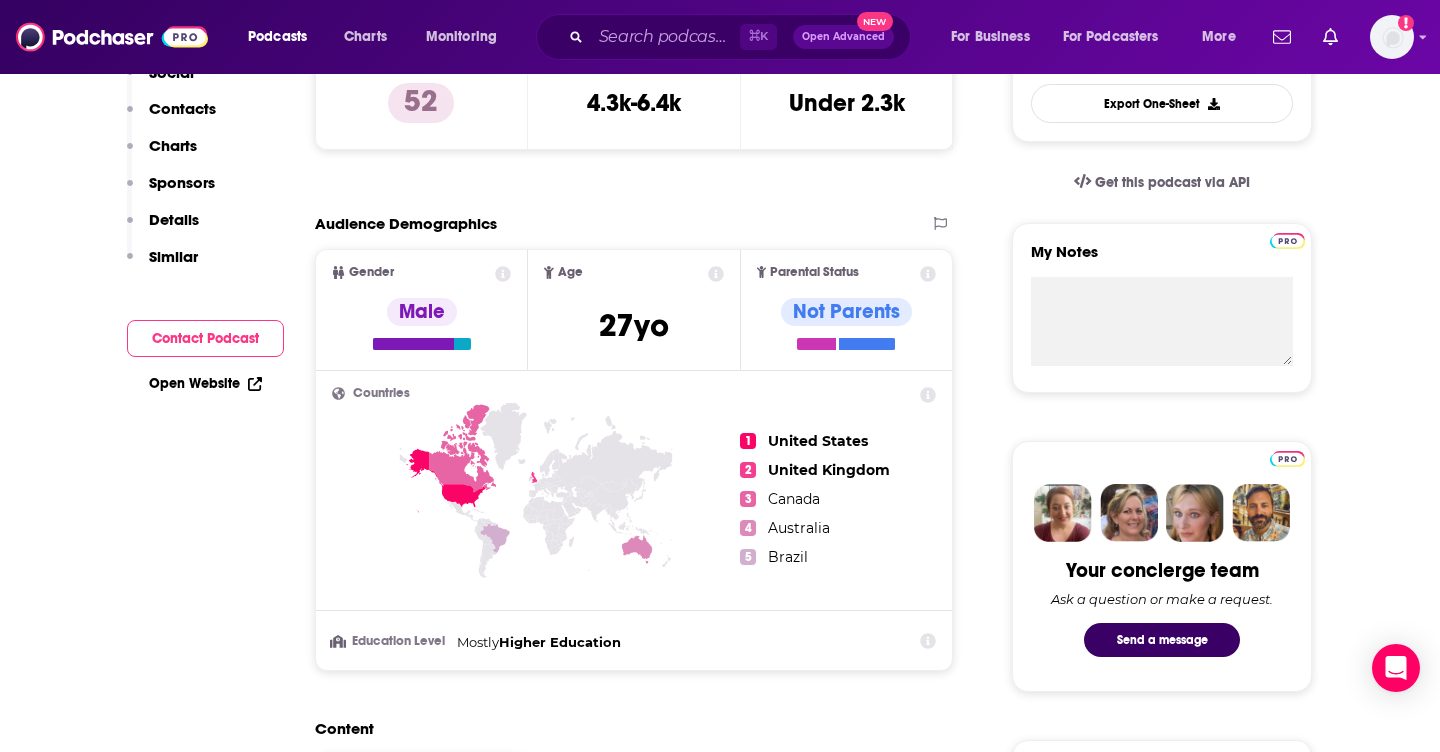 scroll, scrollTop: 0, scrollLeft: 0, axis: both 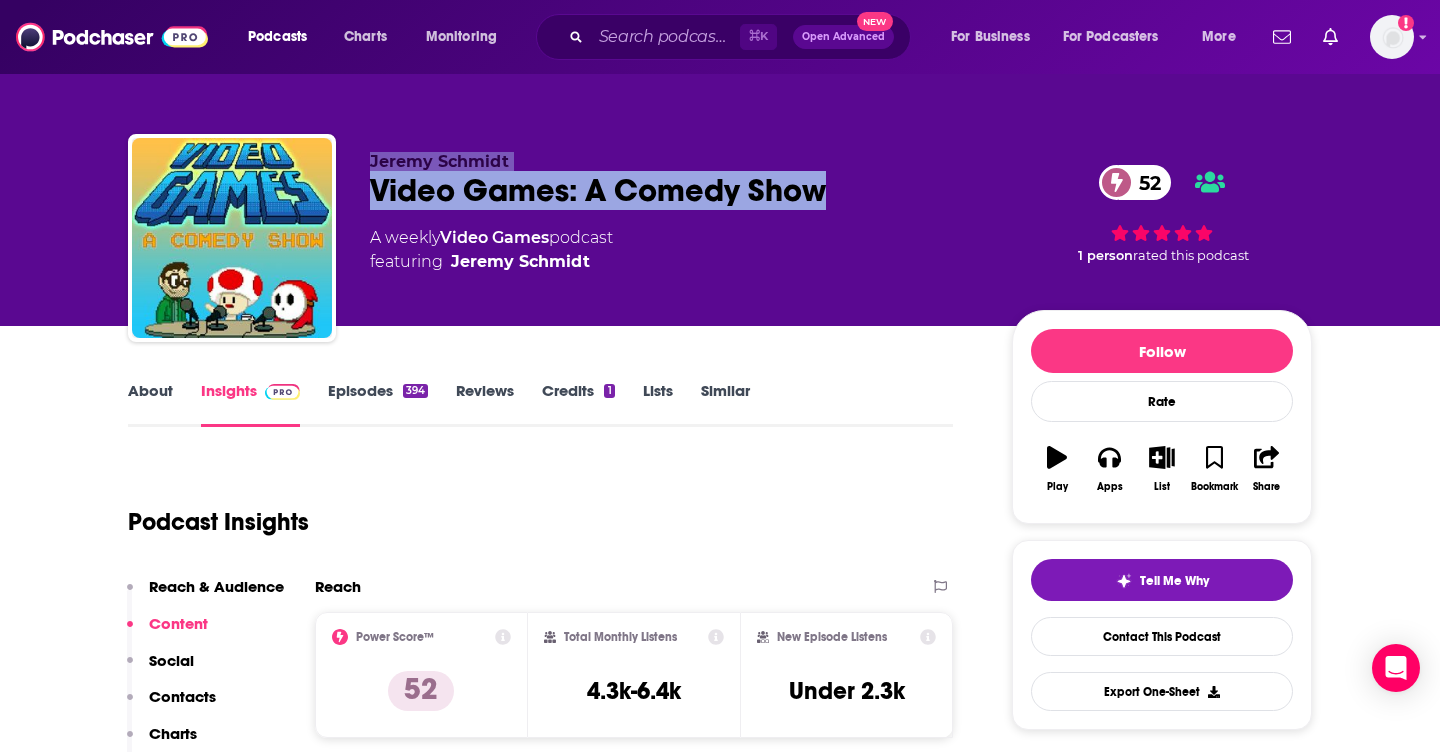 drag, startPoint x: 841, startPoint y: 196, endPoint x: 250, endPoint y: 196, distance: 591 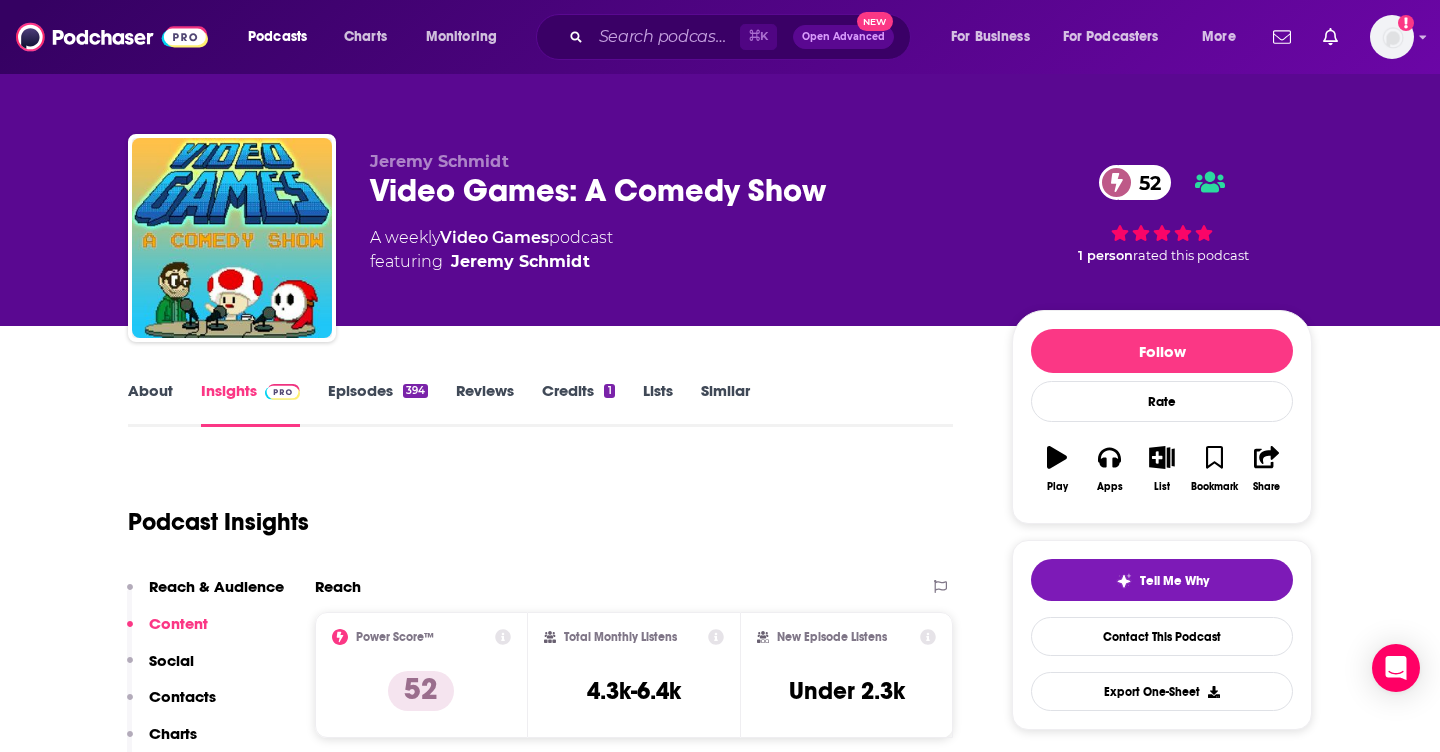 click on "Jeremy Schmidt" at bounding box center (675, 161) 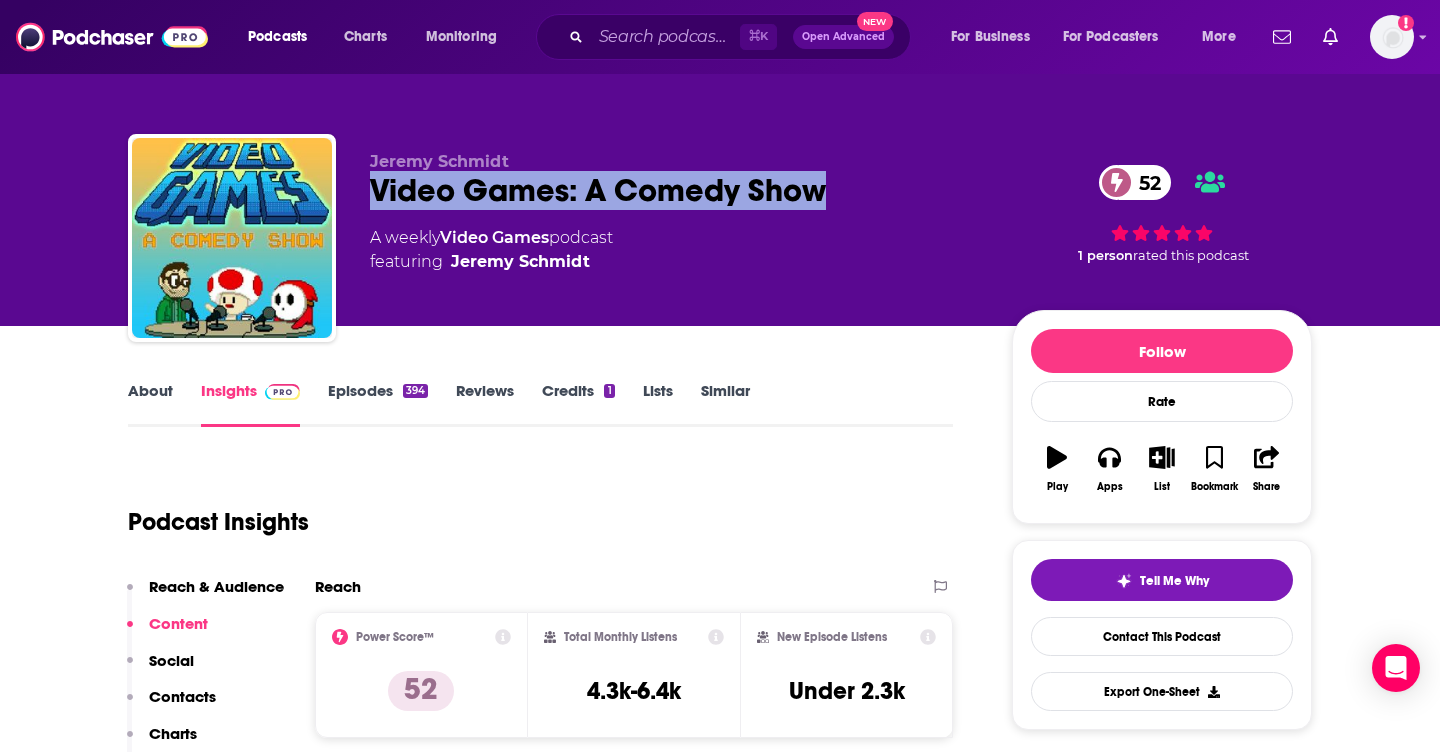 drag, startPoint x: 845, startPoint y: 187, endPoint x: 344, endPoint y: 192, distance: 501.02496 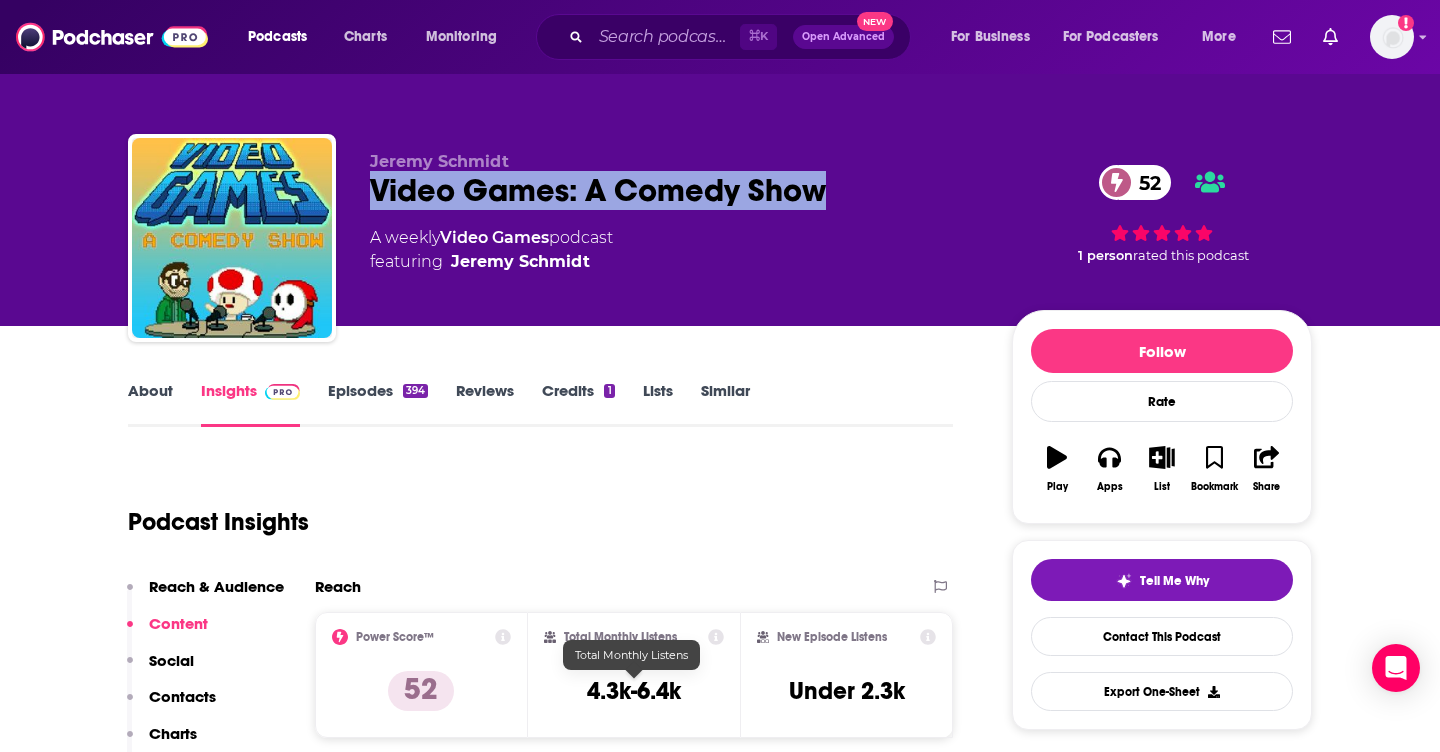 copy on "Video Games: A Comedy Show" 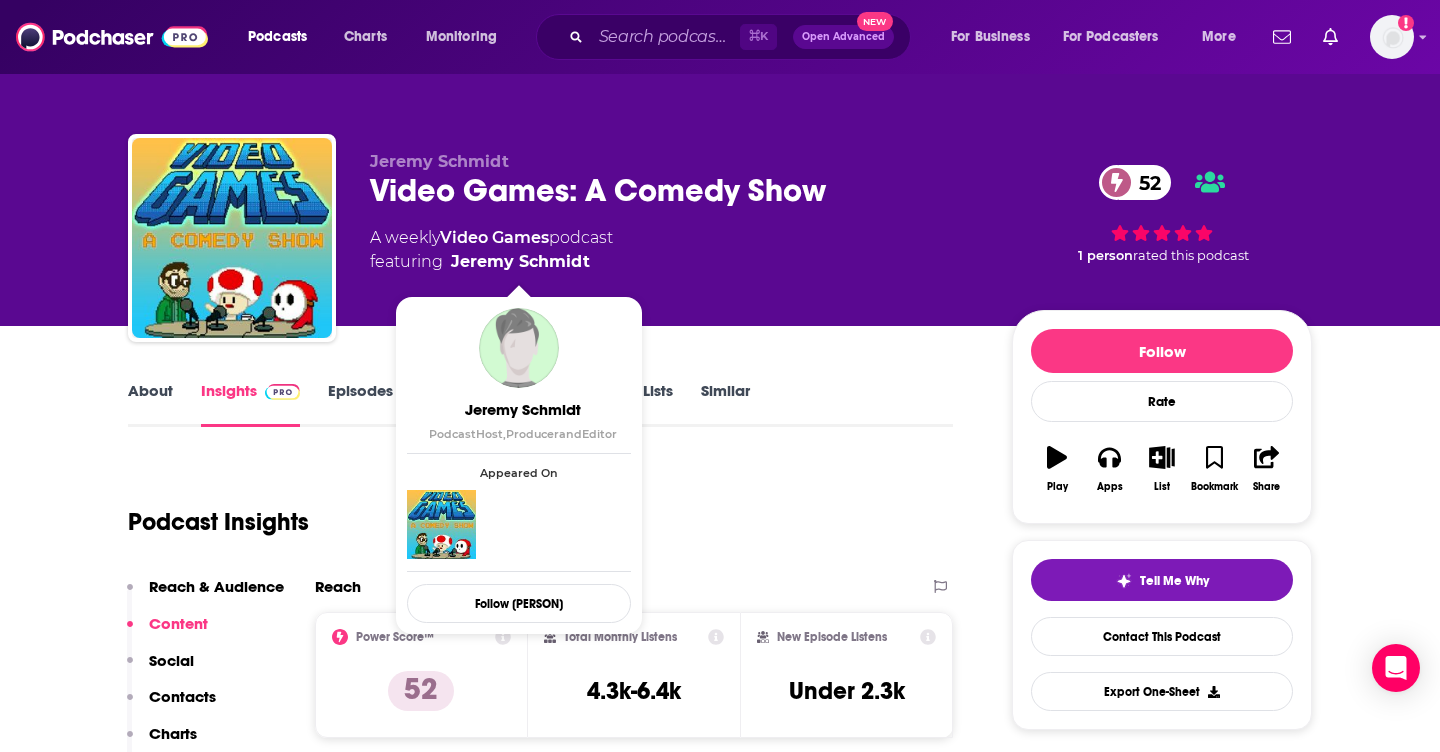 click on "featuring Jeremy Schmidt" at bounding box center [491, 262] 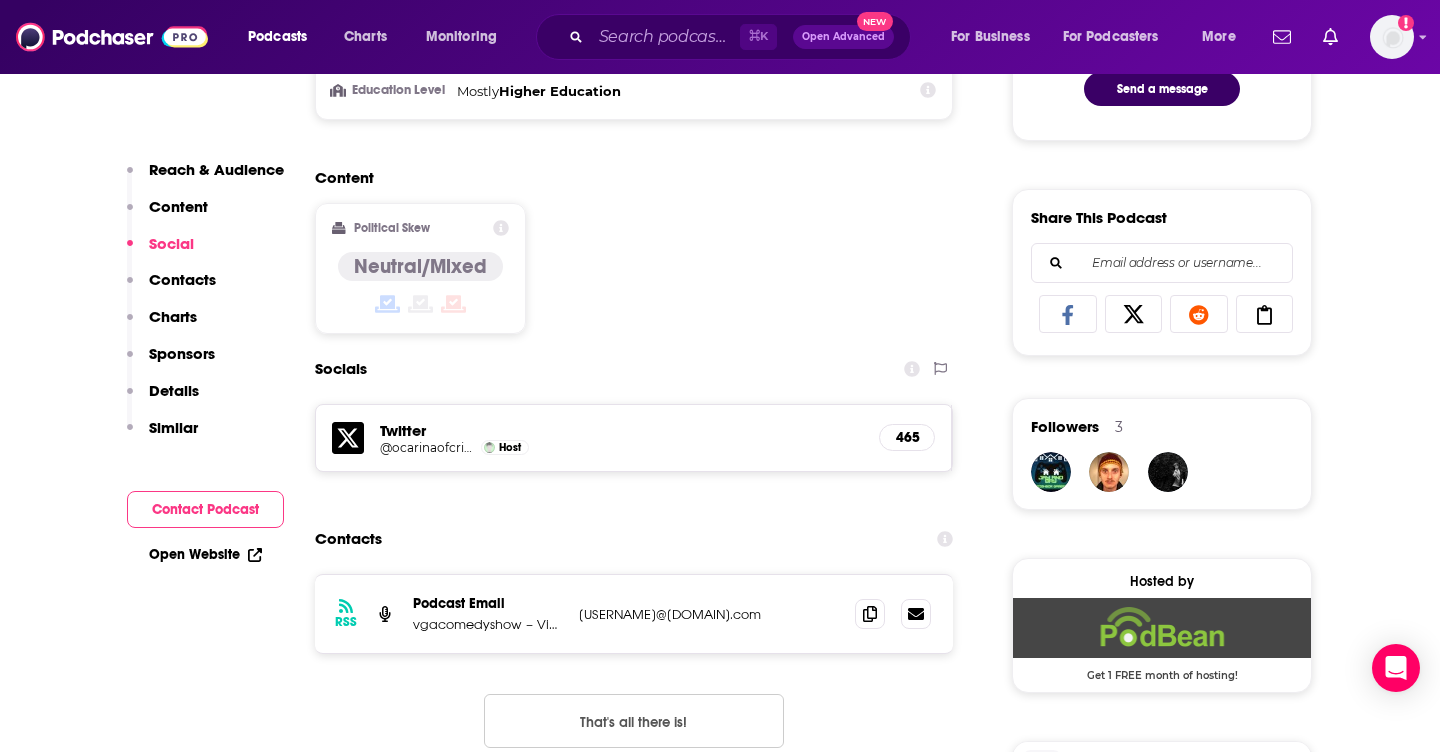 scroll, scrollTop: 1262, scrollLeft: 0, axis: vertical 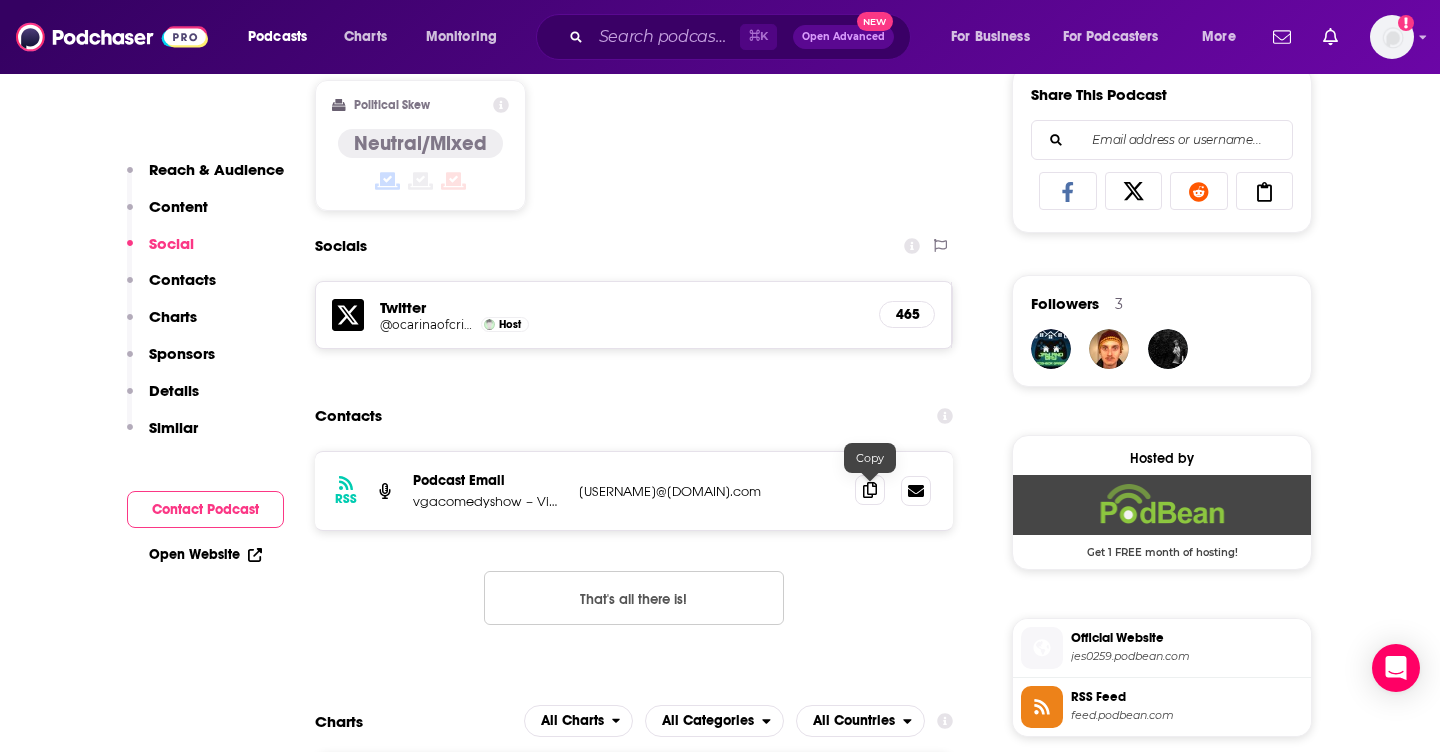 click 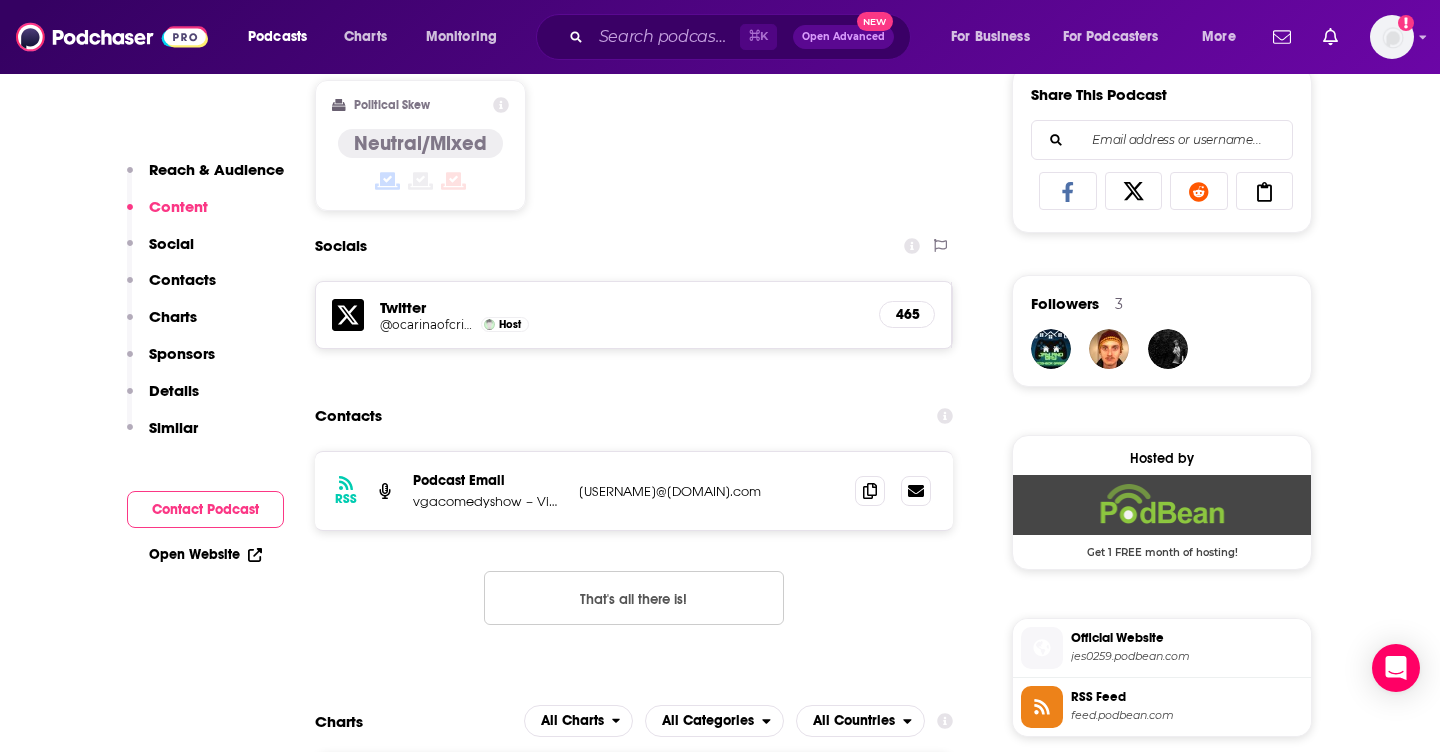 scroll, scrollTop: 0, scrollLeft: 0, axis: both 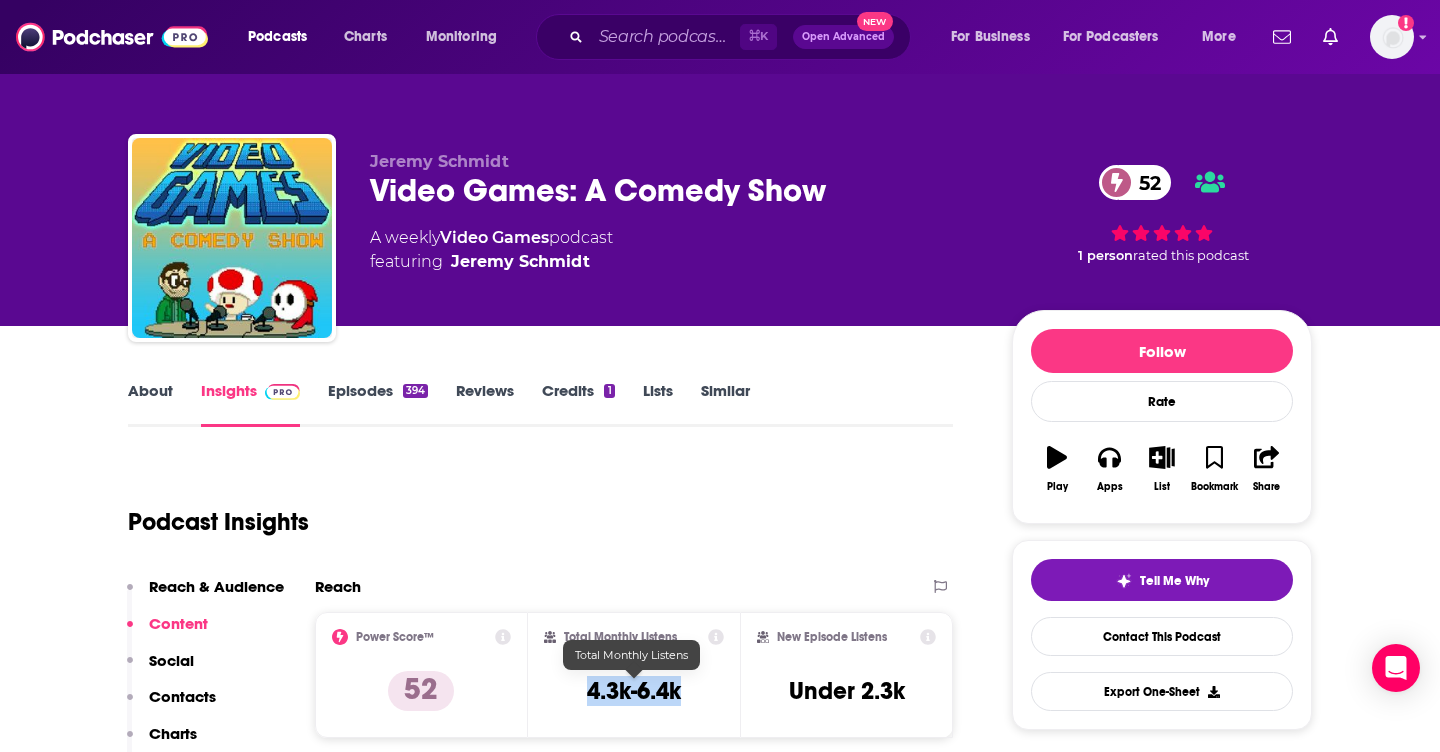 drag, startPoint x: 687, startPoint y: 683, endPoint x: 578, endPoint y: 691, distance: 109.29318 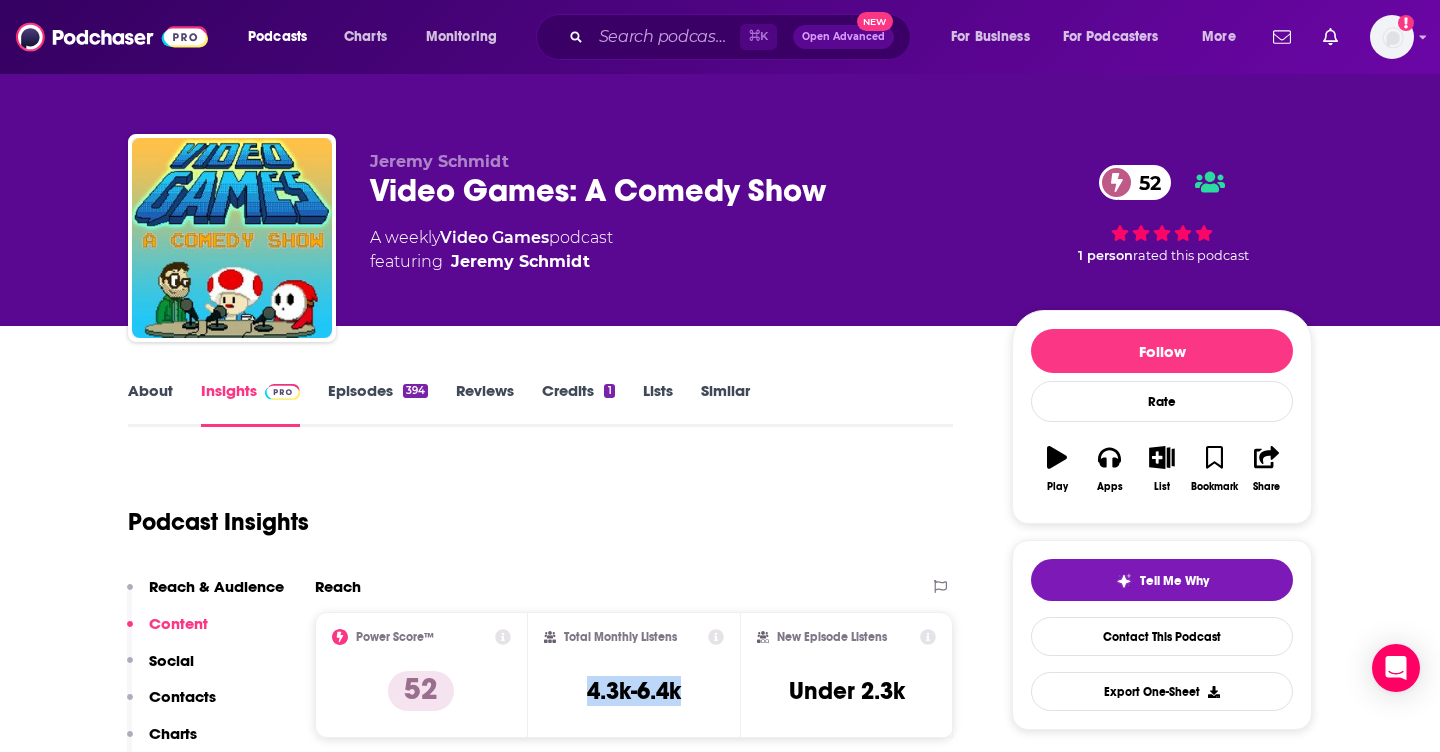 click on "About" at bounding box center [150, 404] 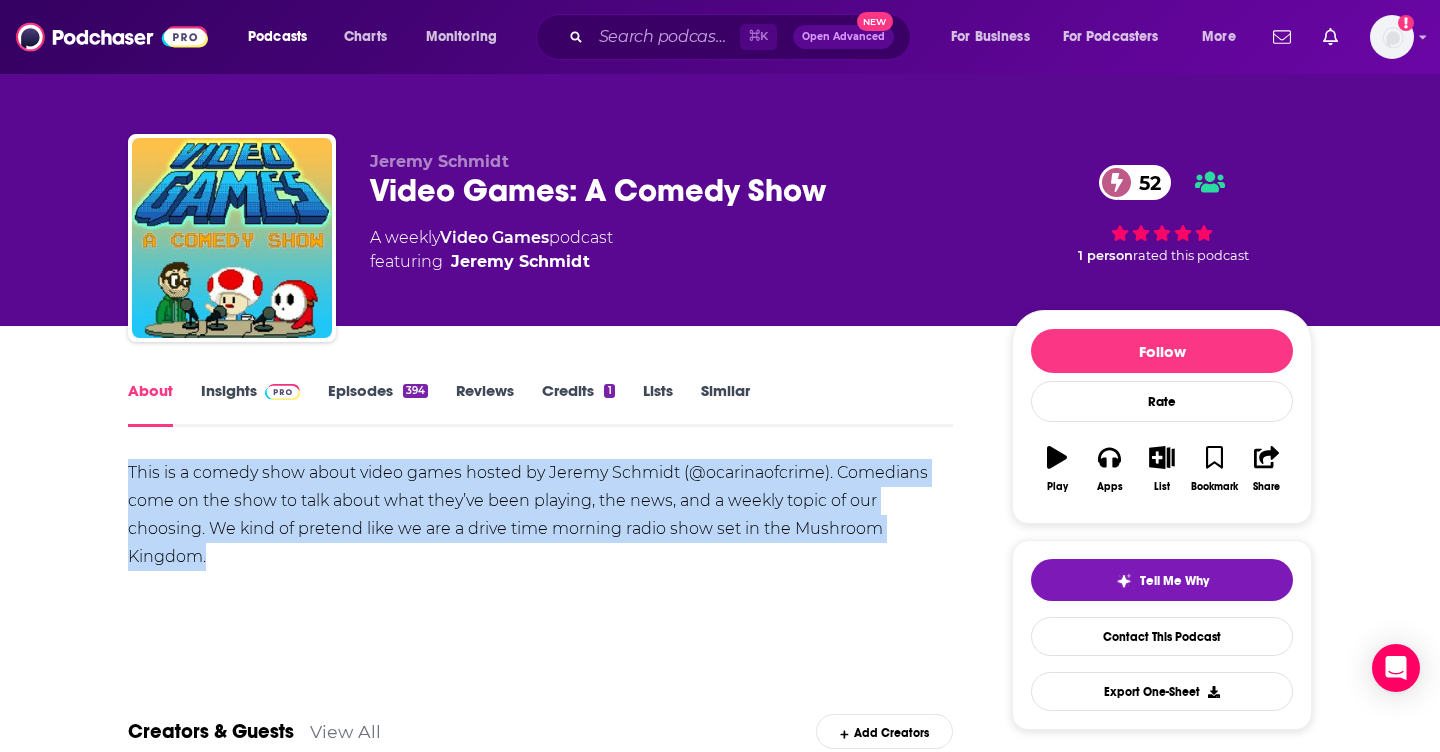 drag, startPoint x: 232, startPoint y: 561, endPoint x: 121, endPoint y: 480, distance: 137.41179 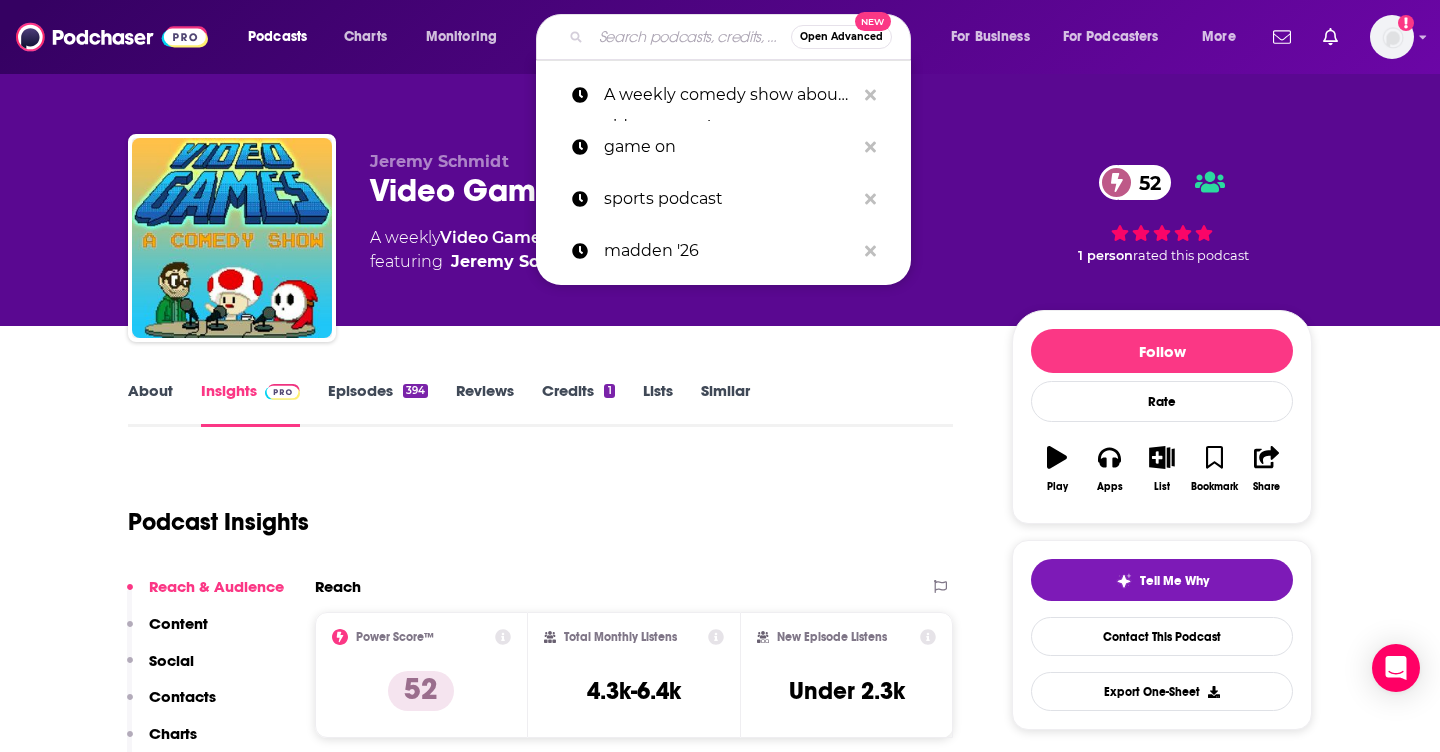 click at bounding box center [691, 37] 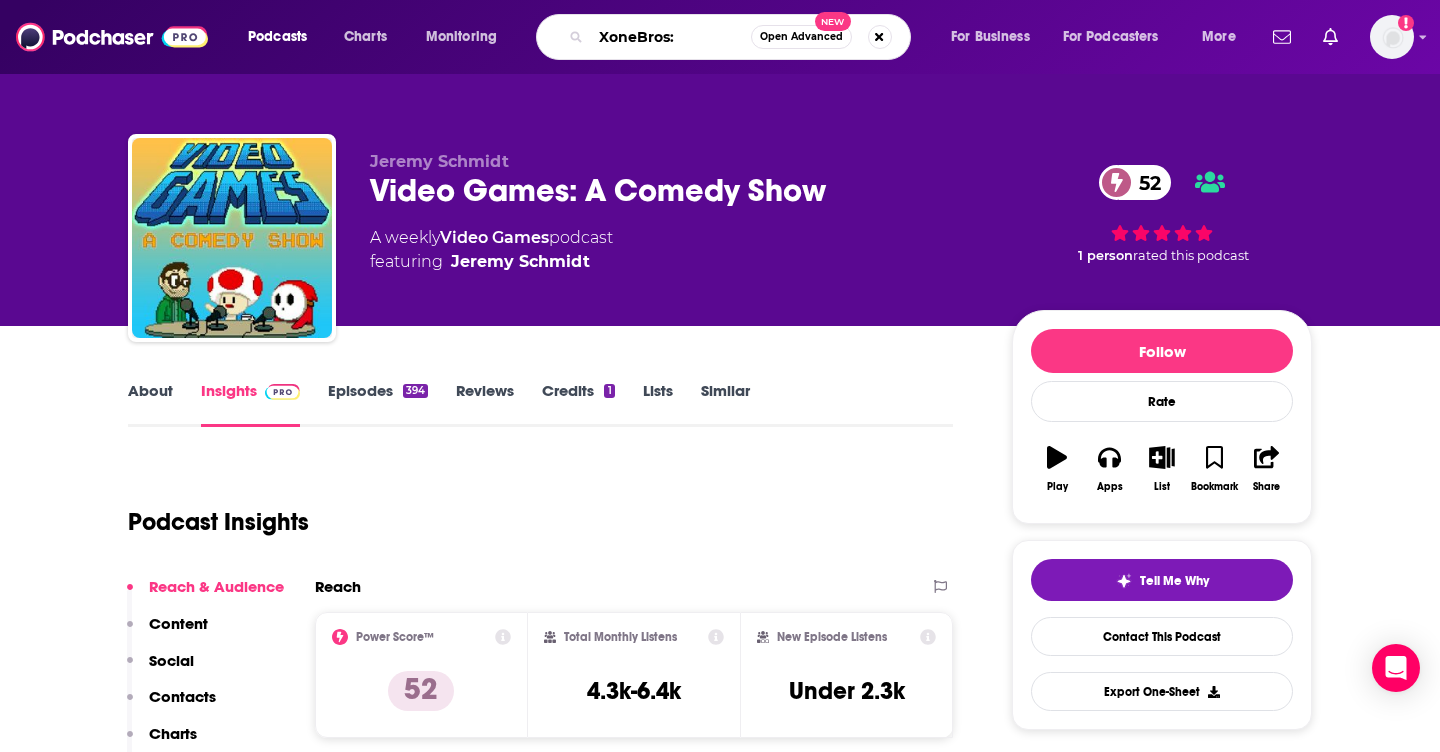 type on "XoneBros" 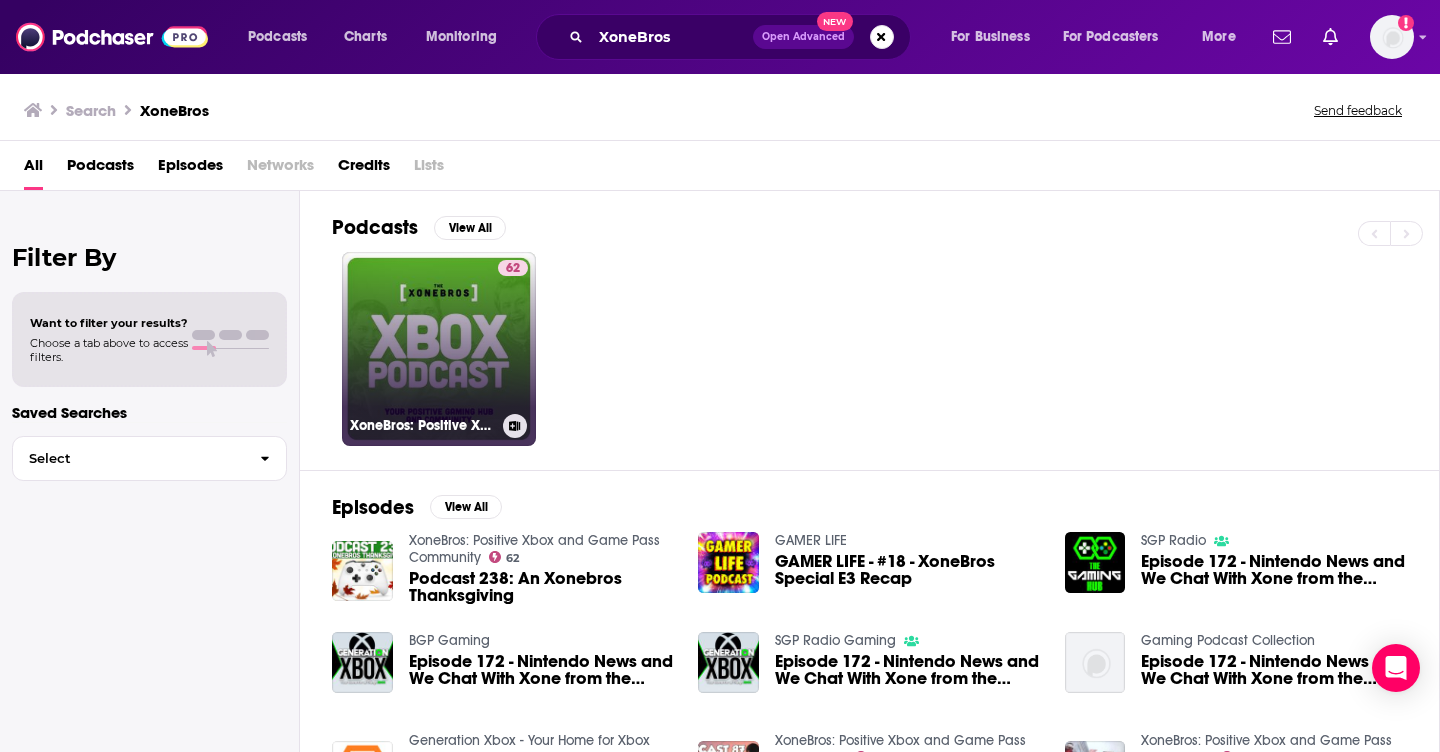 click on "62 XoneBros: Positive Xbox and Game Pass Community" at bounding box center (439, 349) 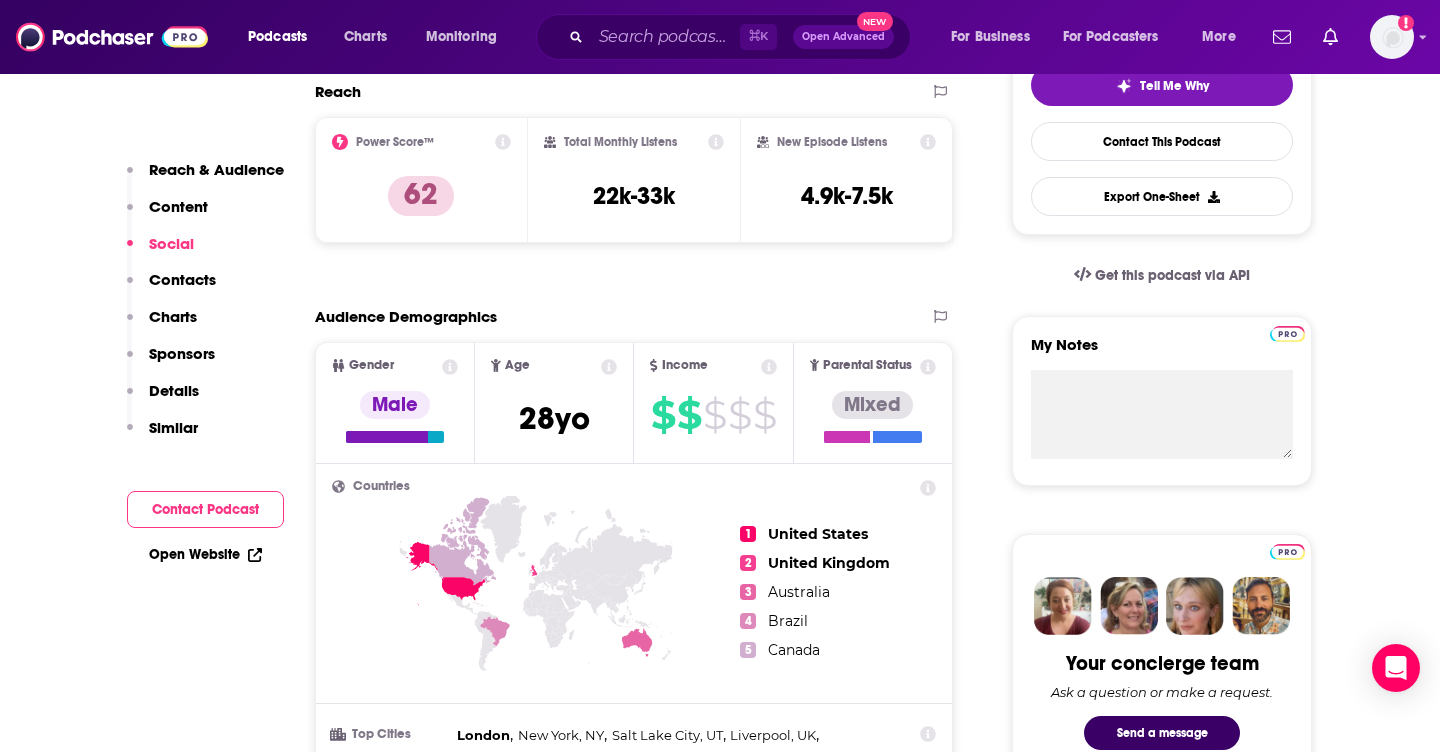 scroll, scrollTop: 55, scrollLeft: 0, axis: vertical 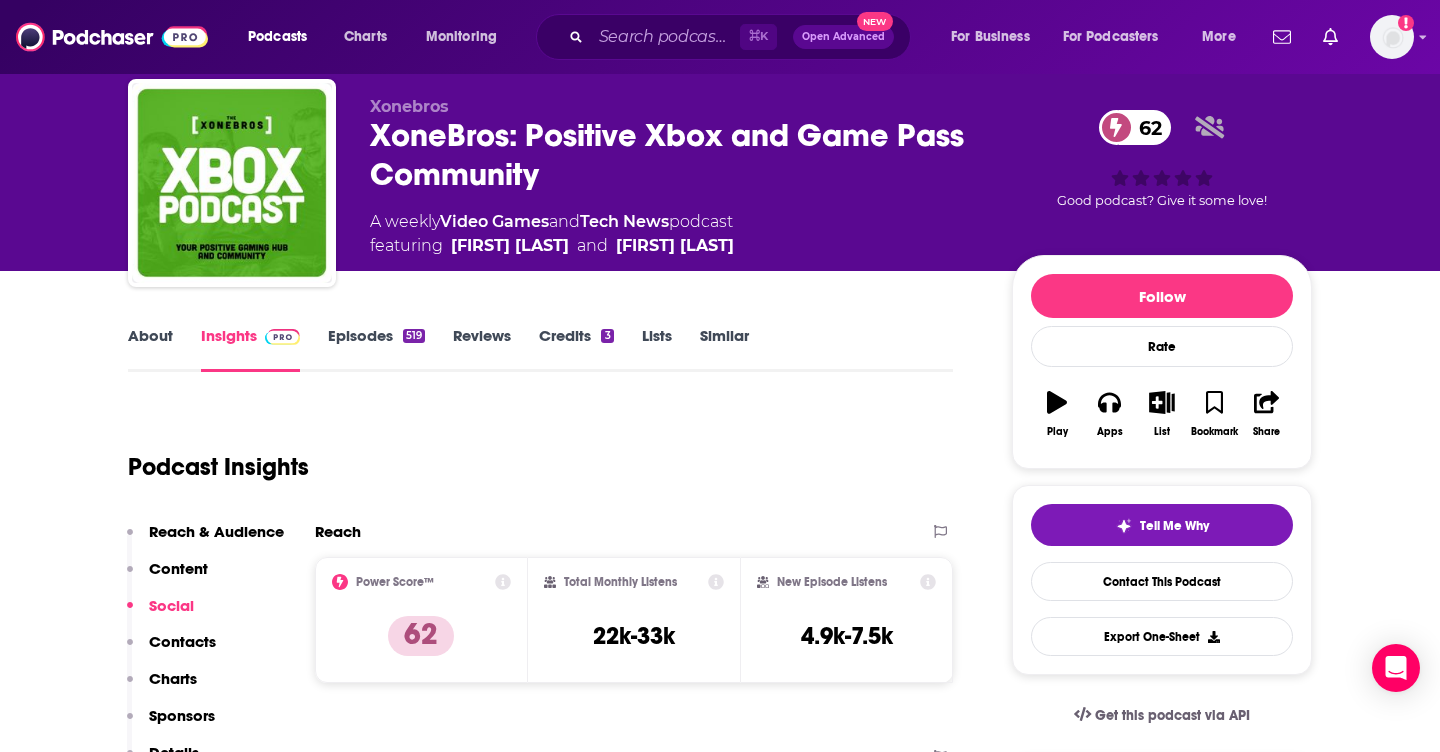 click on "About" at bounding box center [150, 349] 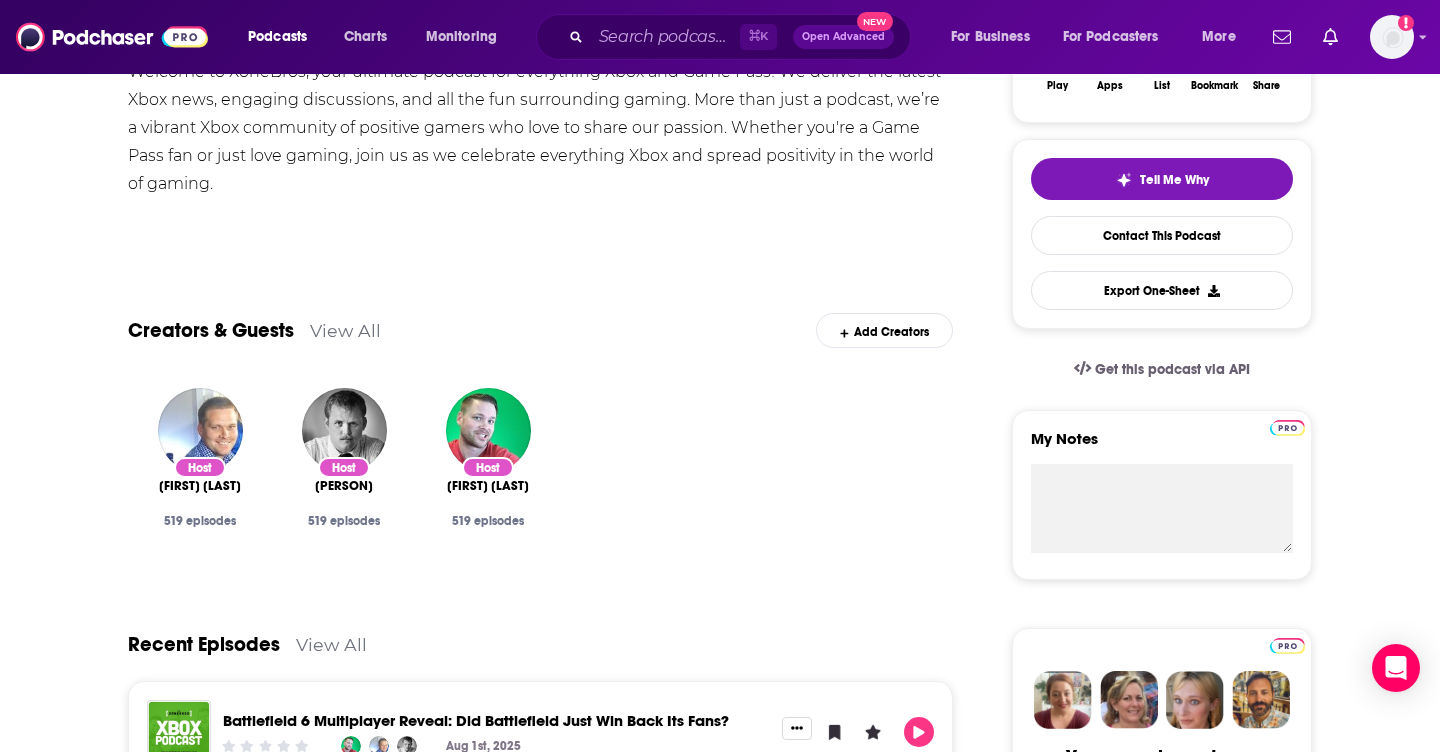 scroll, scrollTop: 0, scrollLeft: 0, axis: both 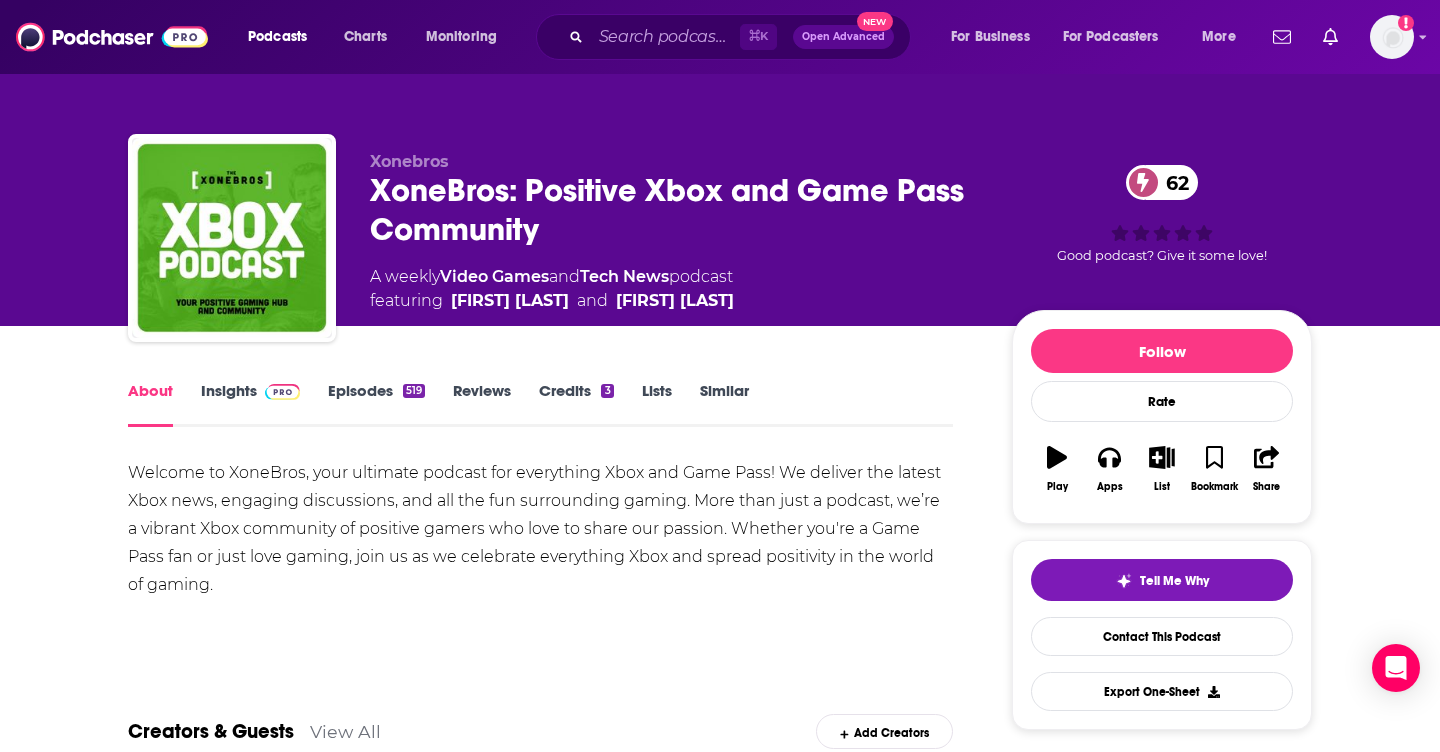 click on "Insights" at bounding box center [250, 404] 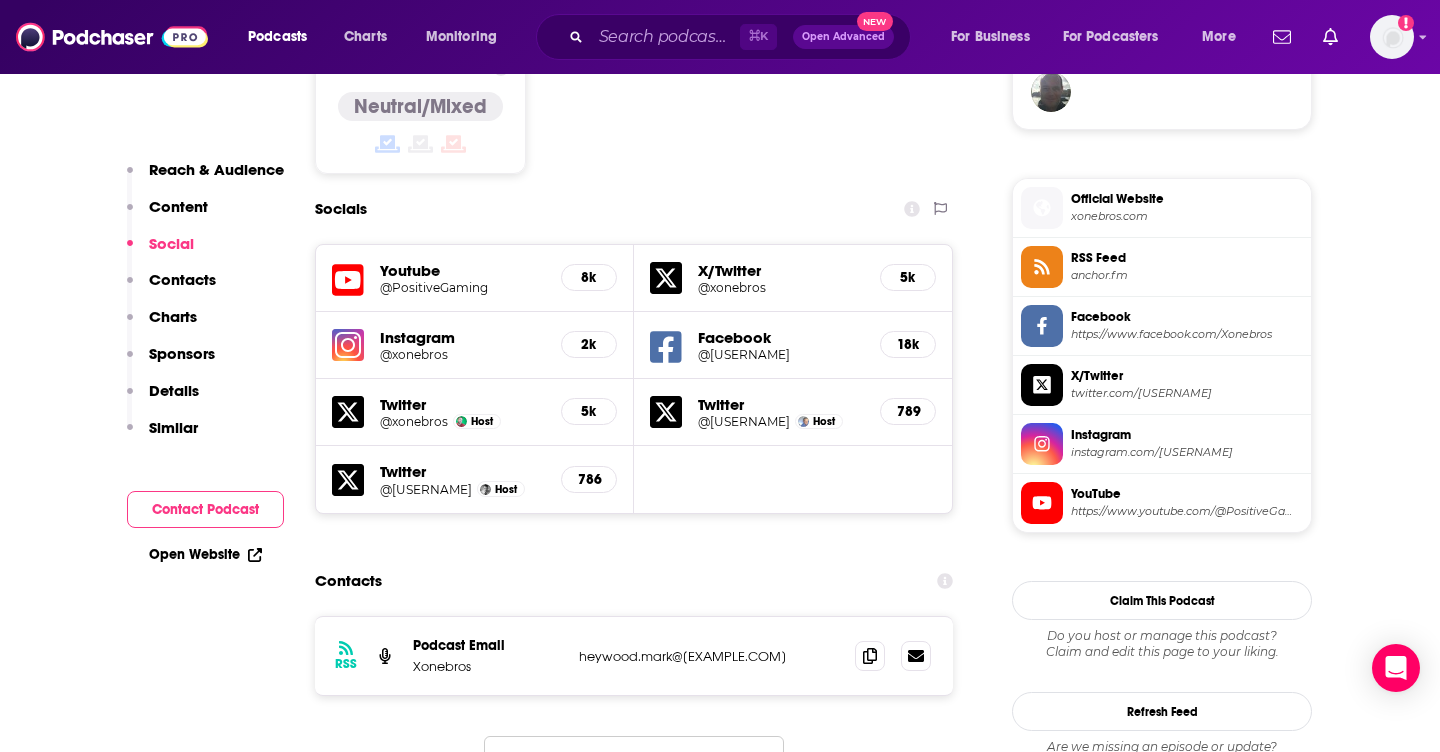 scroll, scrollTop: 1603, scrollLeft: 0, axis: vertical 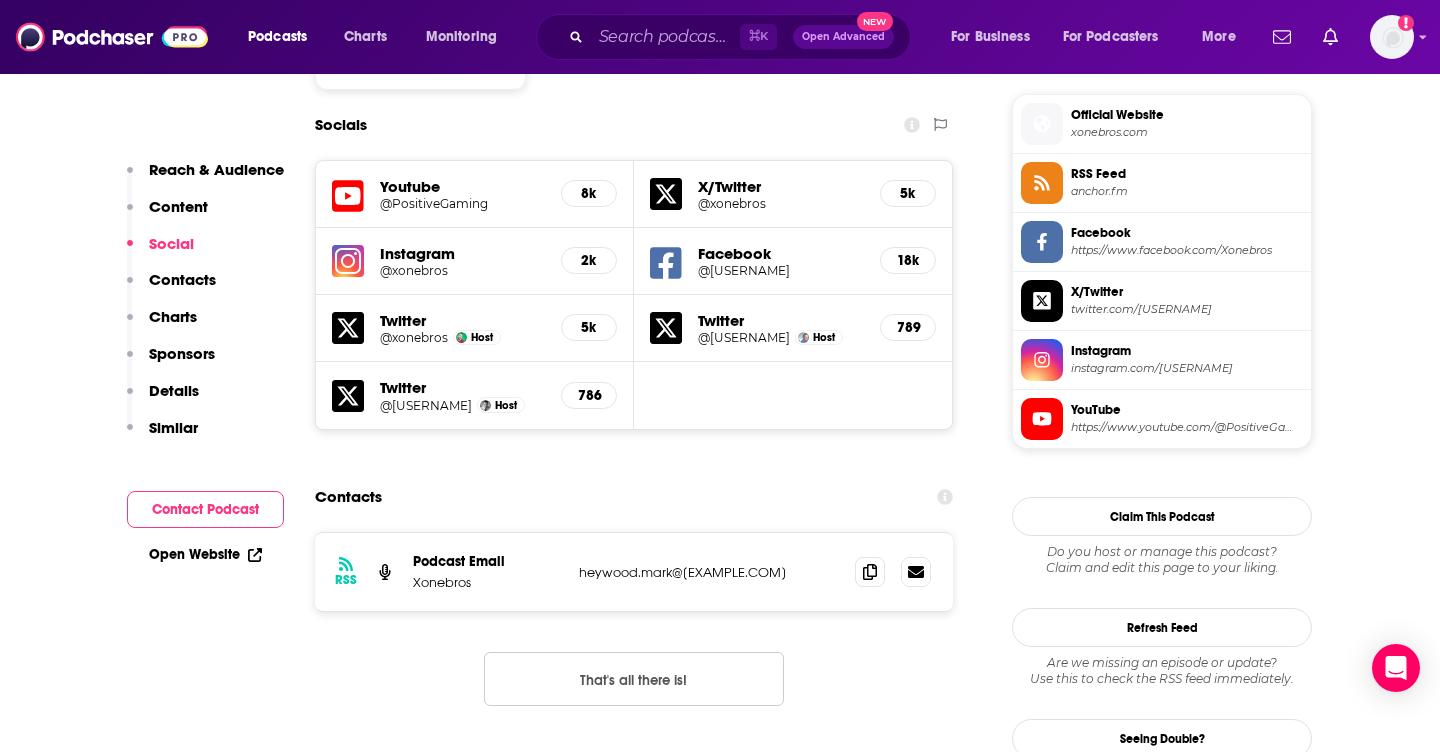 click on "Instagram" at bounding box center (462, 253) 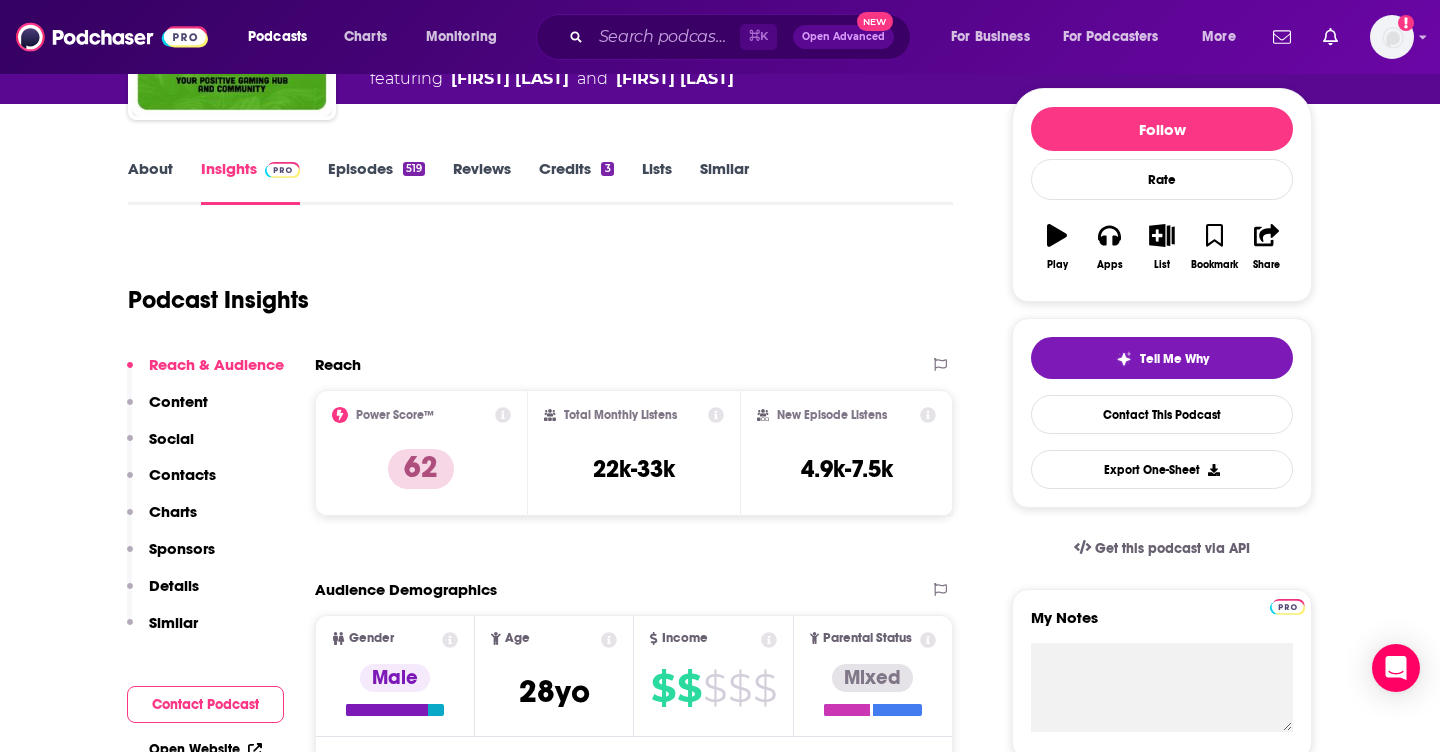 scroll, scrollTop: 0, scrollLeft: 0, axis: both 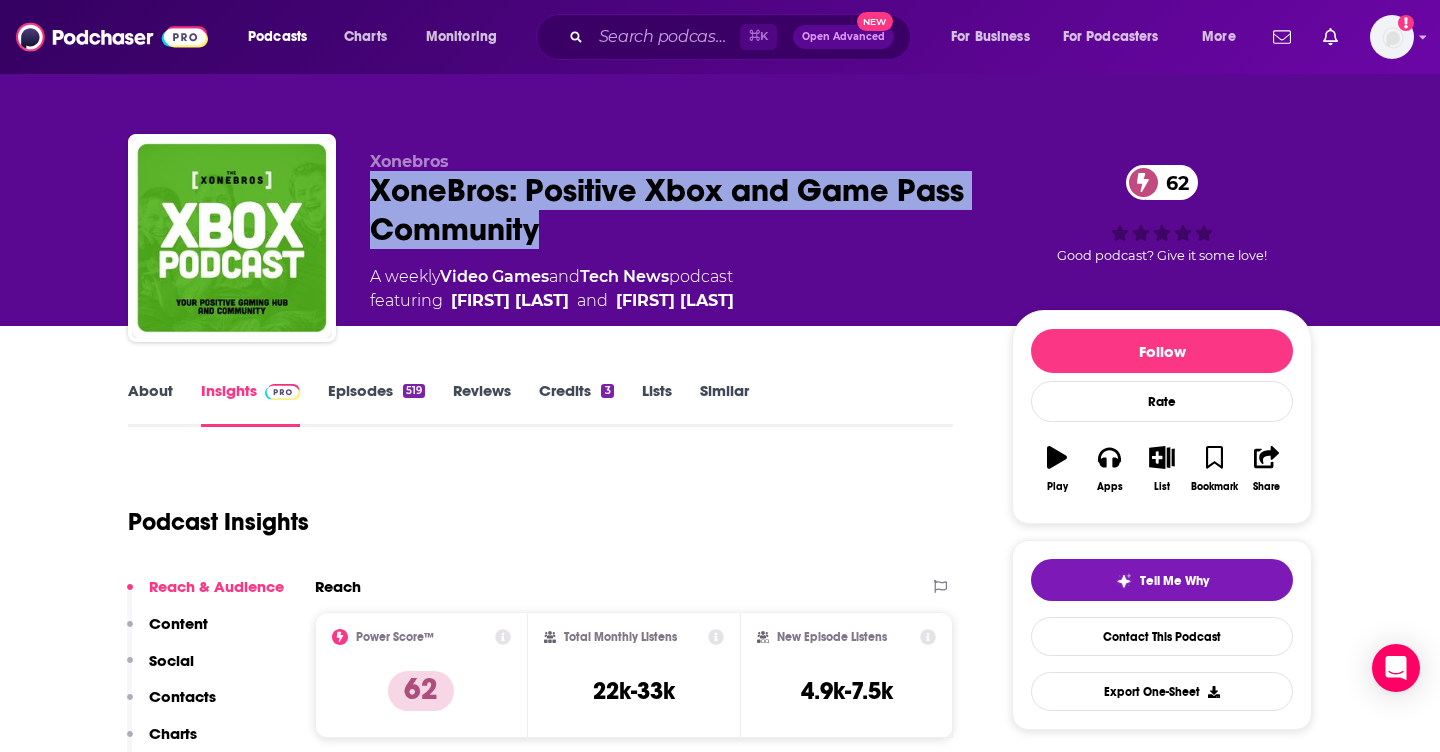 drag, startPoint x: 615, startPoint y: 238, endPoint x: 359, endPoint y: 201, distance: 258.66 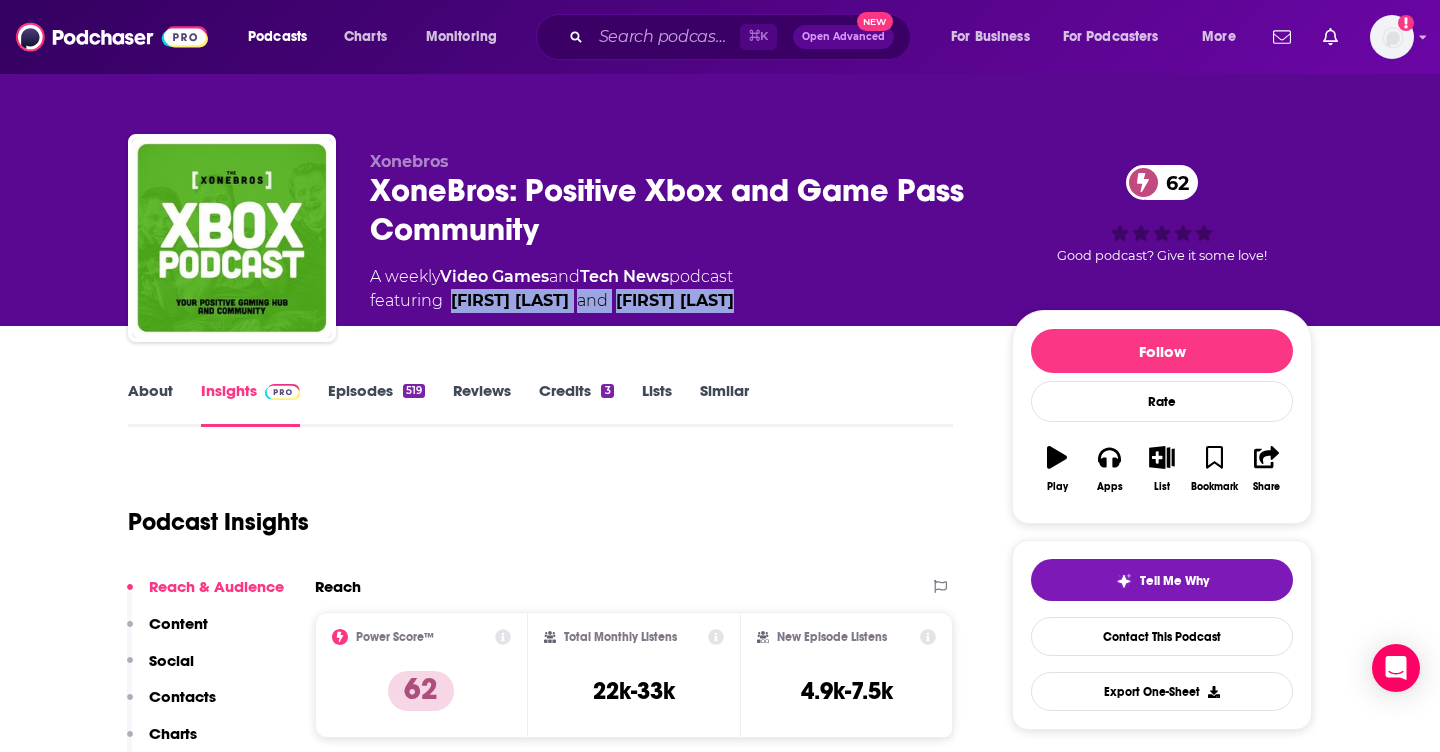 drag, startPoint x: 759, startPoint y: 299, endPoint x: 447, endPoint y: 297, distance: 312.0064 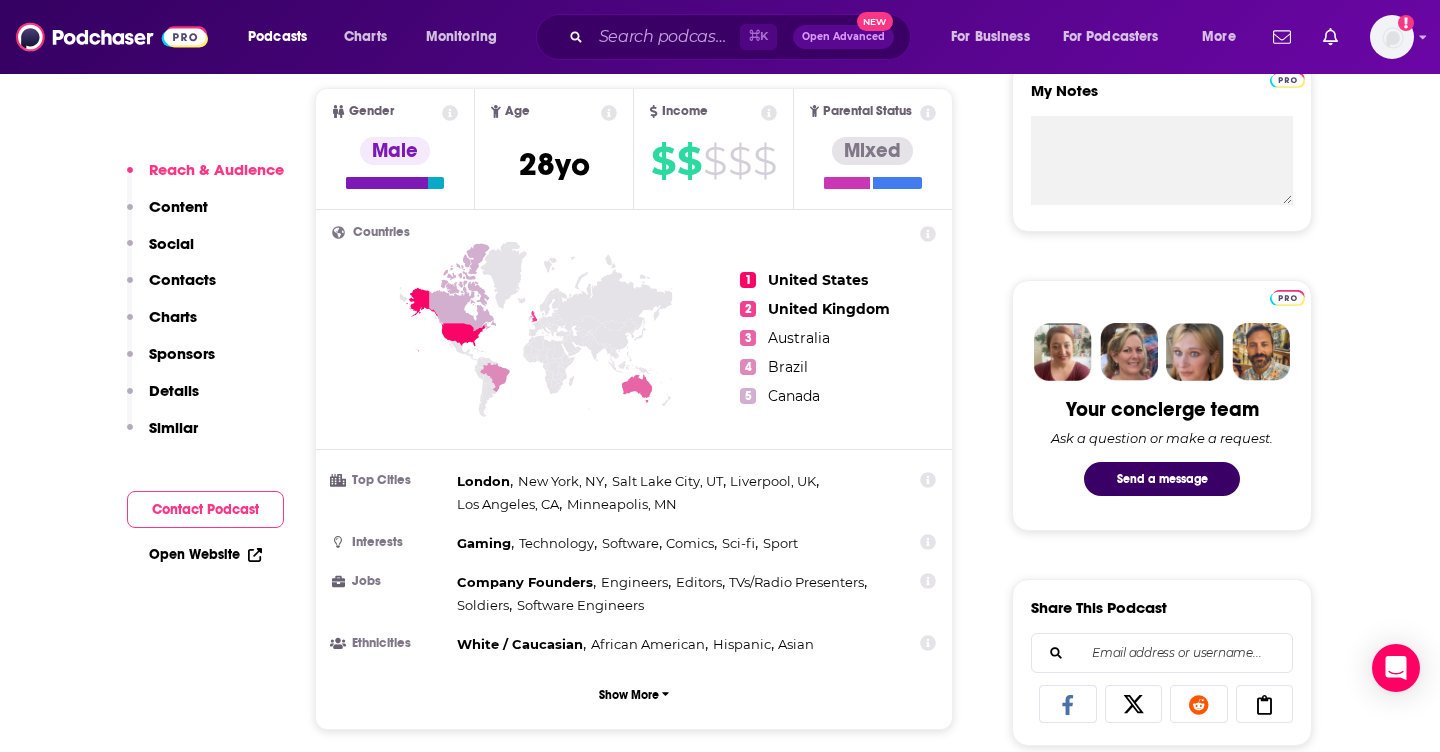 scroll, scrollTop: 163, scrollLeft: 0, axis: vertical 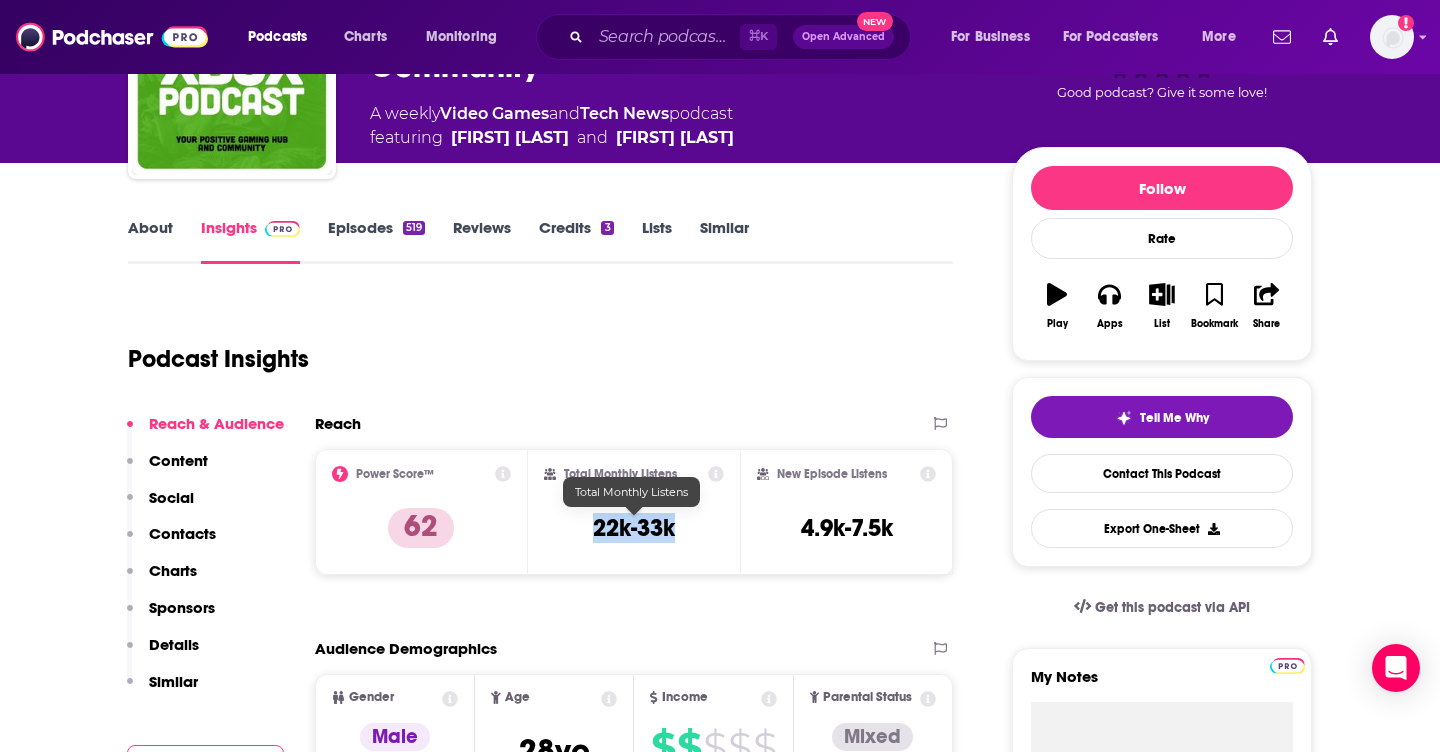 drag, startPoint x: 679, startPoint y: 532, endPoint x: 575, endPoint y: 532, distance: 104 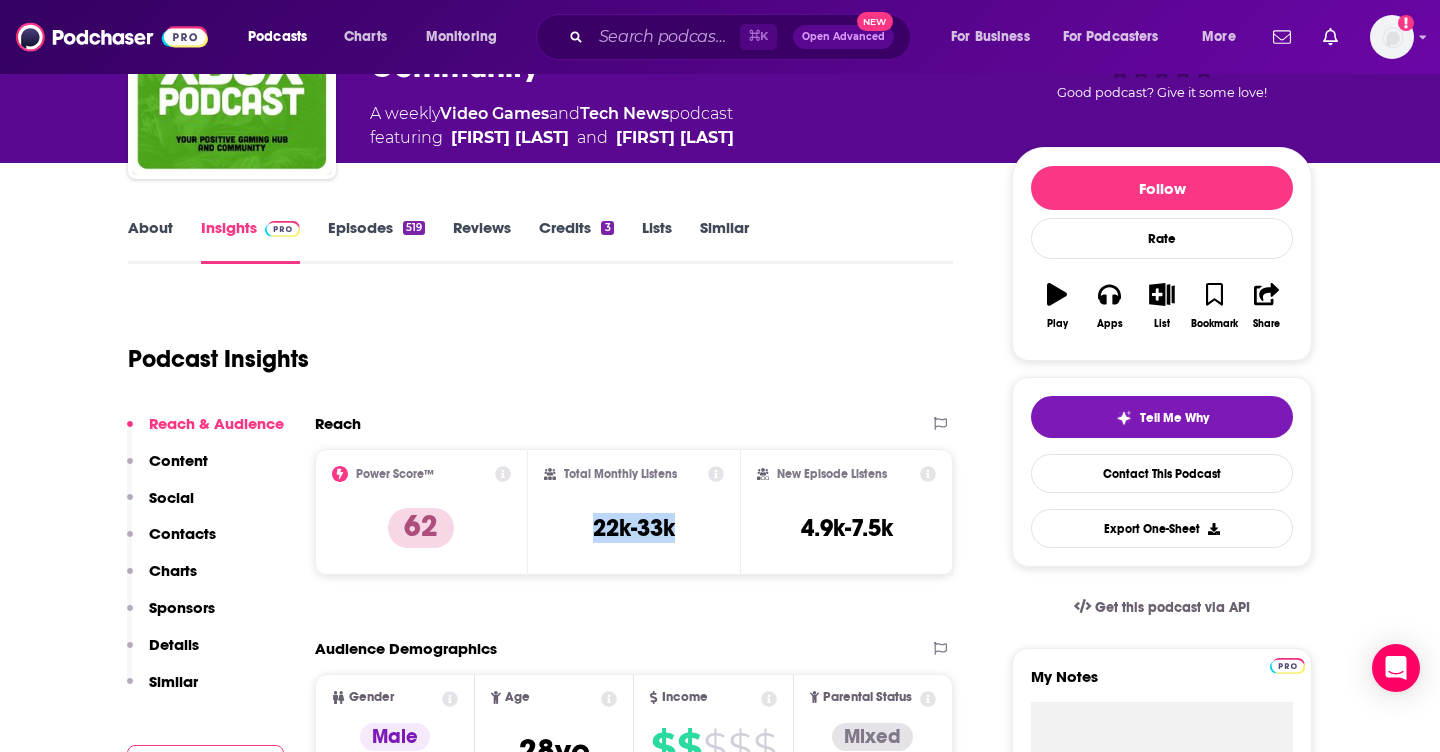 click on "About" at bounding box center (150, 241) 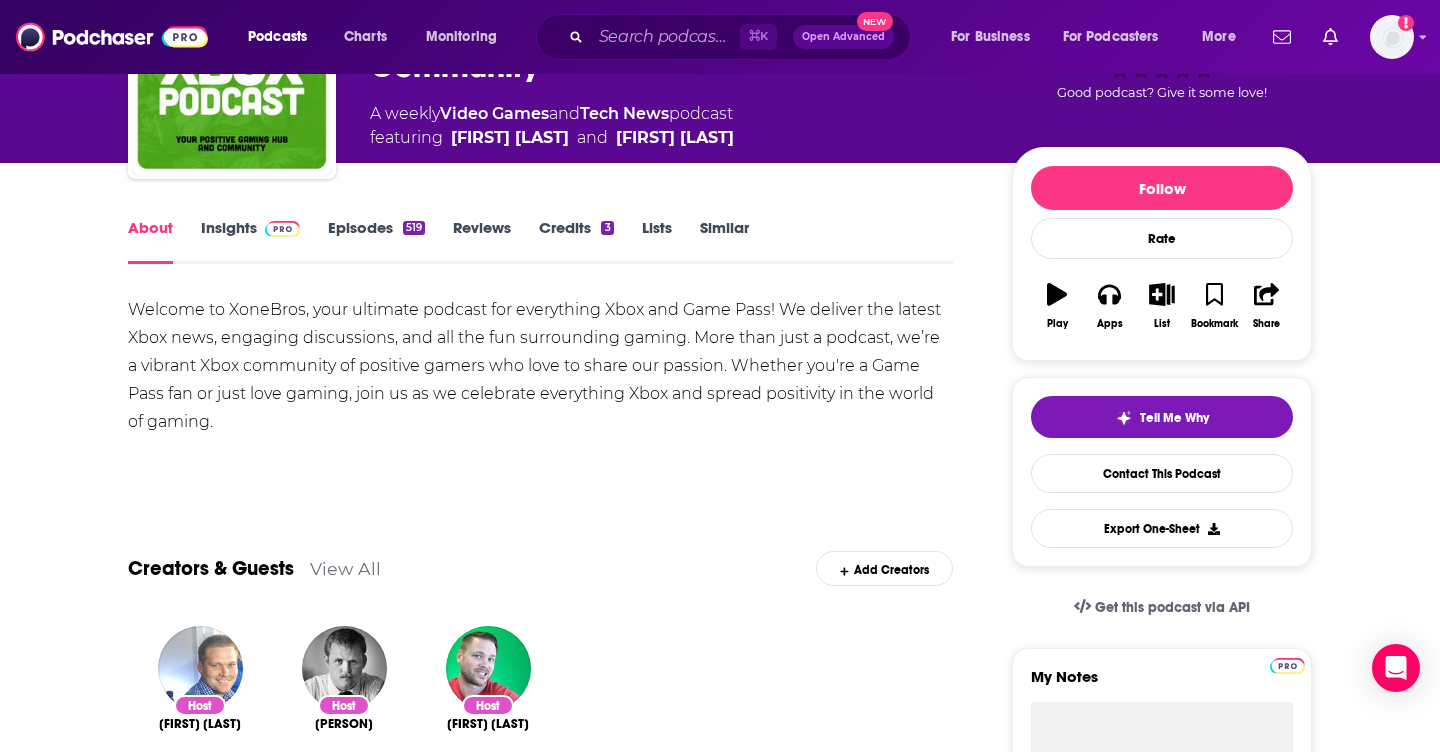 scroll, scrollTop: 0, scrollLeft: 0, axis: both 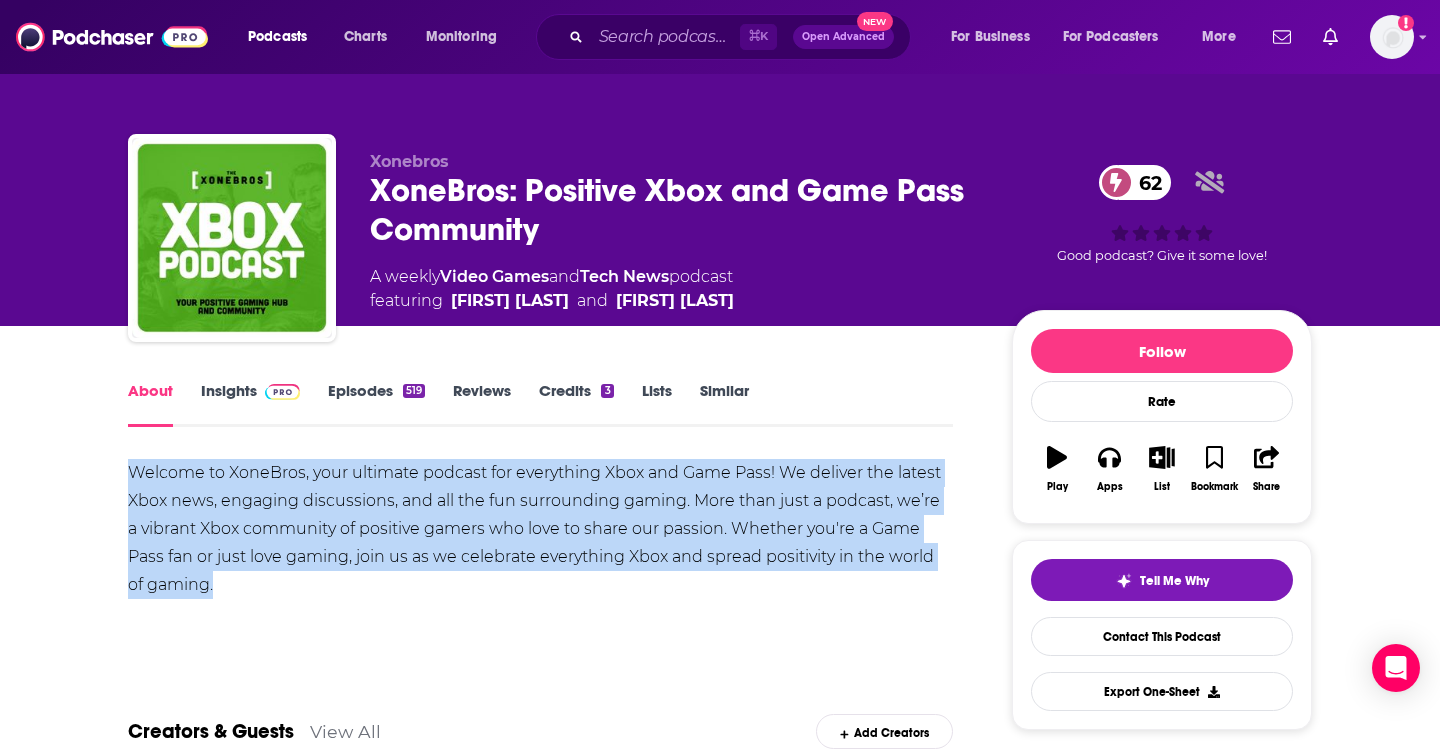 drag, startPoint x: 123, startPoint y: 468, endPoint x: 223, endPoint y: 616, distance: 178.61691 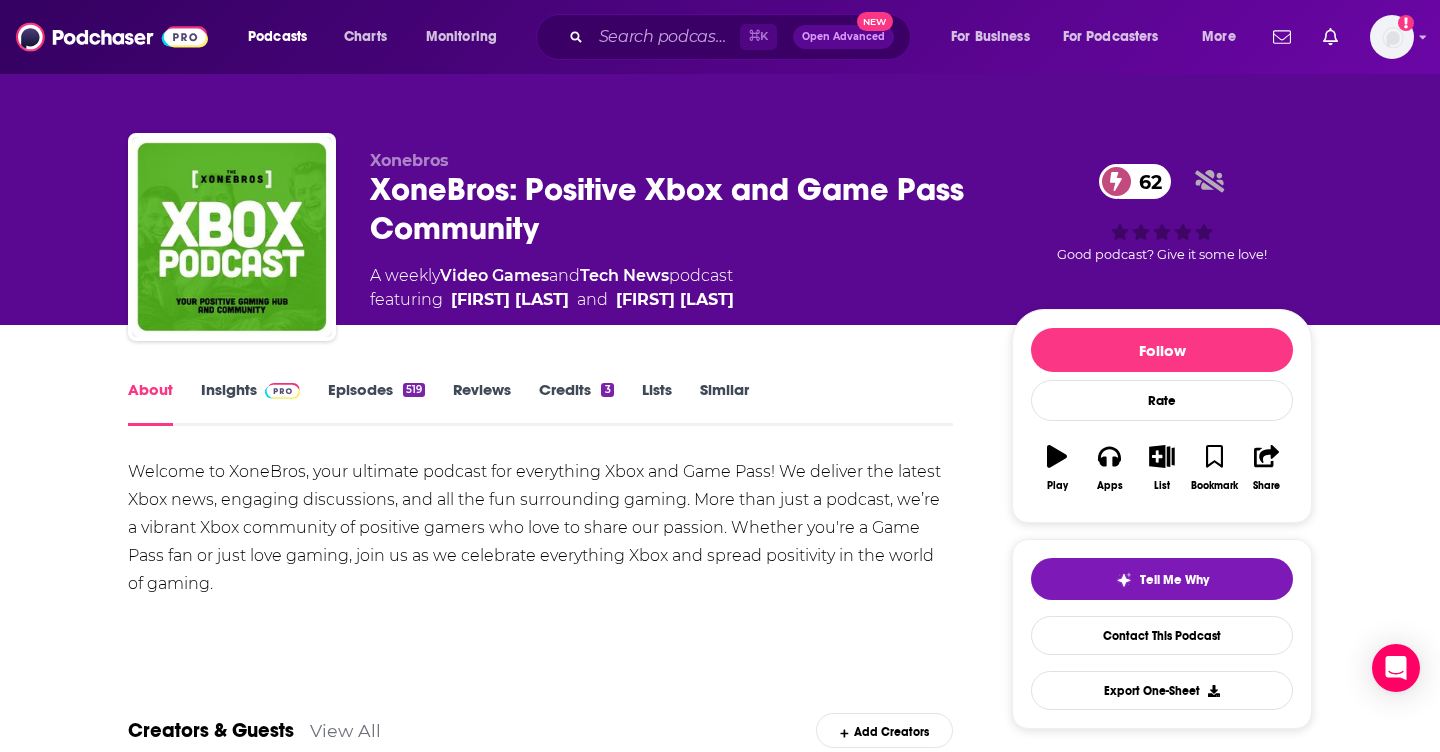 click on "About Insights Episodes 519 Reviews Credits 3 Lists Similar Welcome to XoneBros, your ultimate podcast for everything Xbox and Game Pass! We deliver the latest Xbox news, engaging discussions, and all the fun surrounding gaming. More than just a podcast, we’re a vibrant Xbox community of positive gamers who love to share our passion. Whether you're a Game Pass fan or just love gaming, join us as we celebrate everything Xbox and spread positivity in the world of gaming. Show More Creators & Guests View All Add Creators Host Jordan Paskett 519 episodes Host Mark Heywood 519 episodes Host David Paskett 519 episodes Add Creators Recent Episodes View All Battlefield 6 Multiplayer Reveal: Did Battlefield Just Win Back Its Fans? Aug 1st, 2025 Battlefield 6 Has Been Unveiled: Is This The Big Comeback We've Been Waiting For? Jul 25th, 2025 The Big Problem With Sports Games Nobody Fixes Jul 18th, 2025 View All Episodes Podcast Reviews This podcast hasn't been reviewed yet. You can add a review. You can Active" at bounding box center (720, 1277) 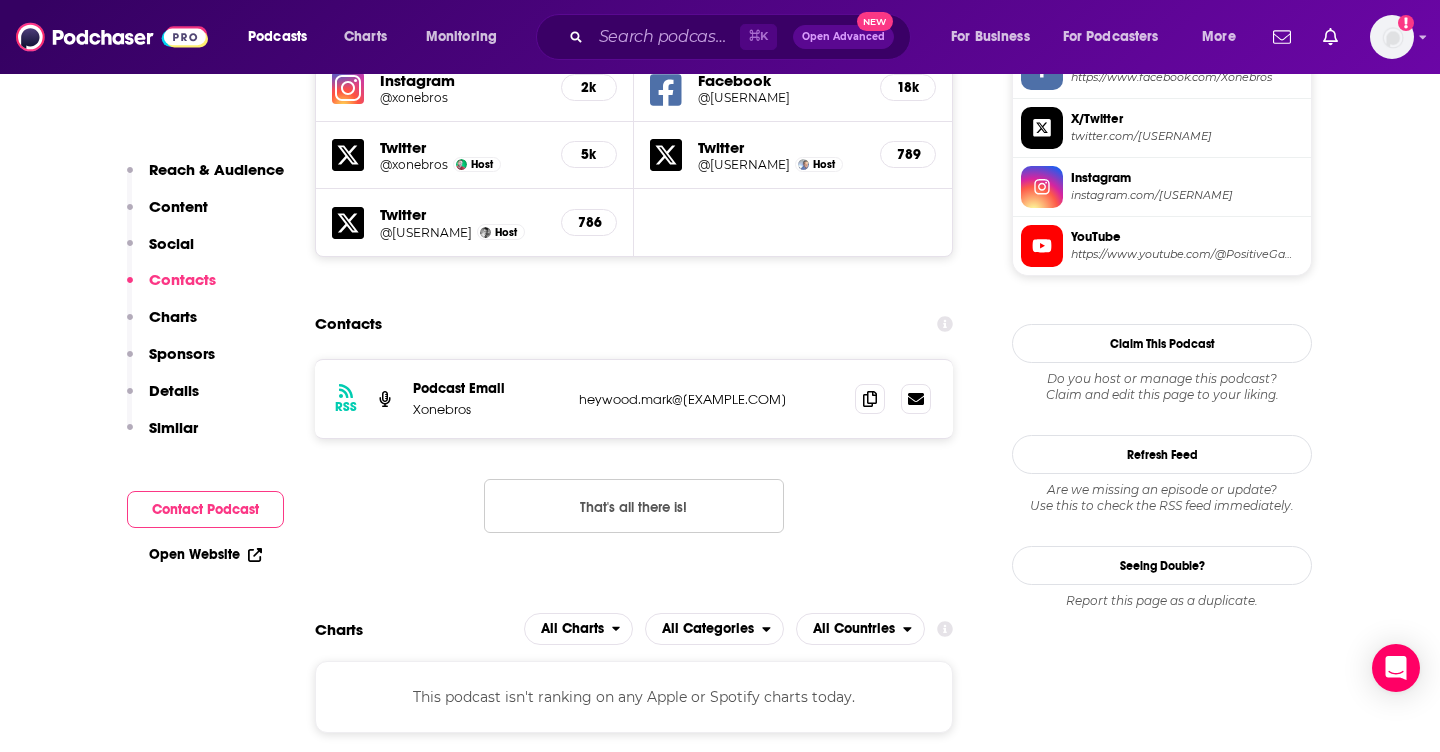 scroll, scrollTop: 1841, scrollLeft: 0, axis: vertical 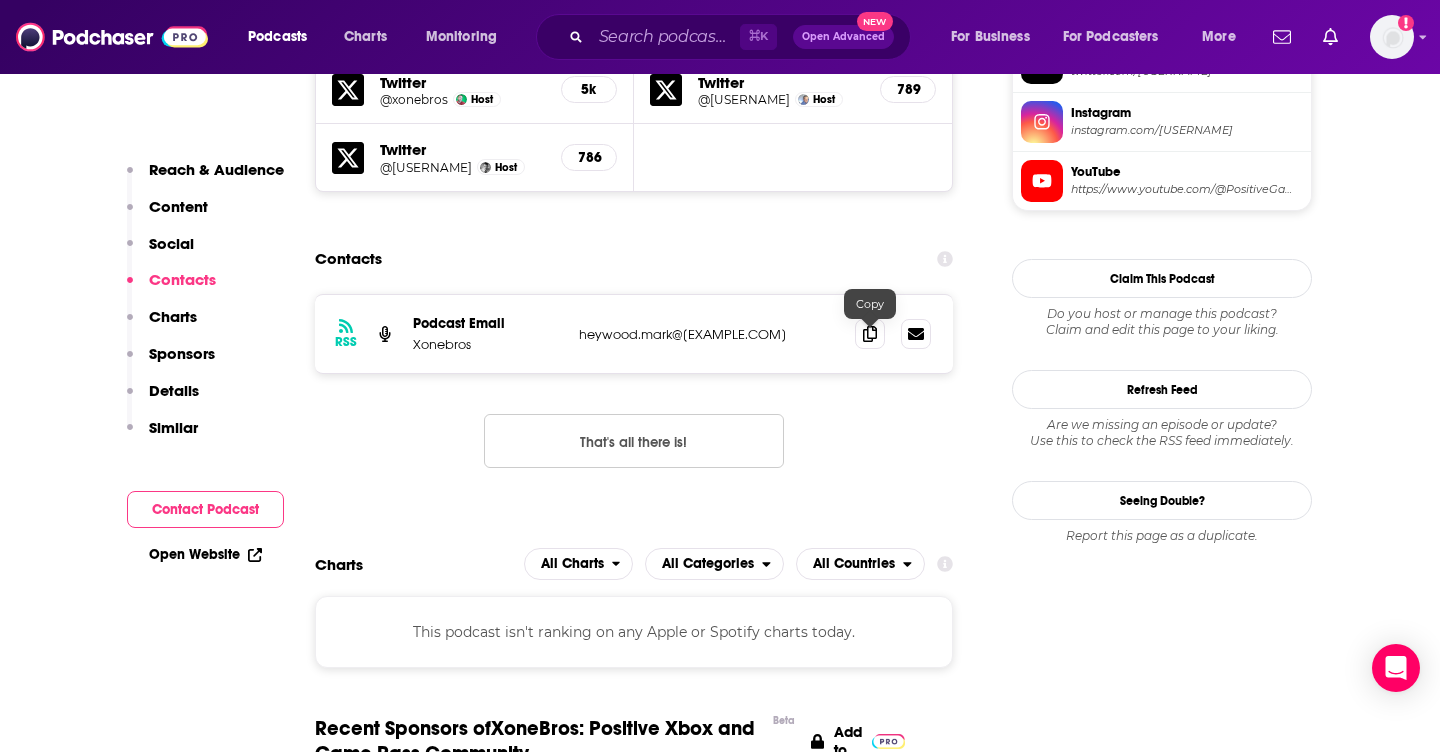 click on "RSS Podcast Email Xonebros heywood.mark@[EXAMPLE.COM] heywood.mark@[EXAMPLE.COM]" at bounding box center [634, 334] 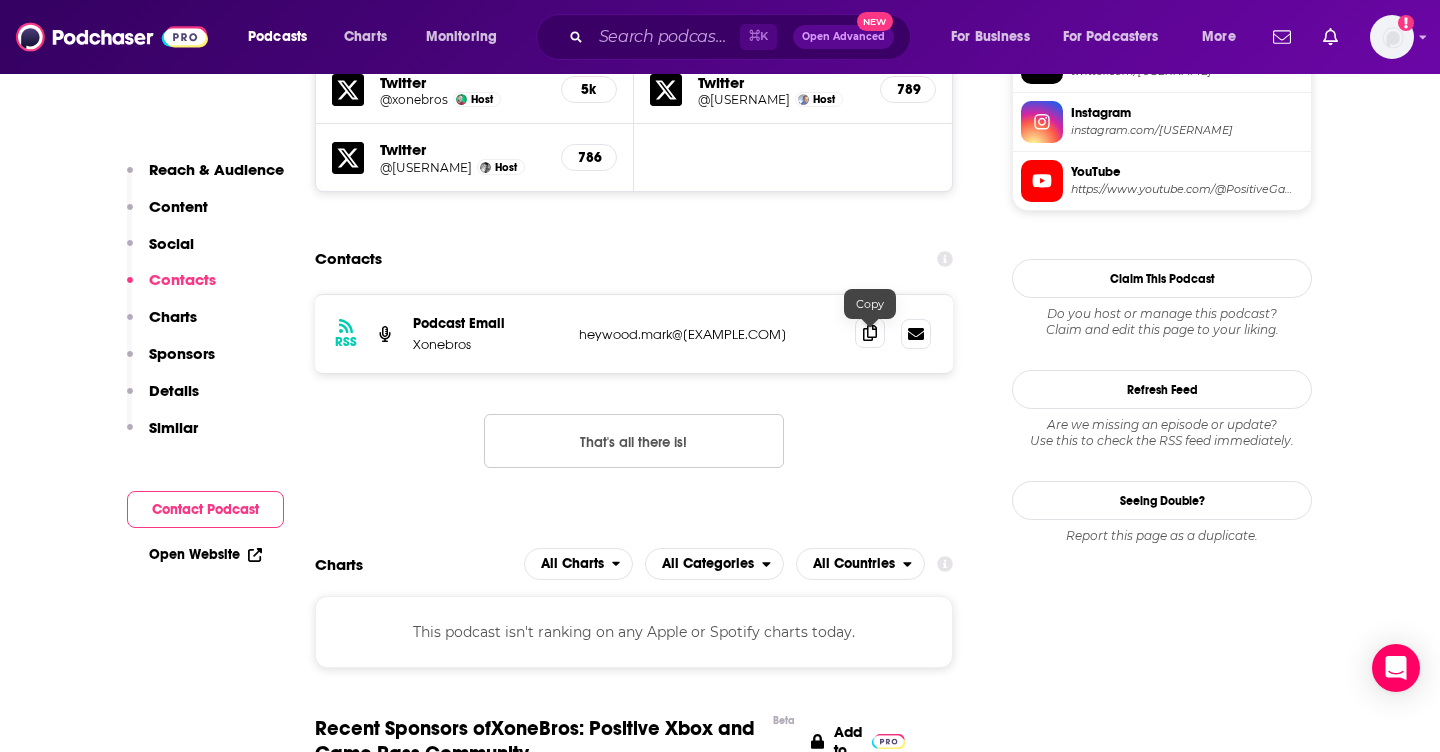 click 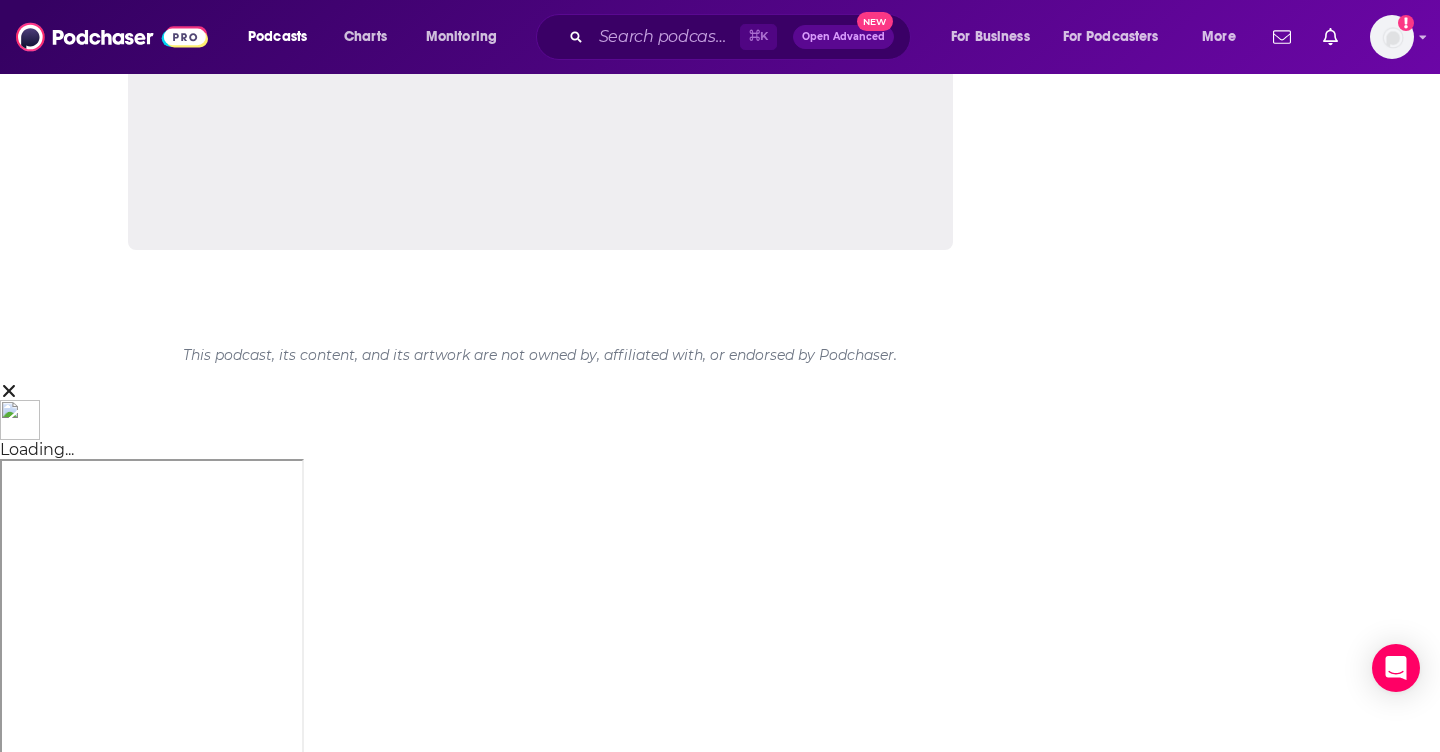 scroll, scrollTop: 0, scrollLeft: 0, axis: both 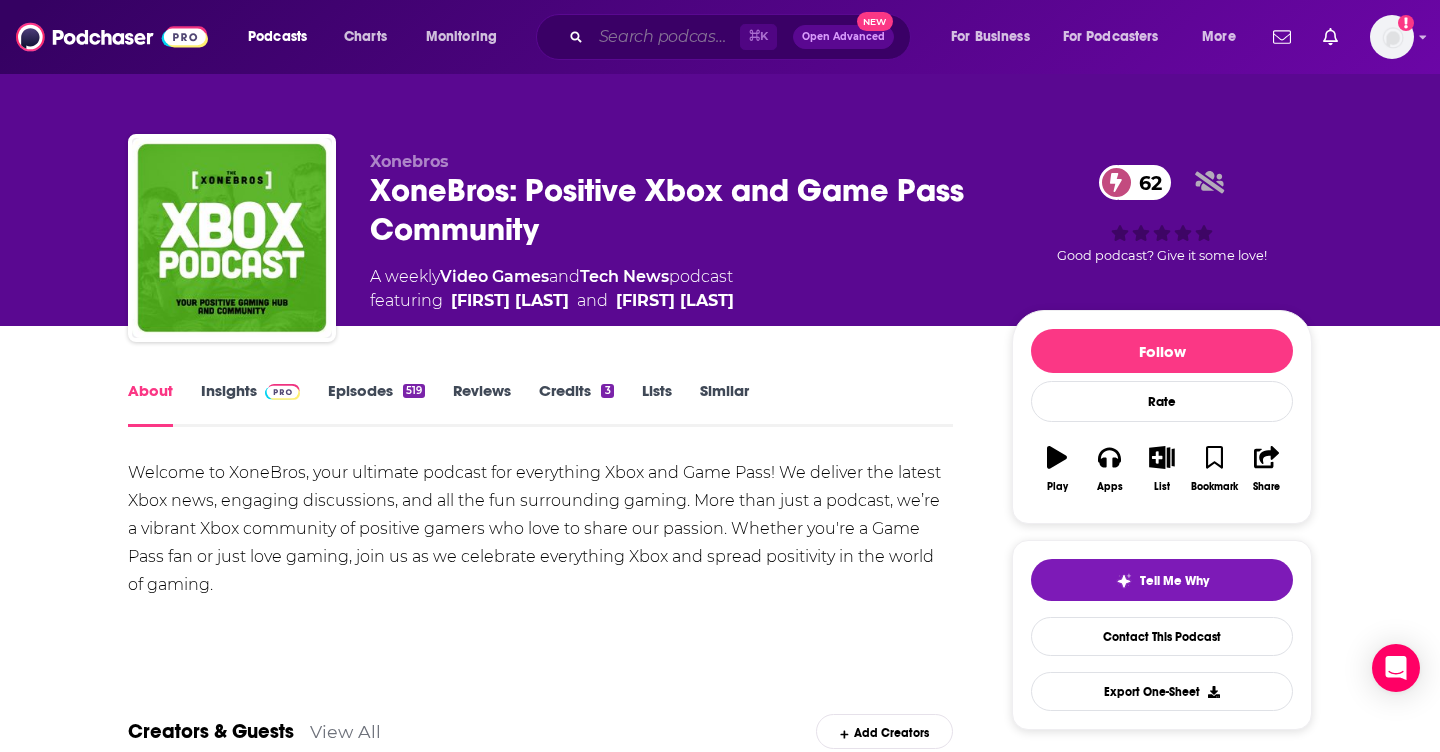 click at bounding box center [665, 37] 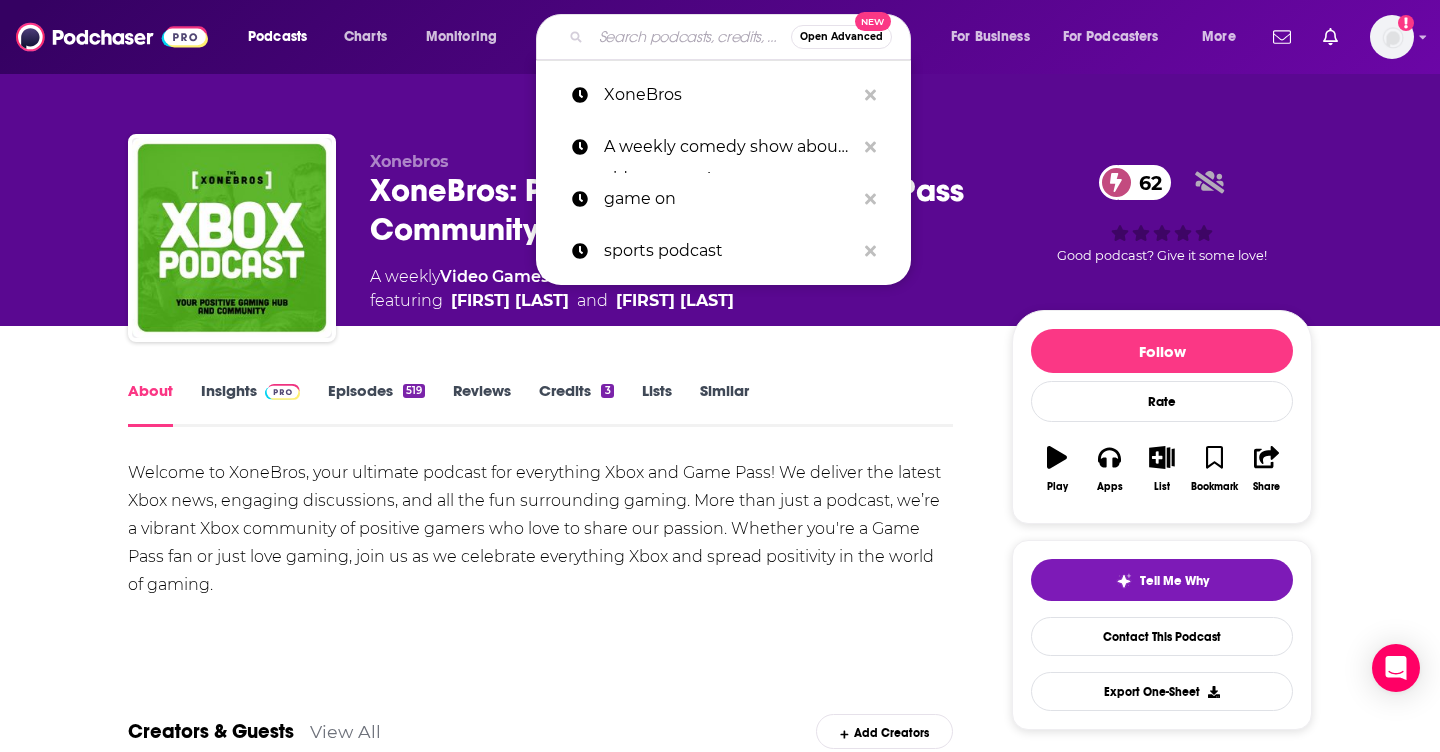 paste on "heywood.mark@[EXAMPLE.COM]" 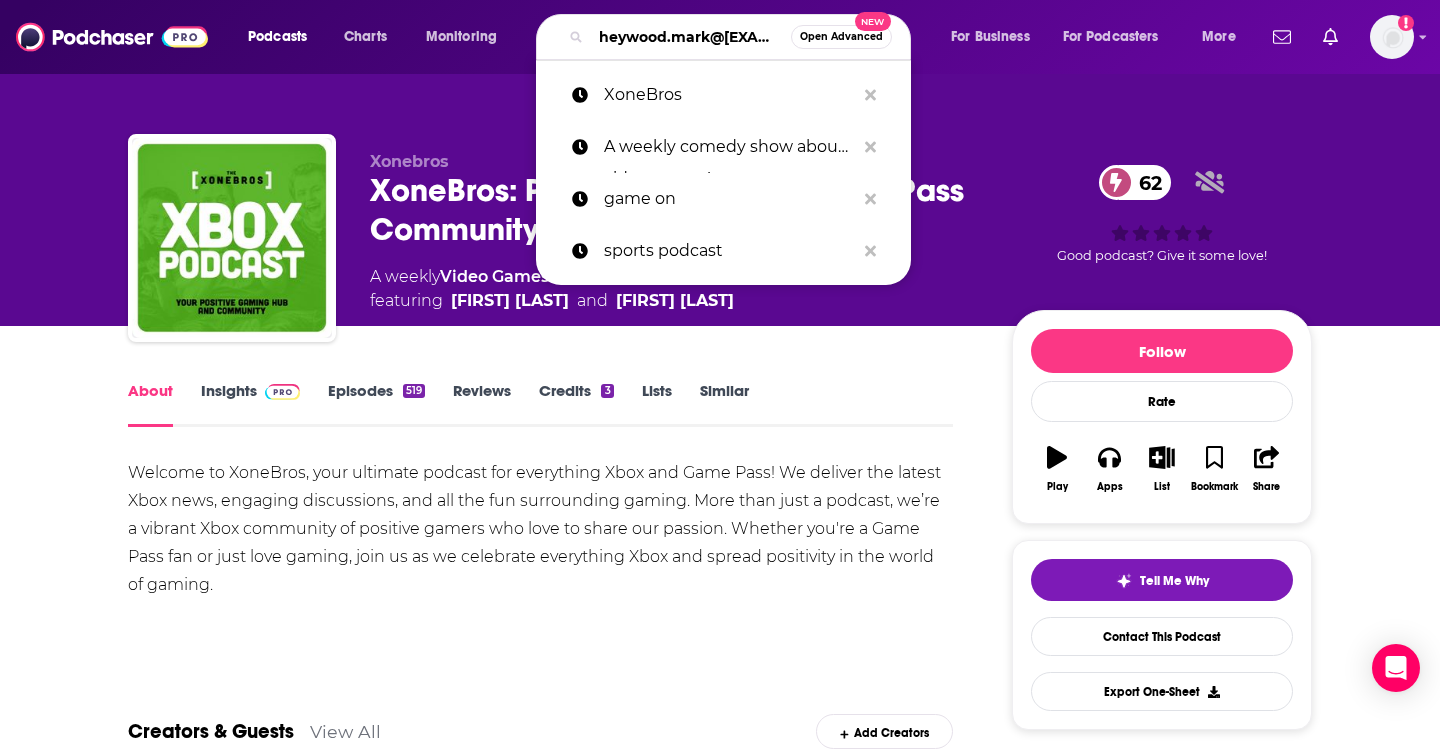 scroll, scrollTop: 0, scrollLeft: 59, axis: horizontal 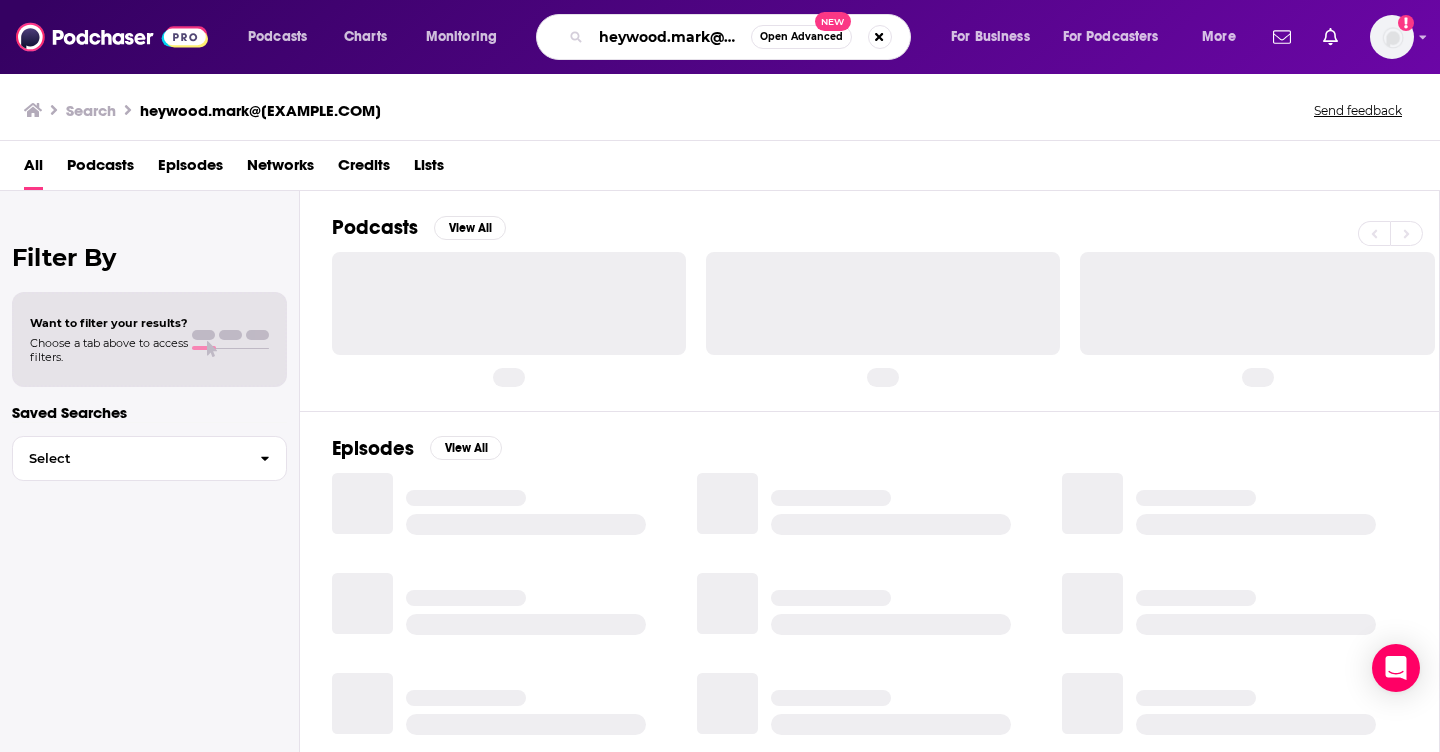 click on "heywood.mark@[EXAMPLE.COM]" at bounding box center (671, 37) 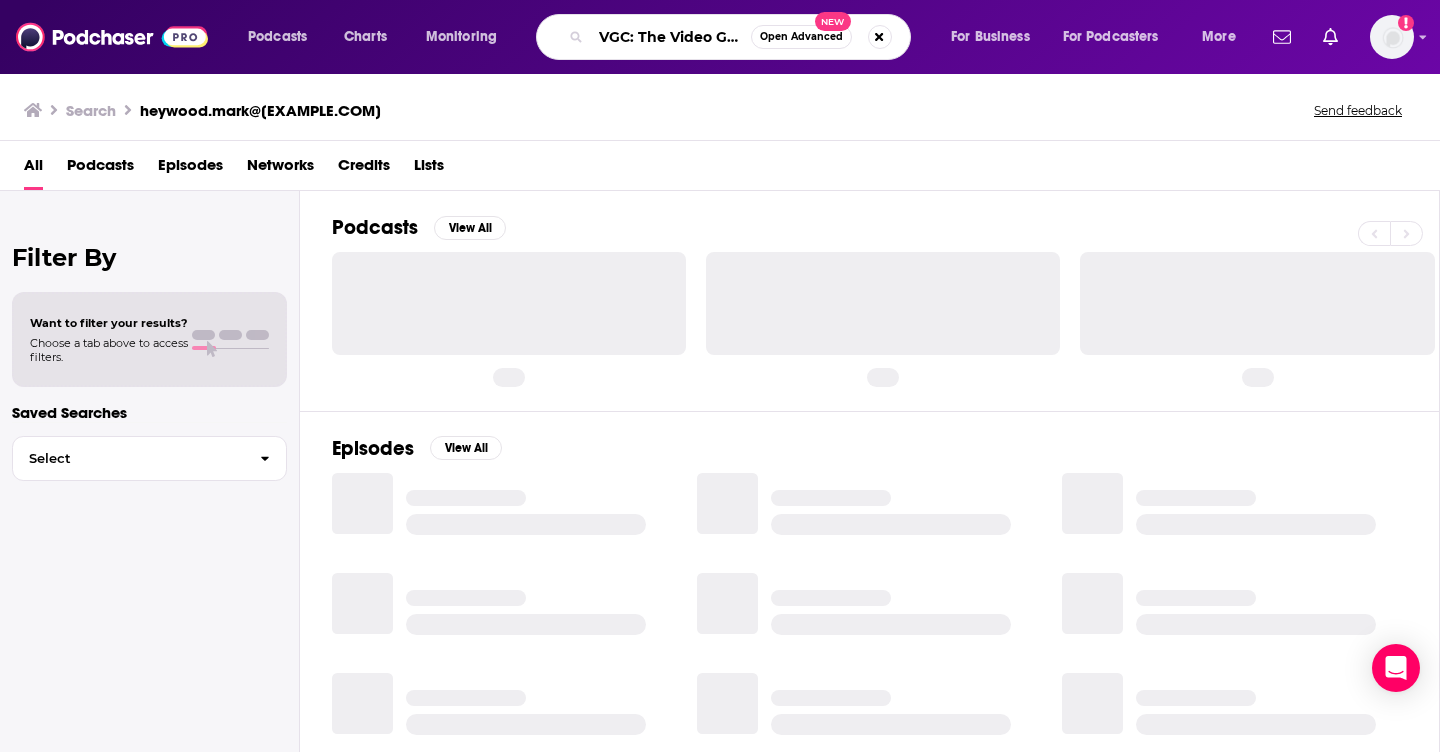 scroll, scrollTop: 0, scrollLeft: 84, axis: horizontal 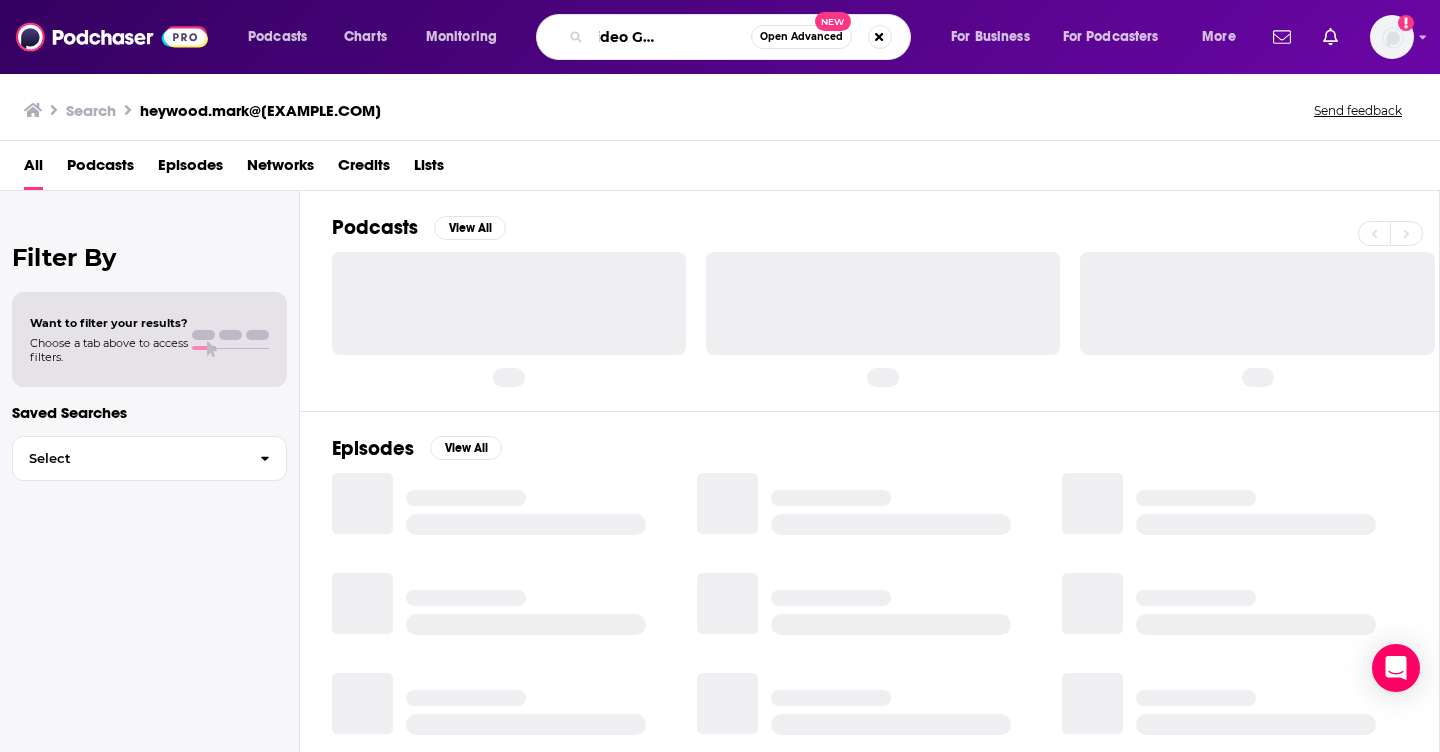 type on "VGC: The Video Game Podcast:" 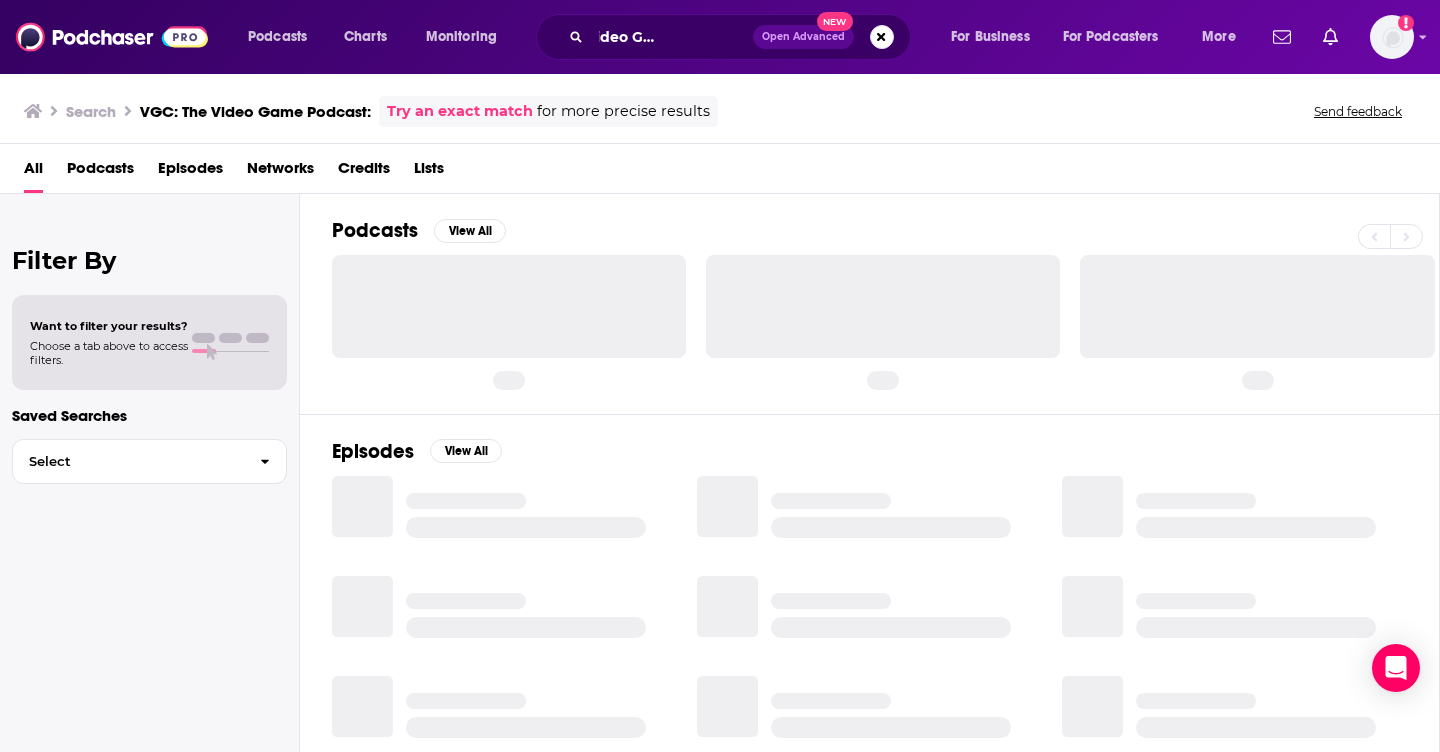 scroll, scrollTop: 0, scrollLeft: 0, axis: both 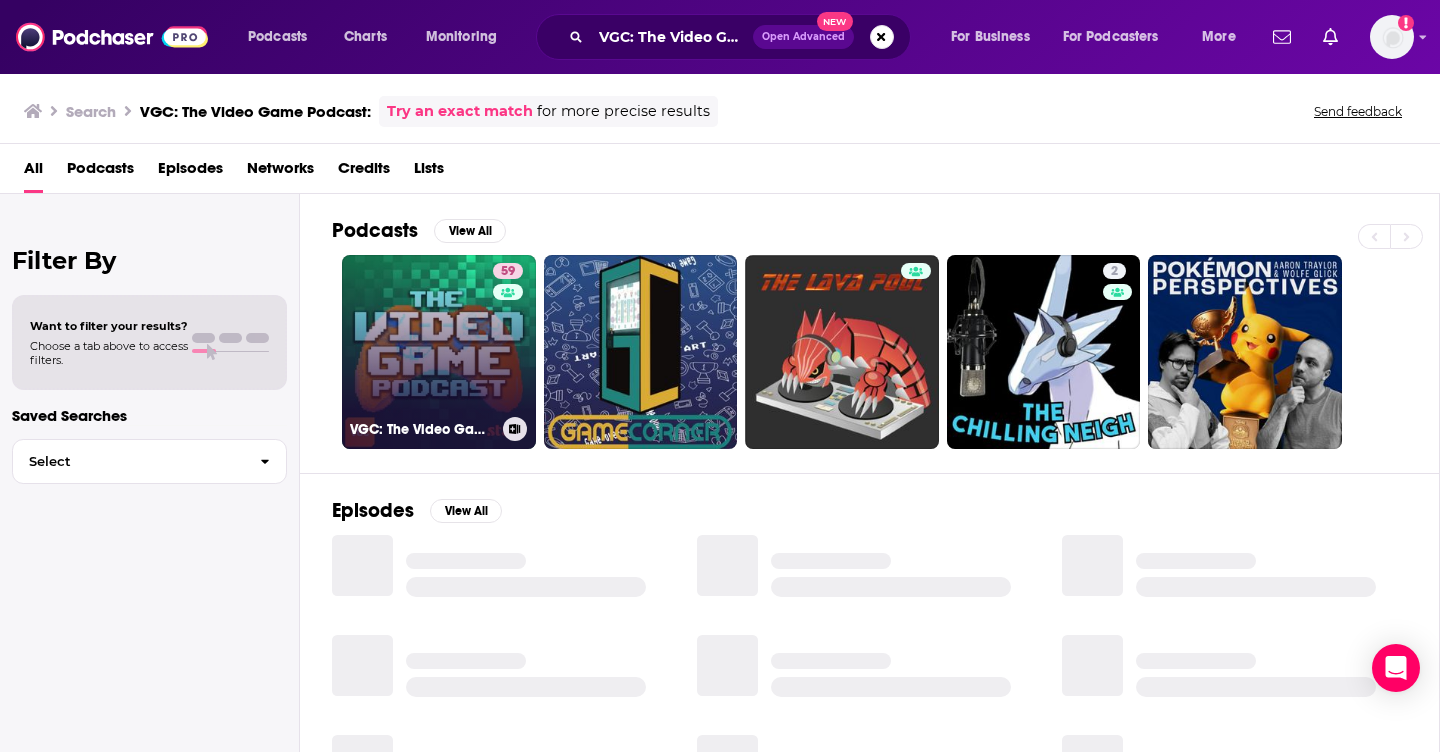 click on "59 VGC: The Video Game Podcast" at bounding box center [439, 352] 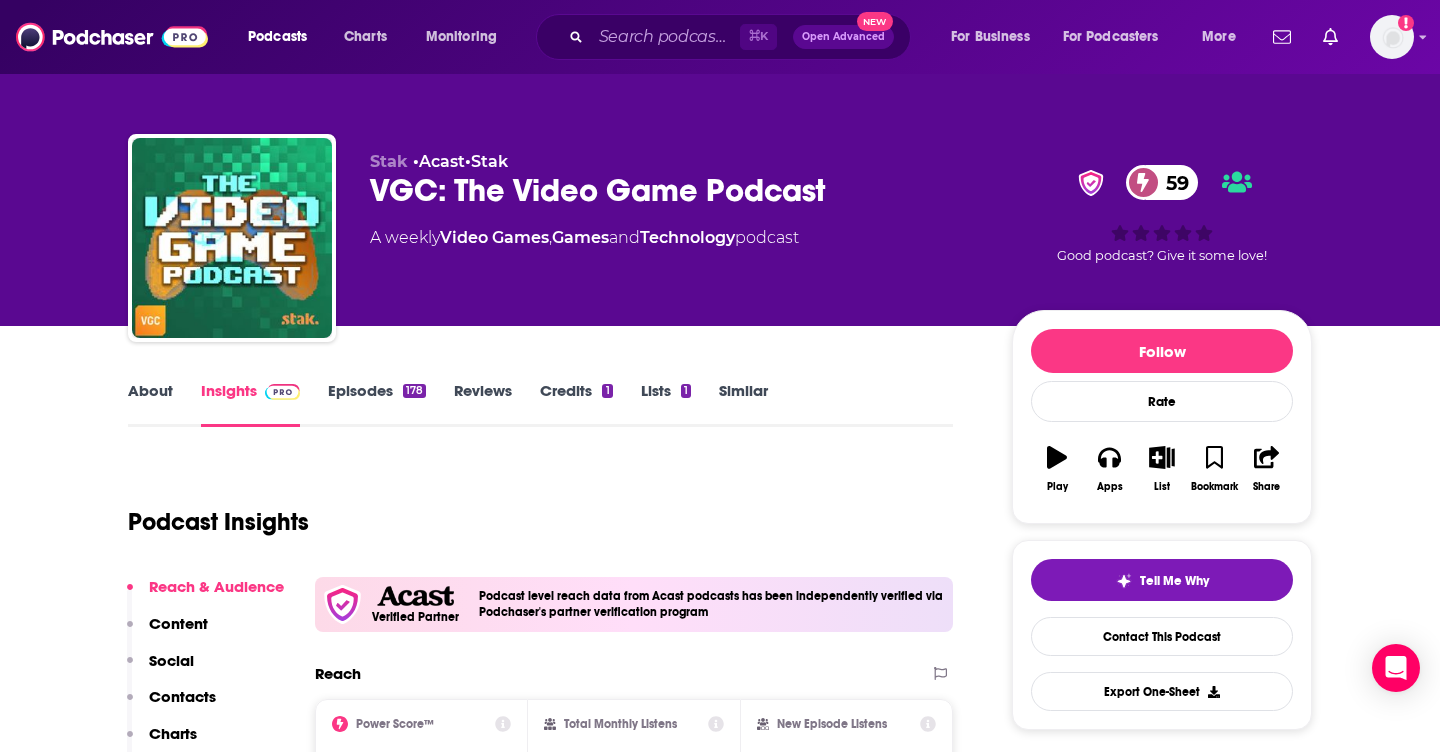 scroll, scrollTop: 108, scrollLeft: 0, axis: vertical 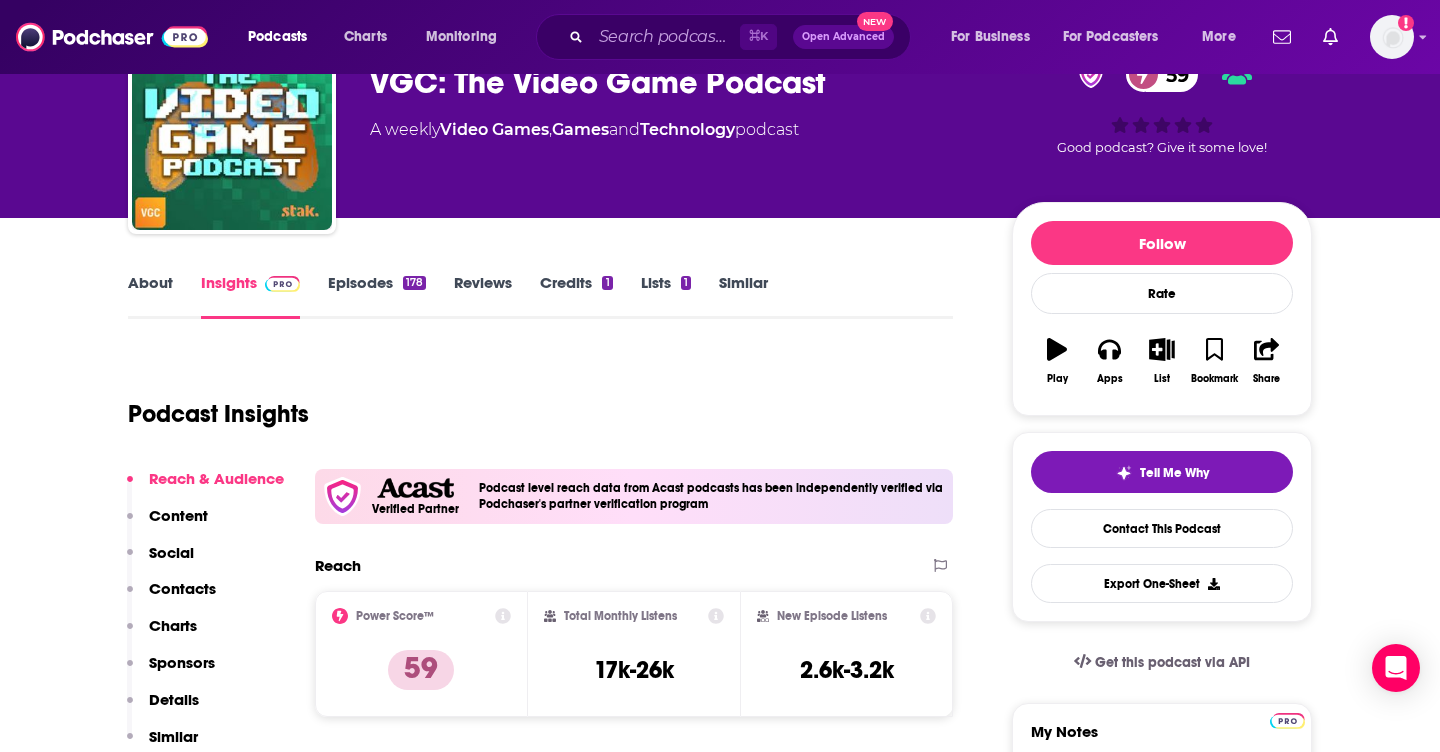 click on "About" at bounding box center [150, 296] 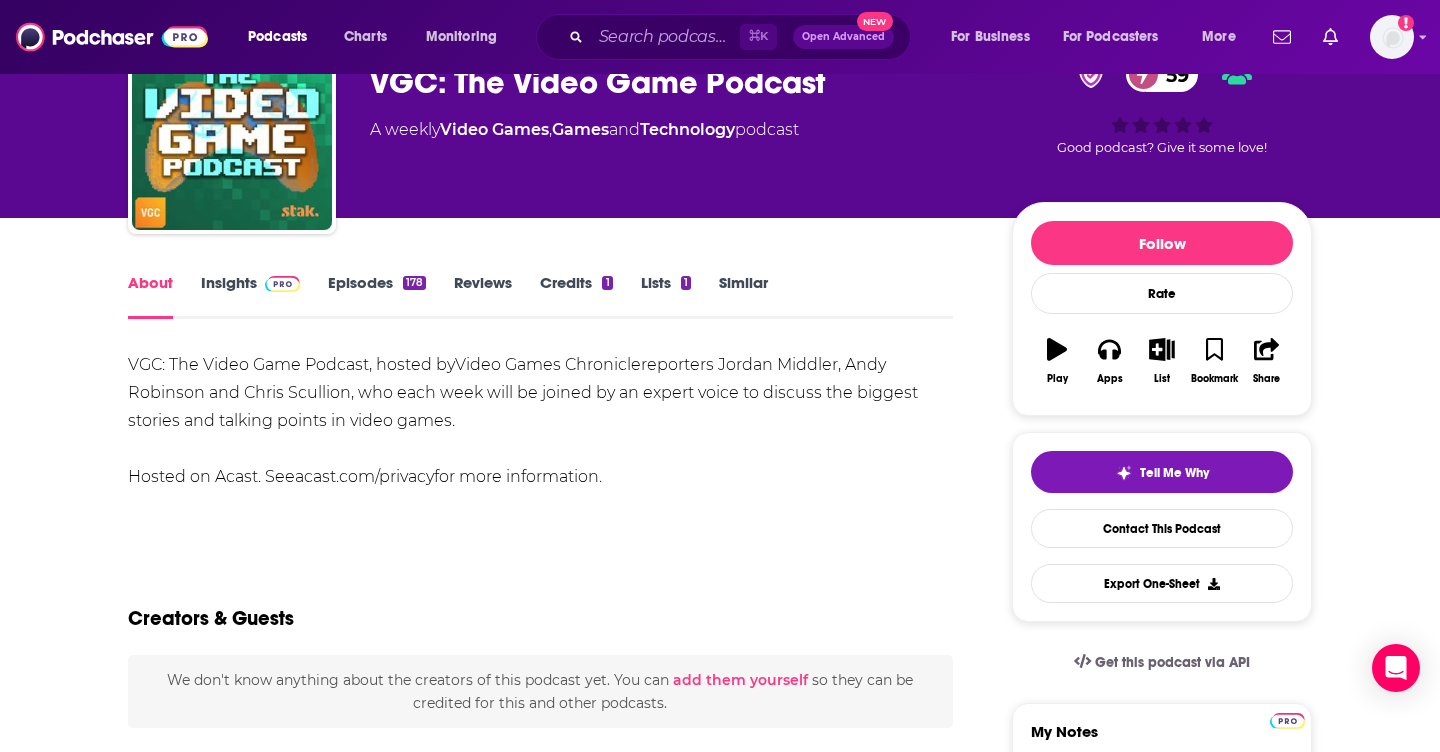 scroll, scrollTop: 0, scrollLeft: 0, axis: both 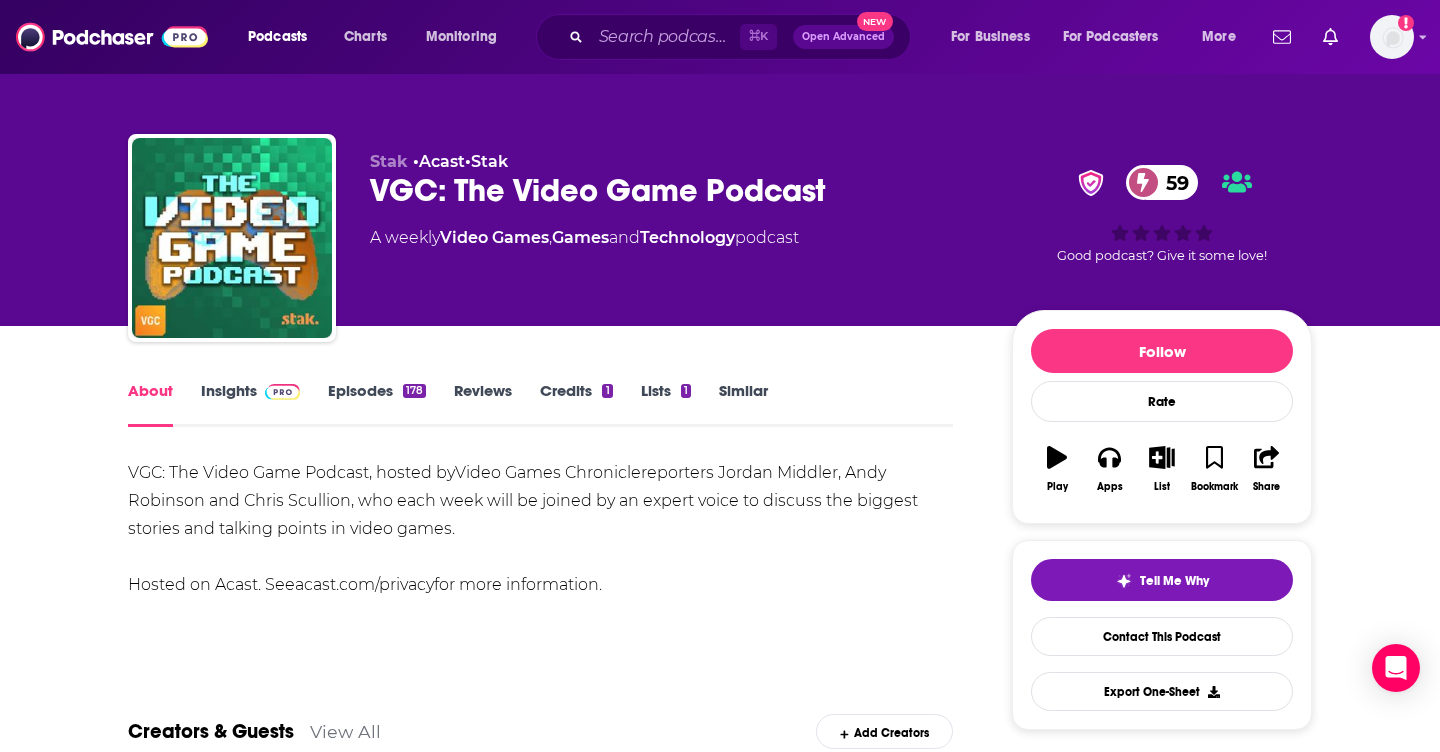 click on "Insights" at bounding box center [250, 404] 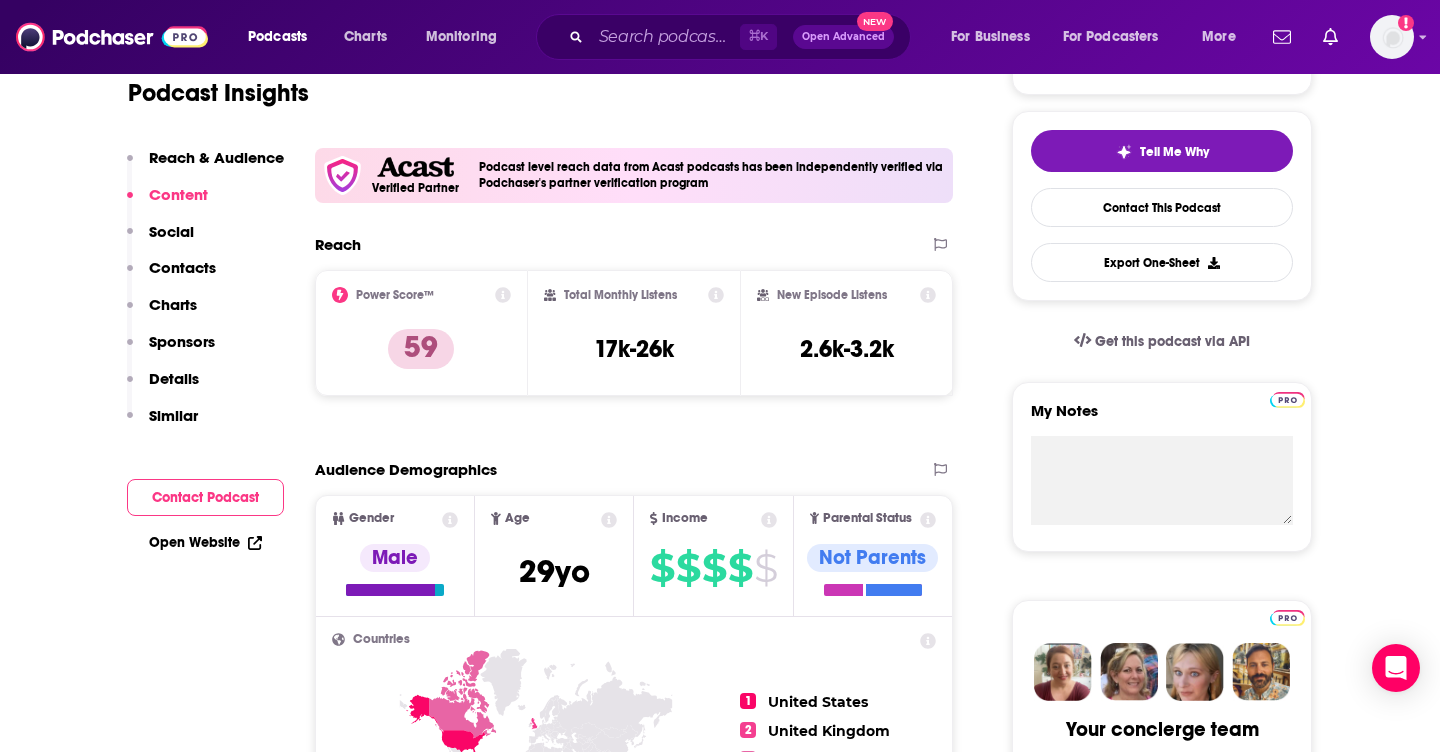 scroll, scrollTop: 0, scrollLeft: 0, axis: both 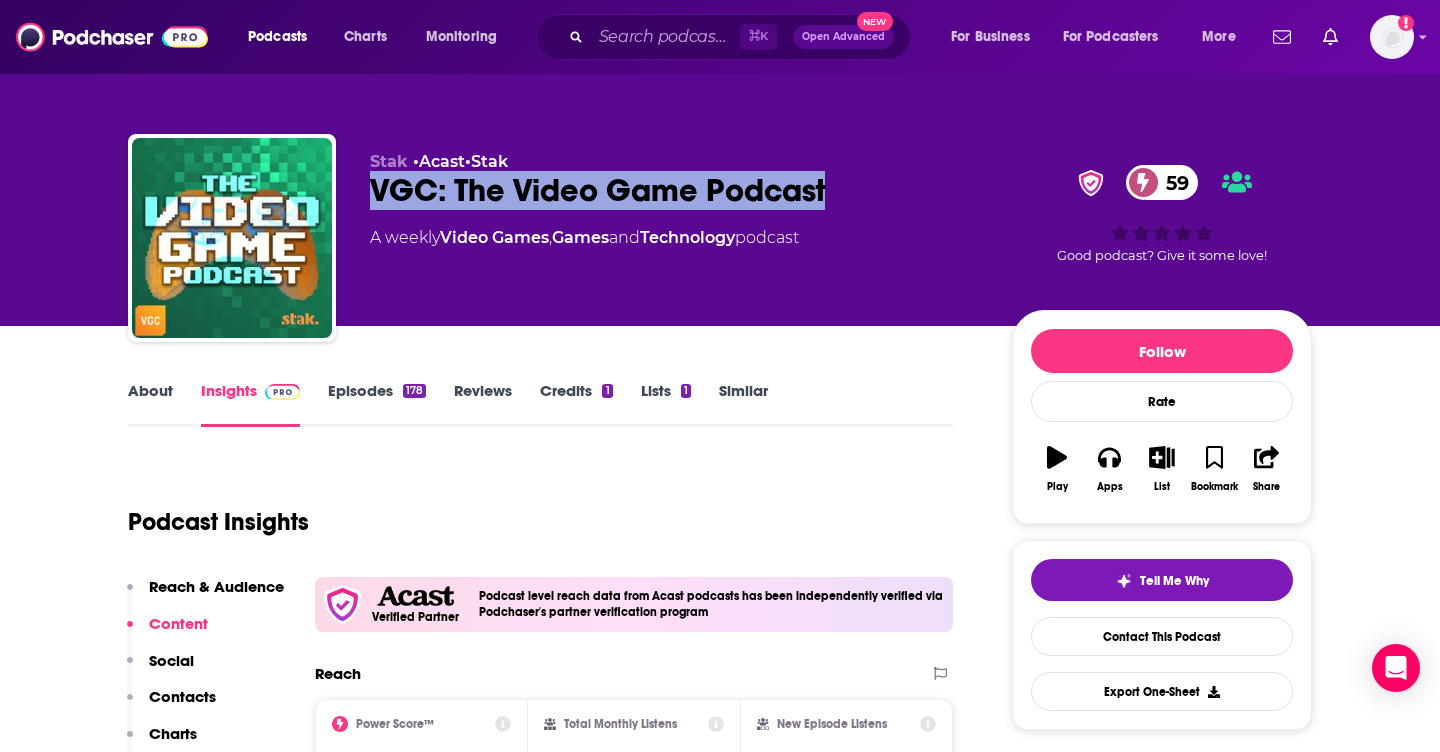 drag, startPoint x: 856, startPoint y: 178, endPoint x: 369, endPoint y: 180, distance: 487.00412 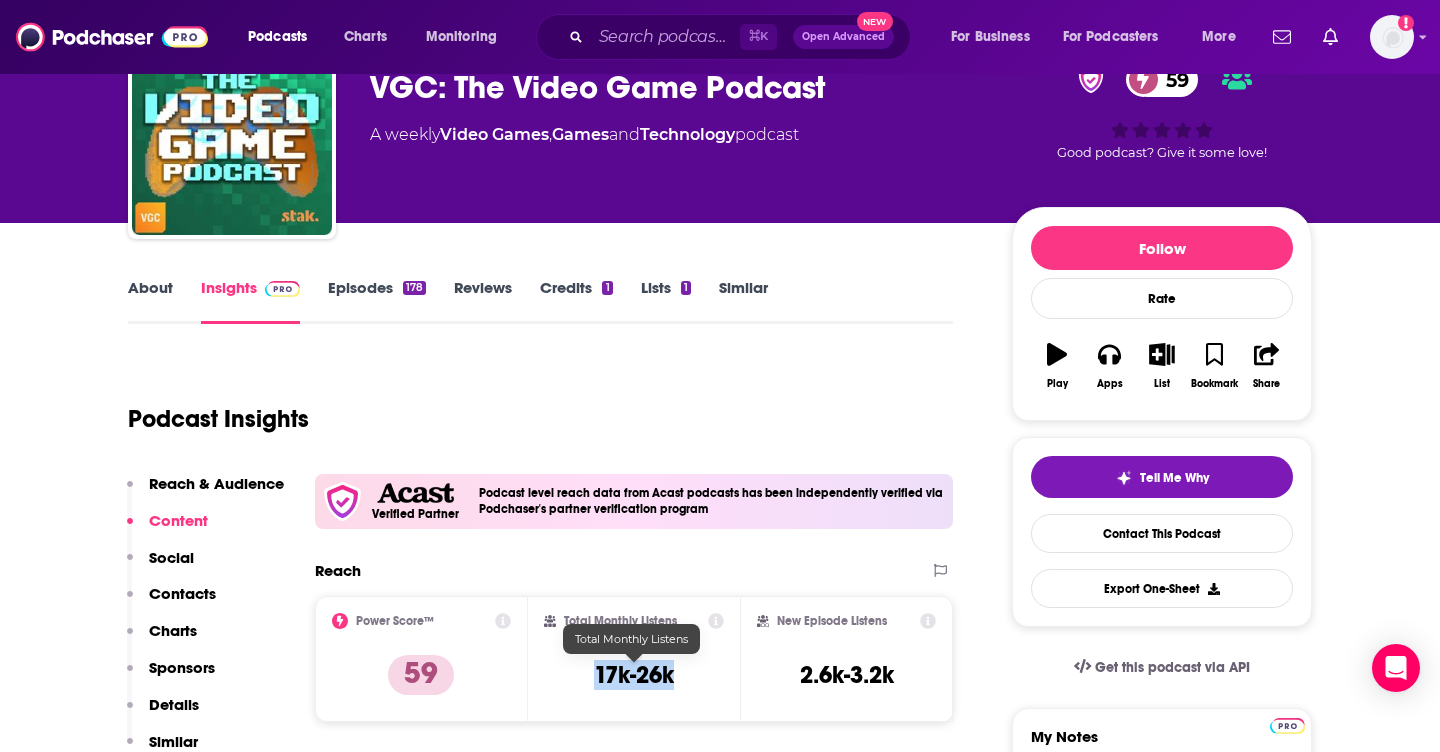 drag, startPoint x: 703, startPoint y: 688, endPoint x: 580, endPoint y: 686, distance: 123.01626 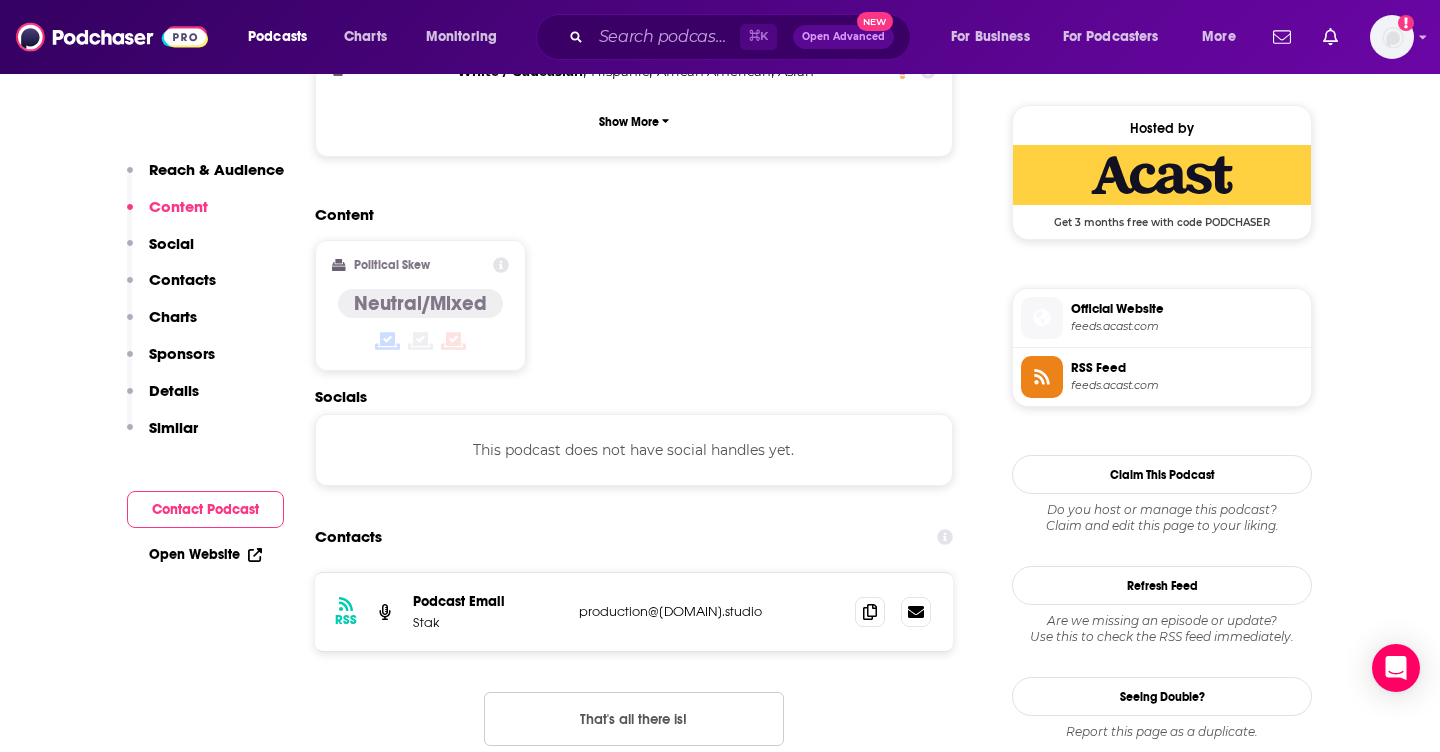 scroll, scrollTop: 1785, scrollLeft: 0, axis: vertical 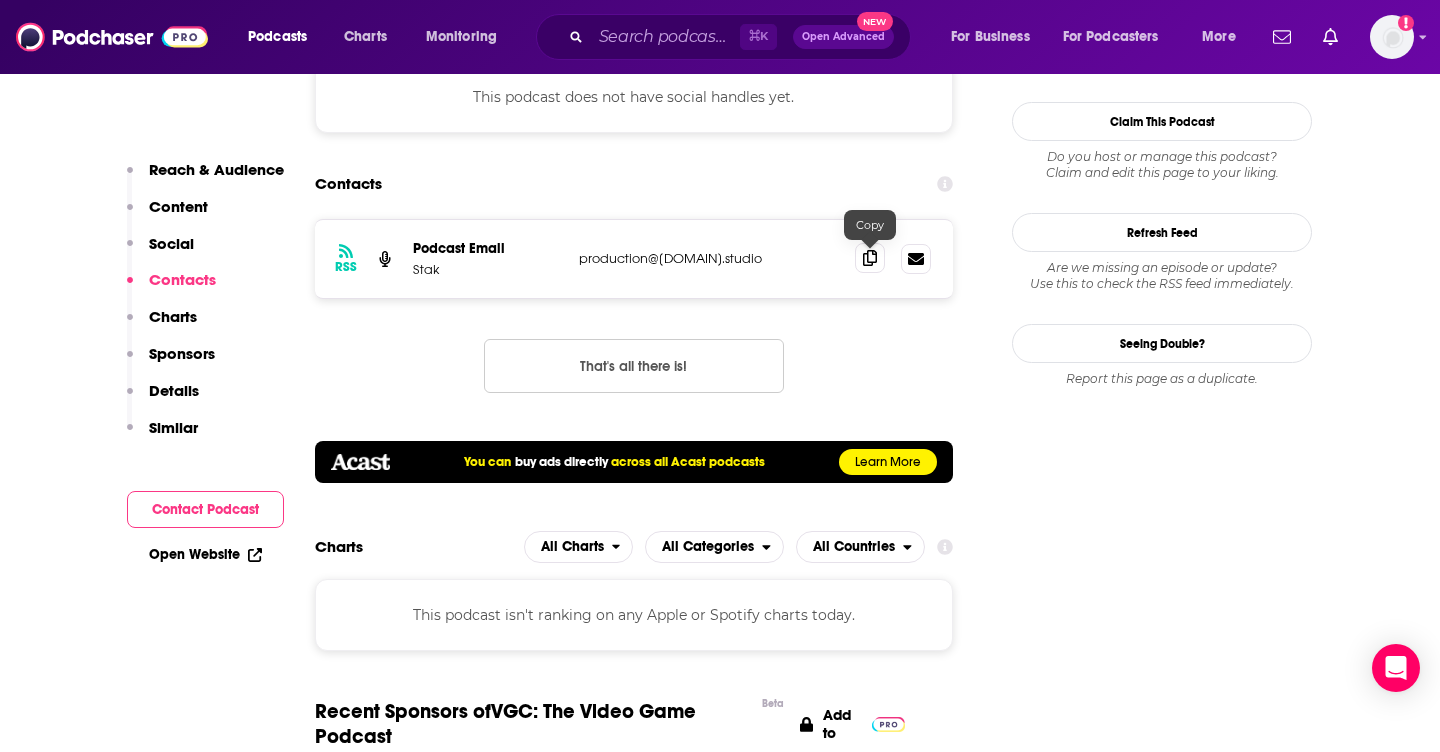 click 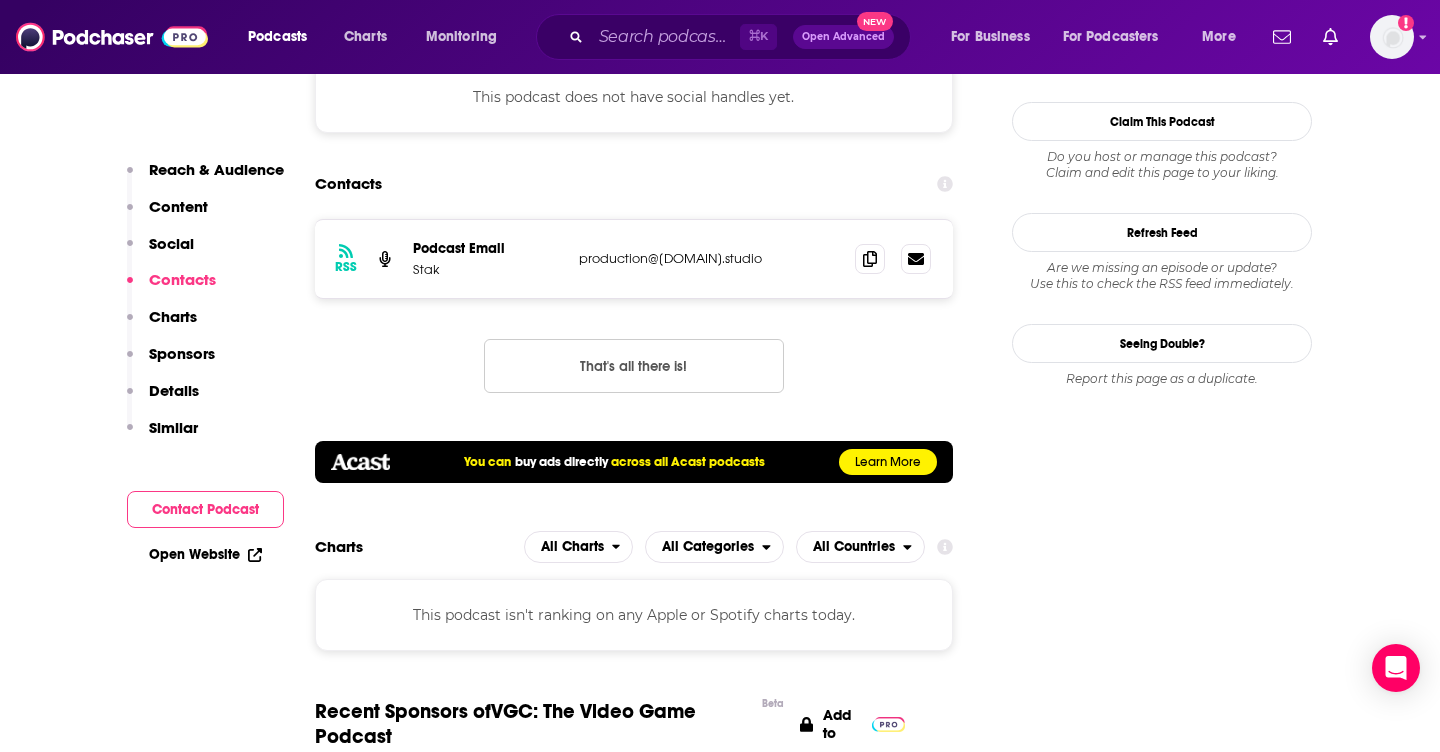 scroll, scrollTop: 214, scrollLeft: 0, axis: vertical 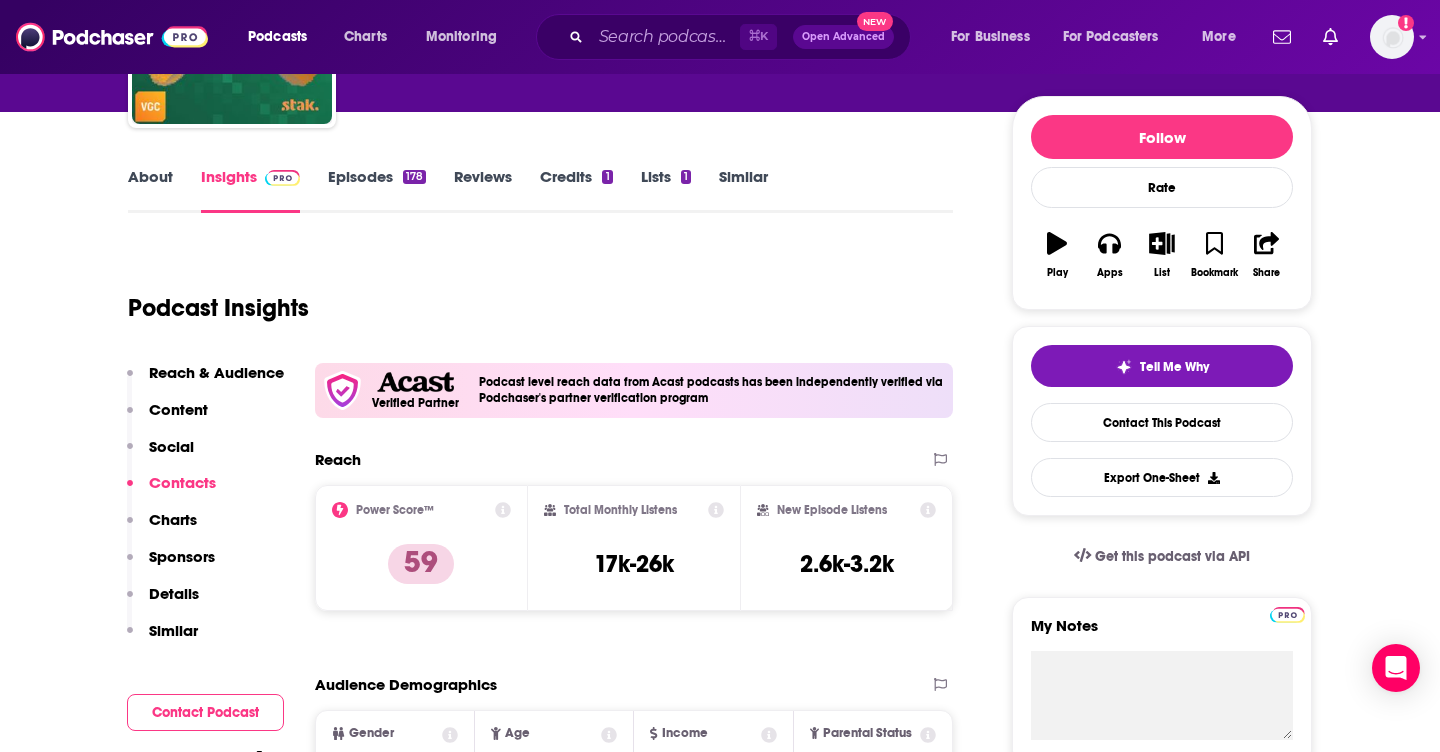 click on "About" at bounding box center (150, 190) 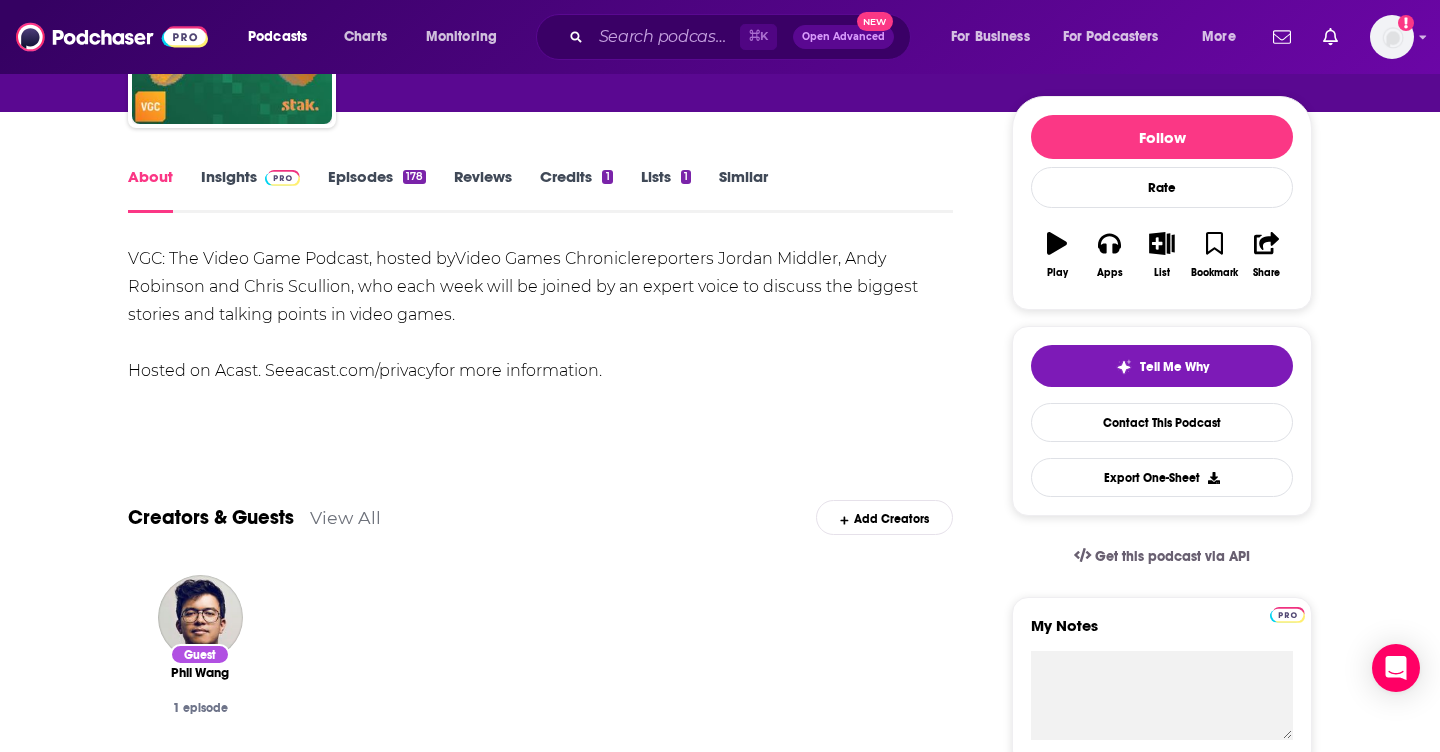 scroll, scrollTop: 0, scrollLeft: 0, axis: both 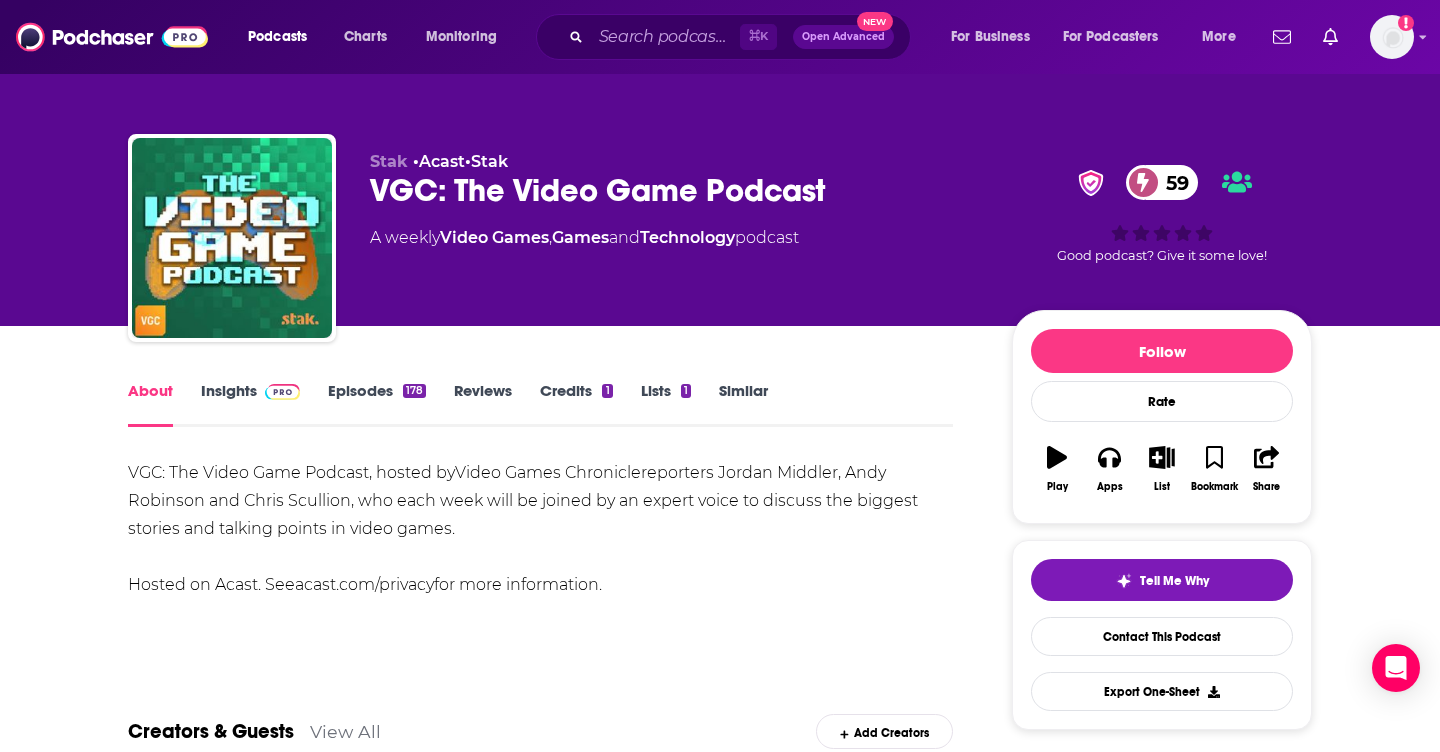 drag, startPoint x: 463, startPoint y: 538, endPoint x: 115, endPoint y: 463, distance: 355.99017 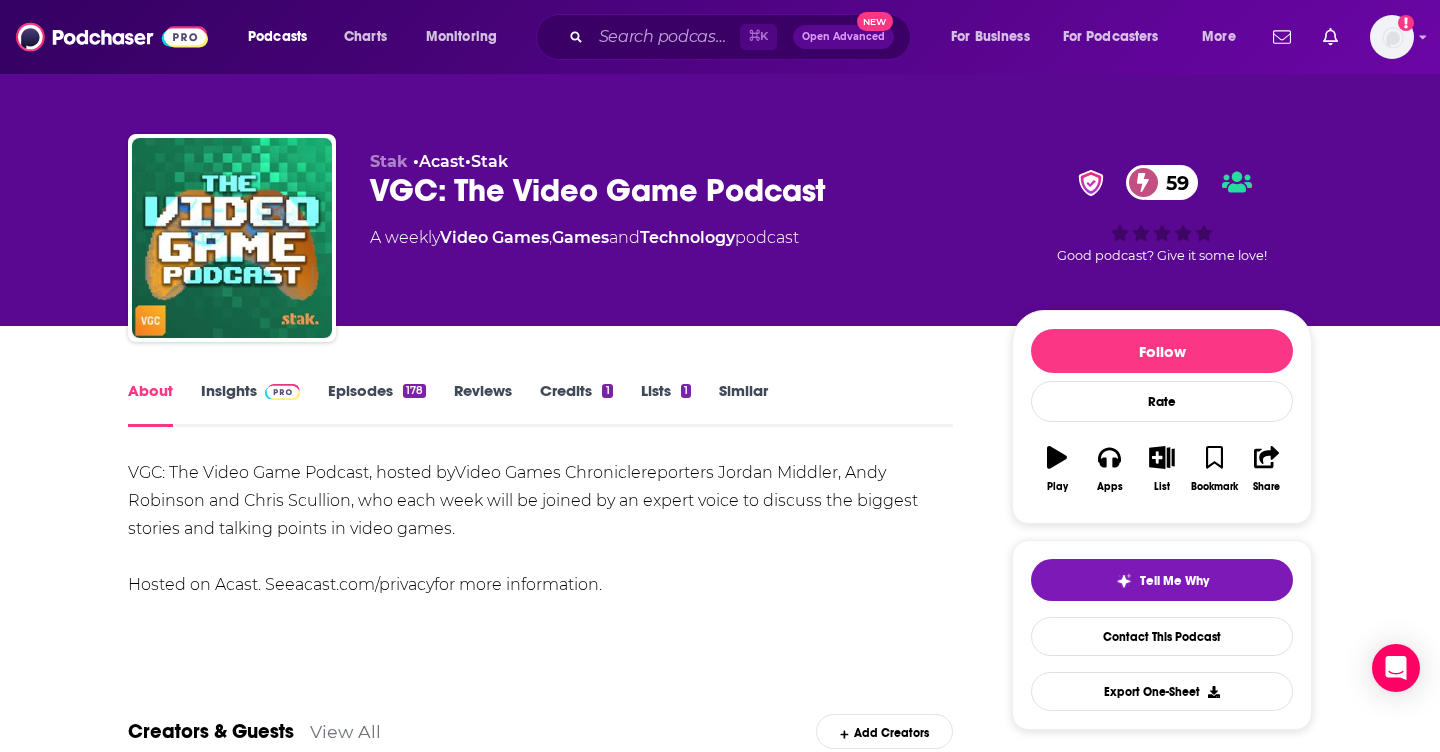 click on "Insights" at bounding box center [250, 404] 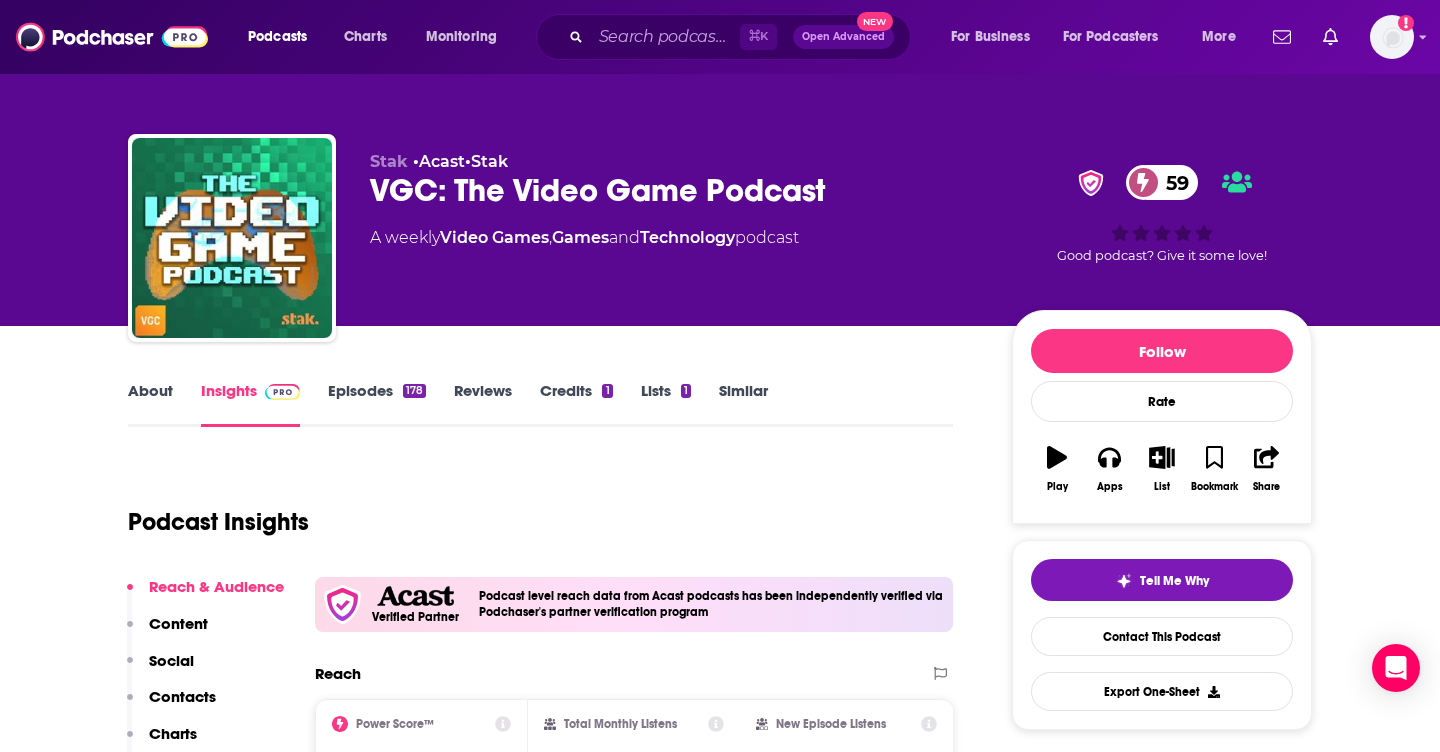 scroll, scrollTop: 0, scrollLeft: 0, axis: both 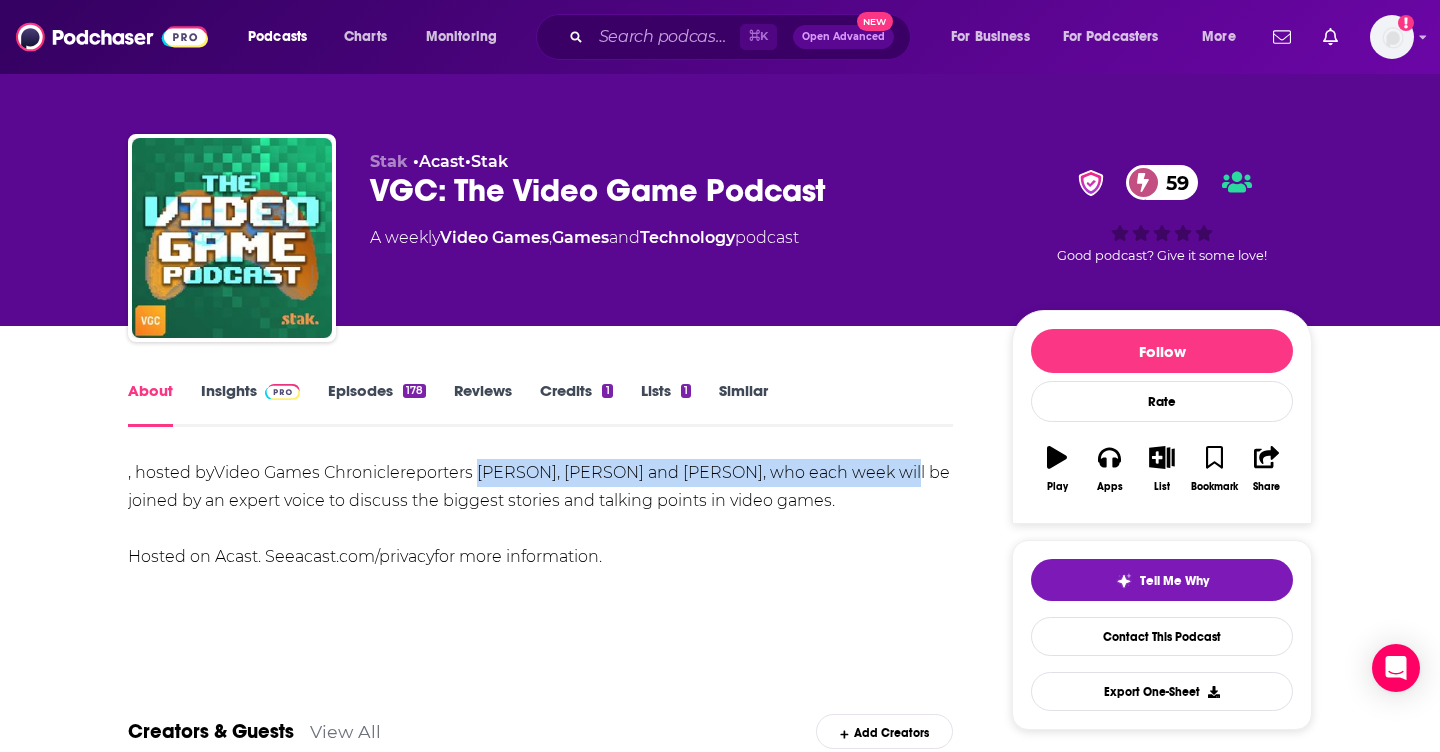 drag, startPoint x: 721, startPoint y: 477, endPoint x: 352, endPoint y: 501, distance: 369.77966 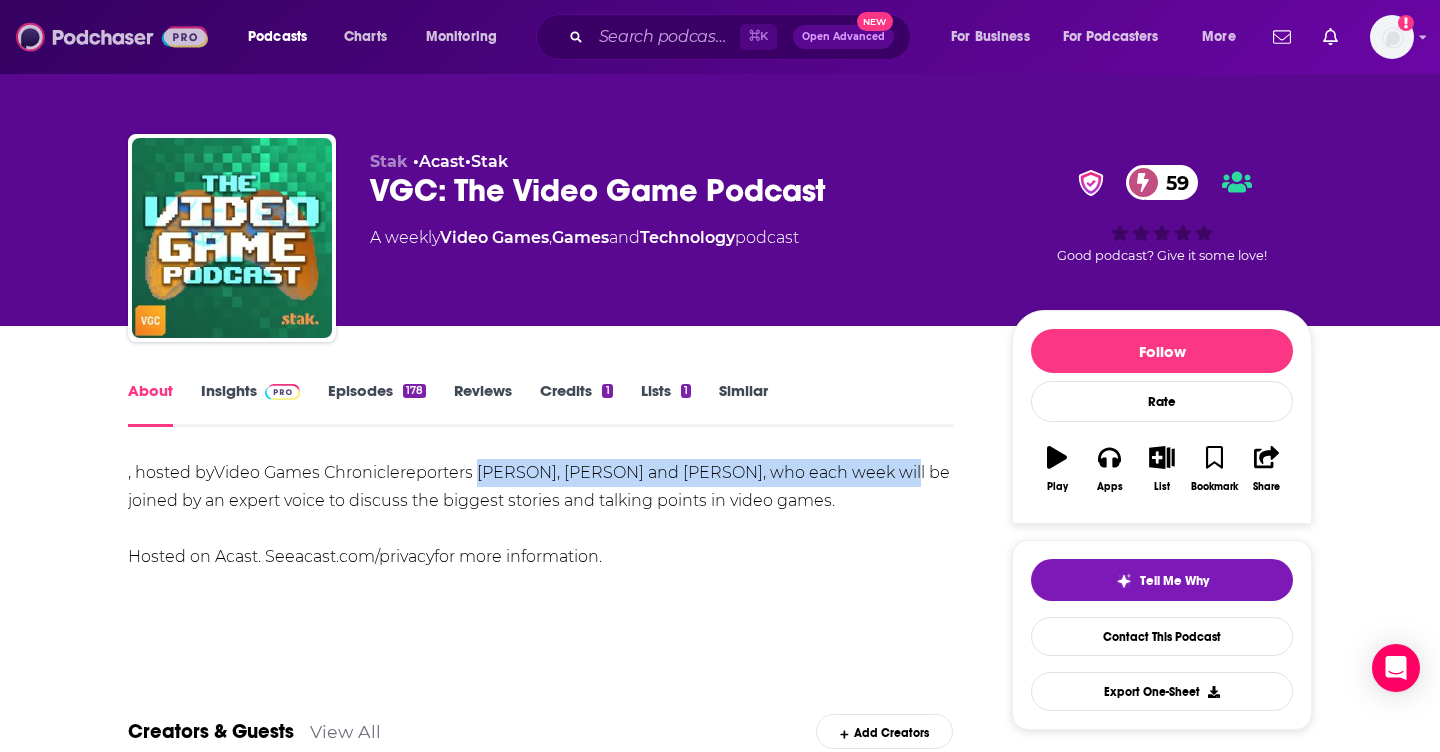 click at bounding box center (112, 37) 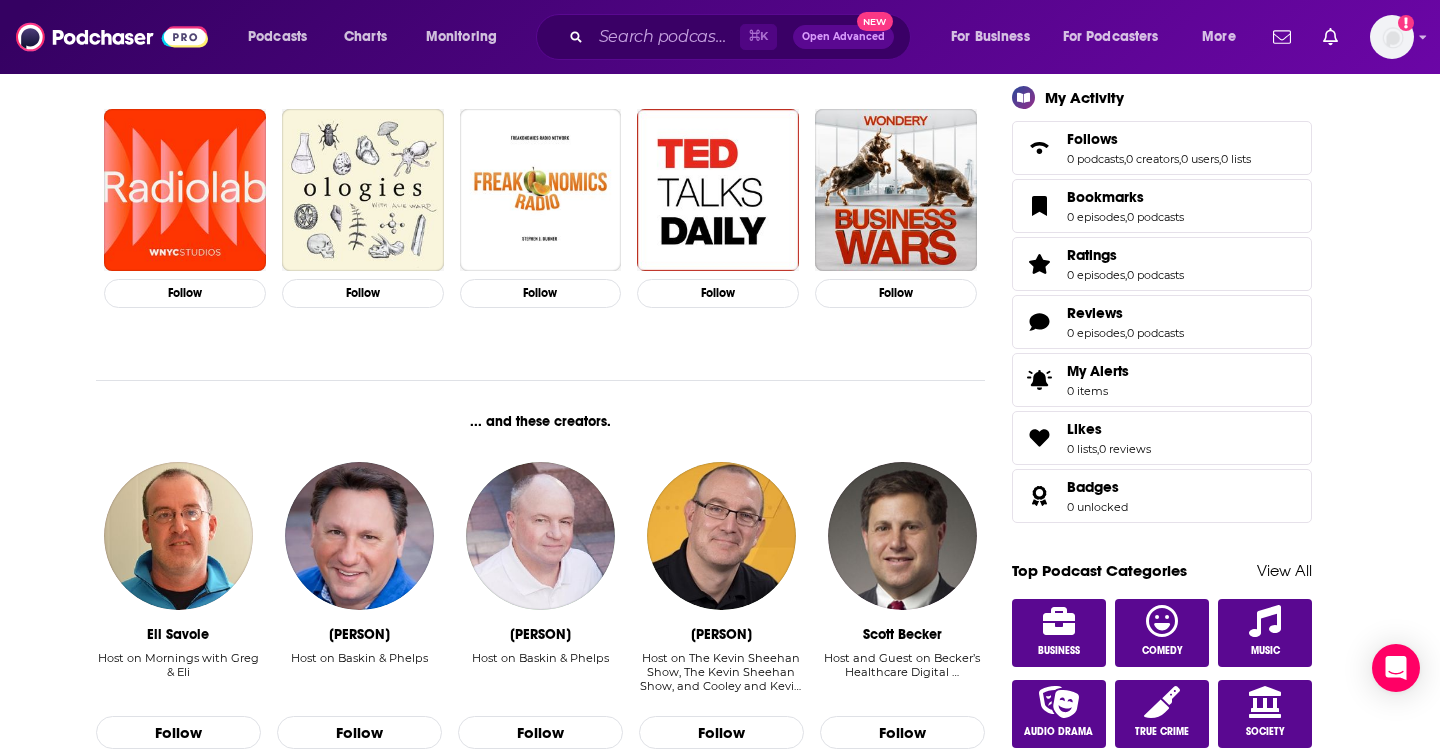 scroll, scrollTop: 667, scrollLeft: 0, axis: vertical 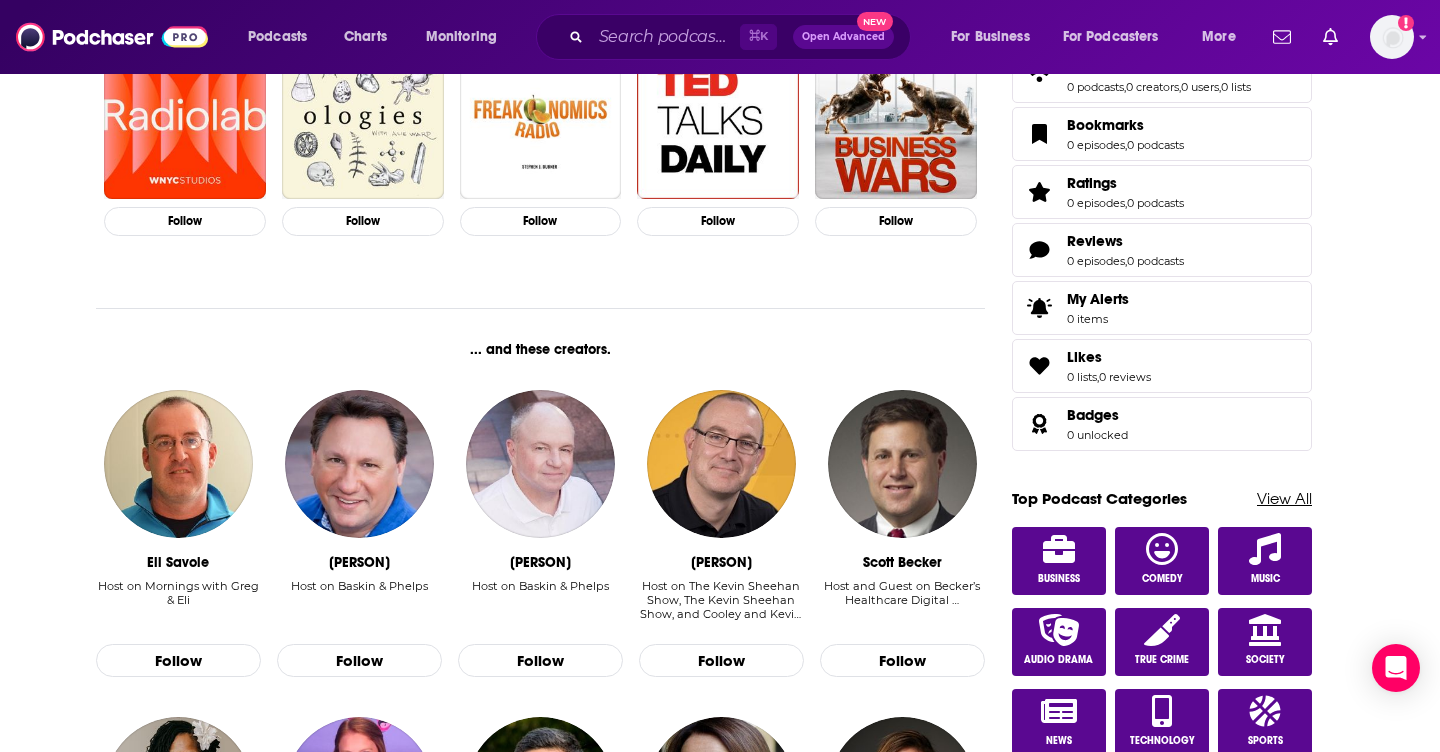 click on "View All" at bounding box center [1284, 498] 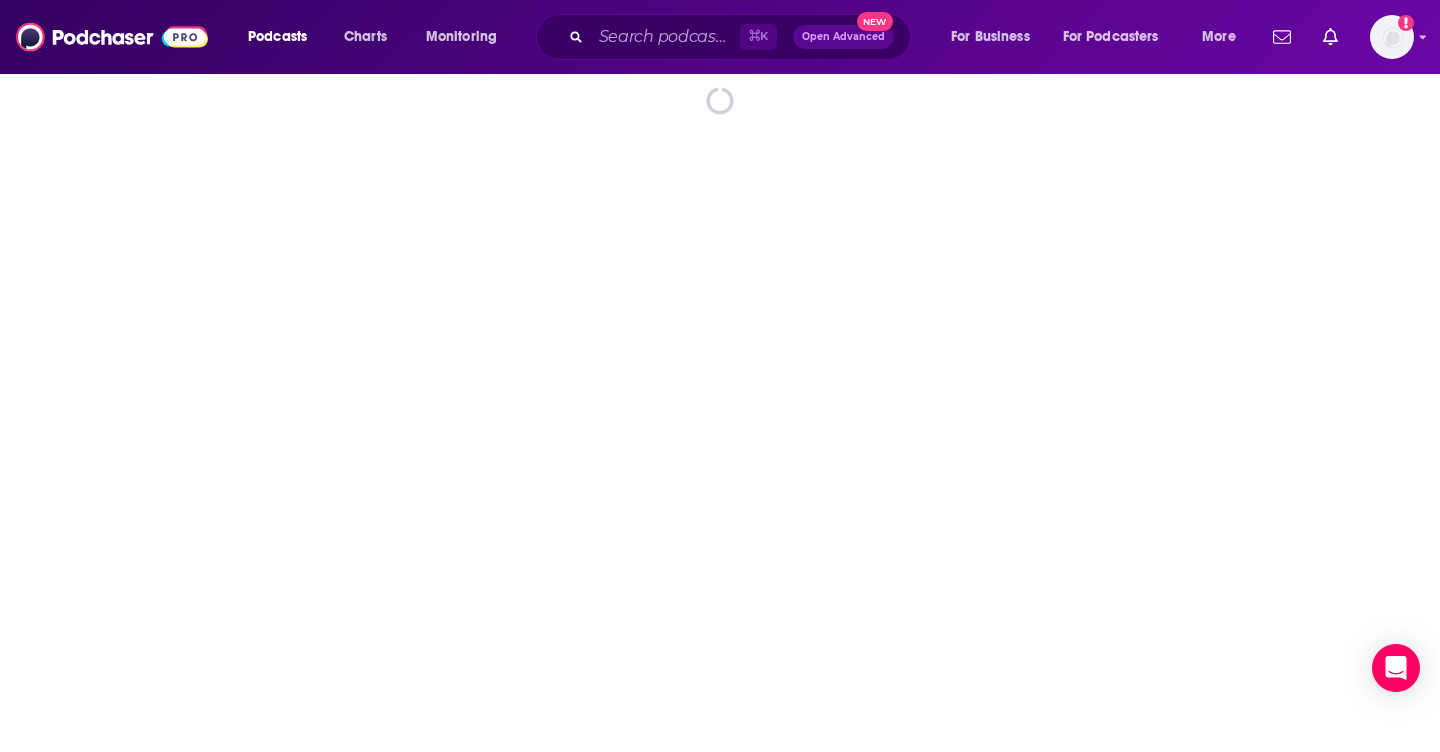scroll, scrollTop: 0, scrollLeft: 0, axis: both 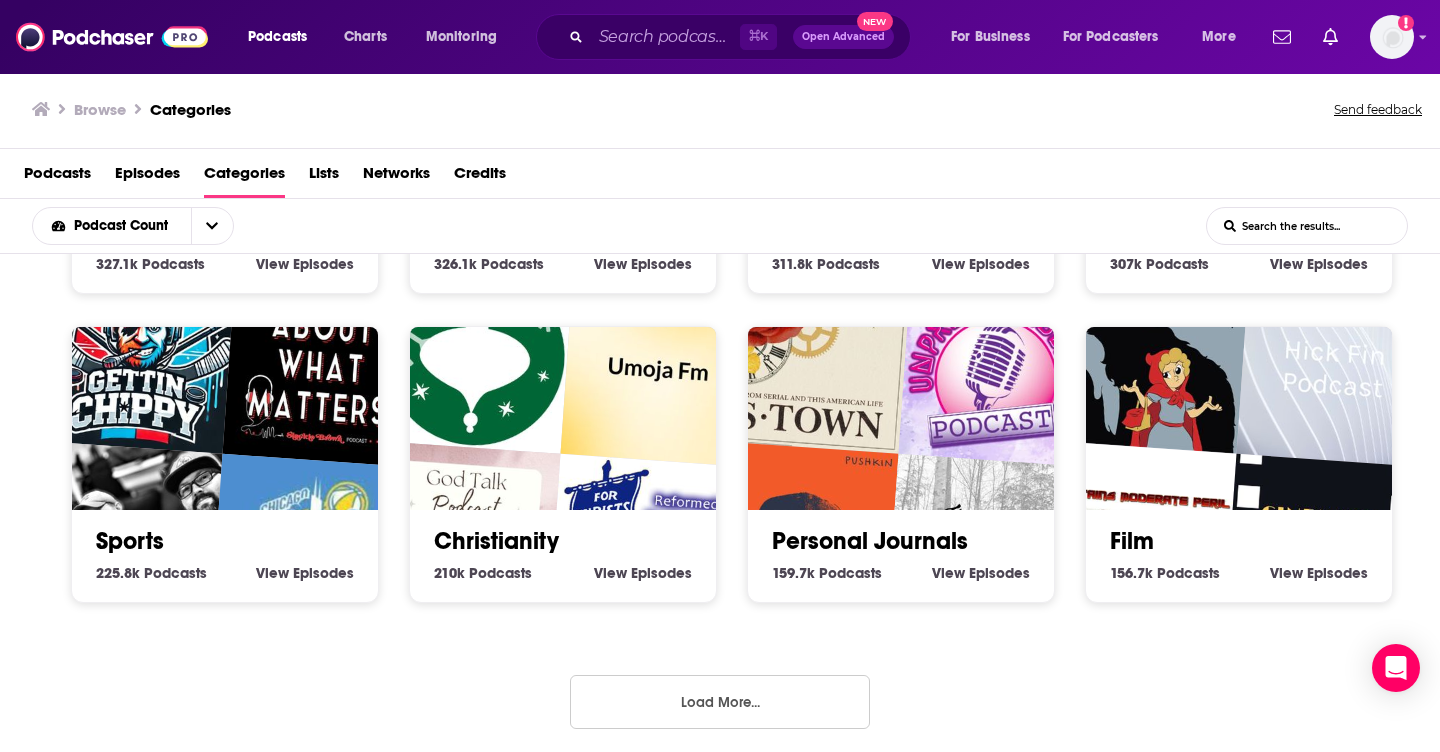 click on "Sports" at bounding box center (225, 541) 